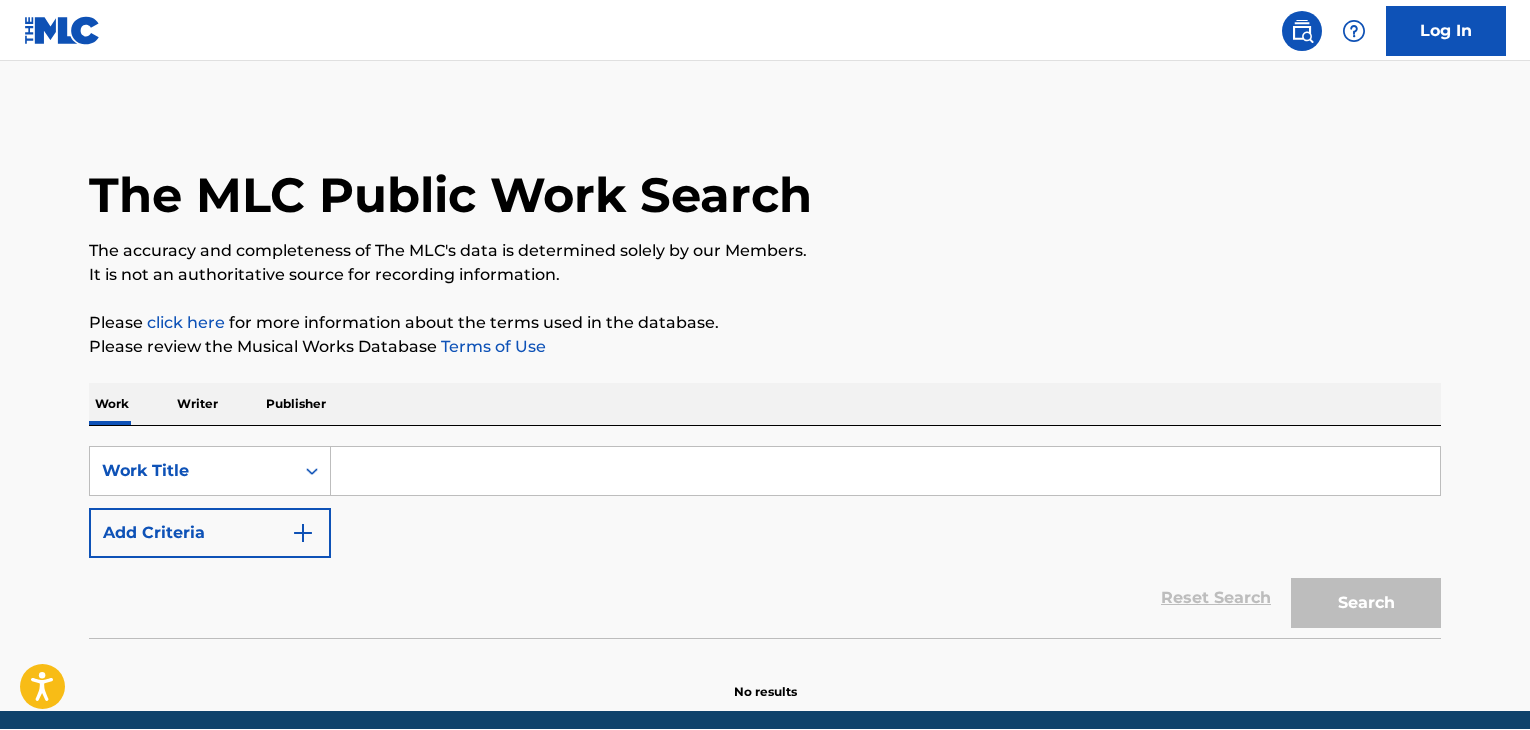 scroll, scrollTop: 0, scrollLeft: 0, axis: both 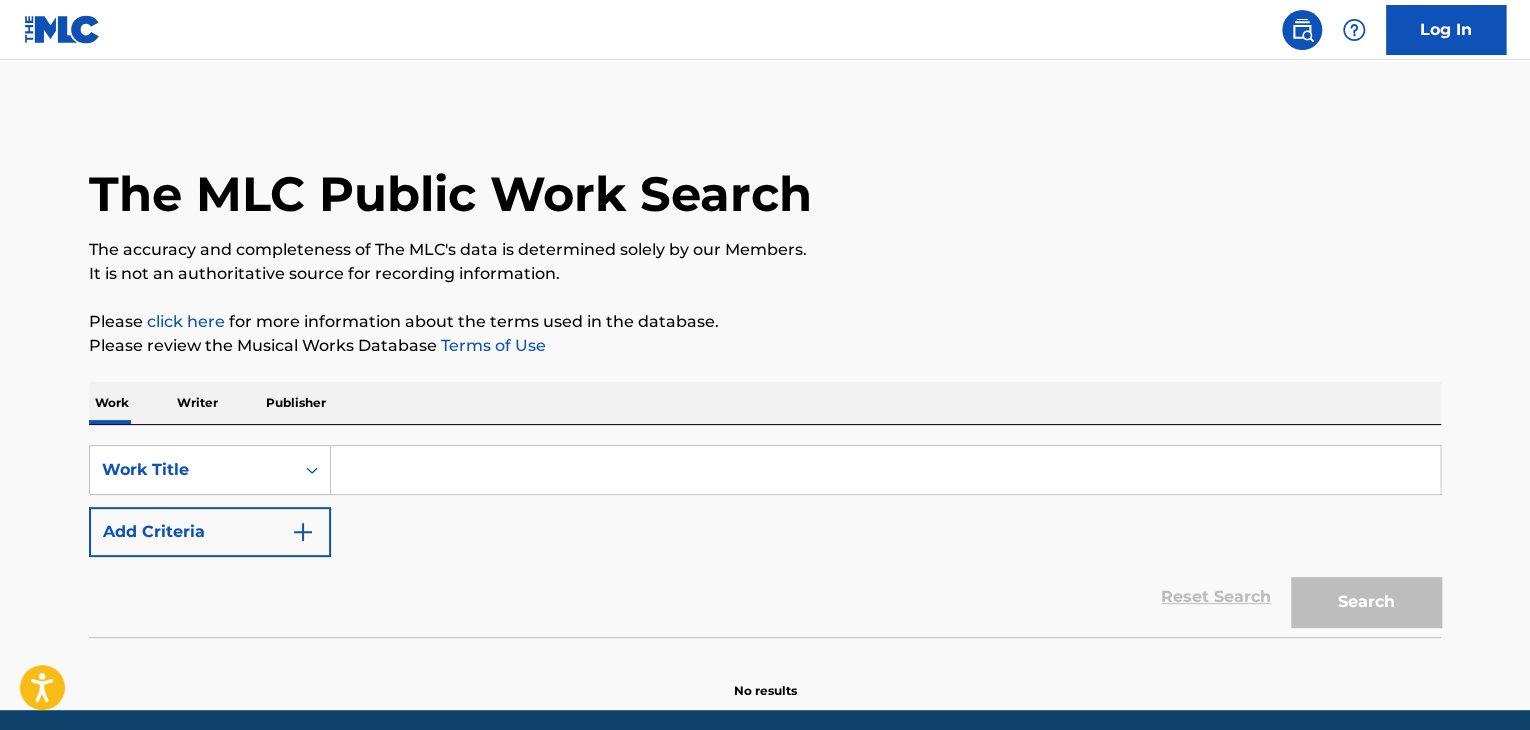 click at bounding box center (885, 470) 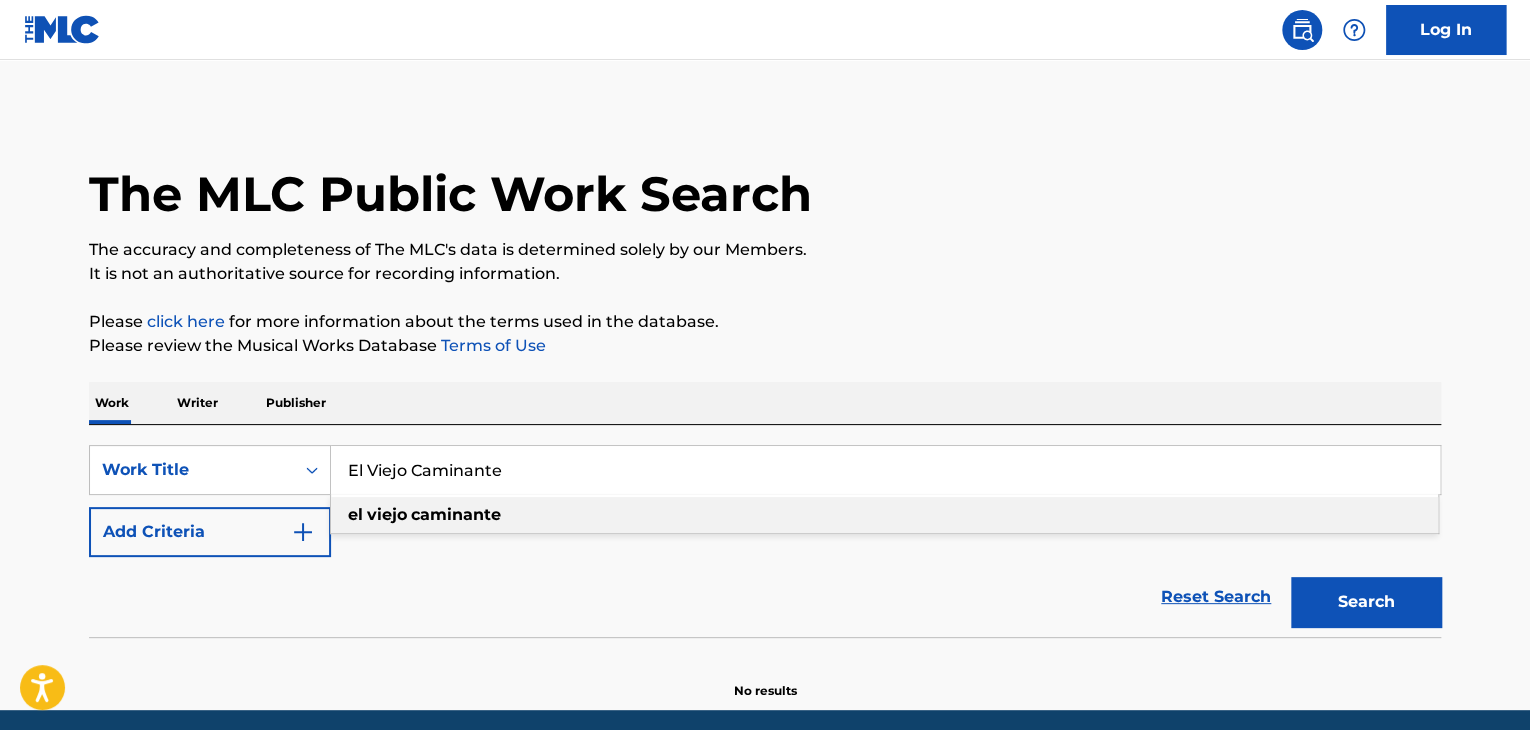 type on "El Viejo Caminante" 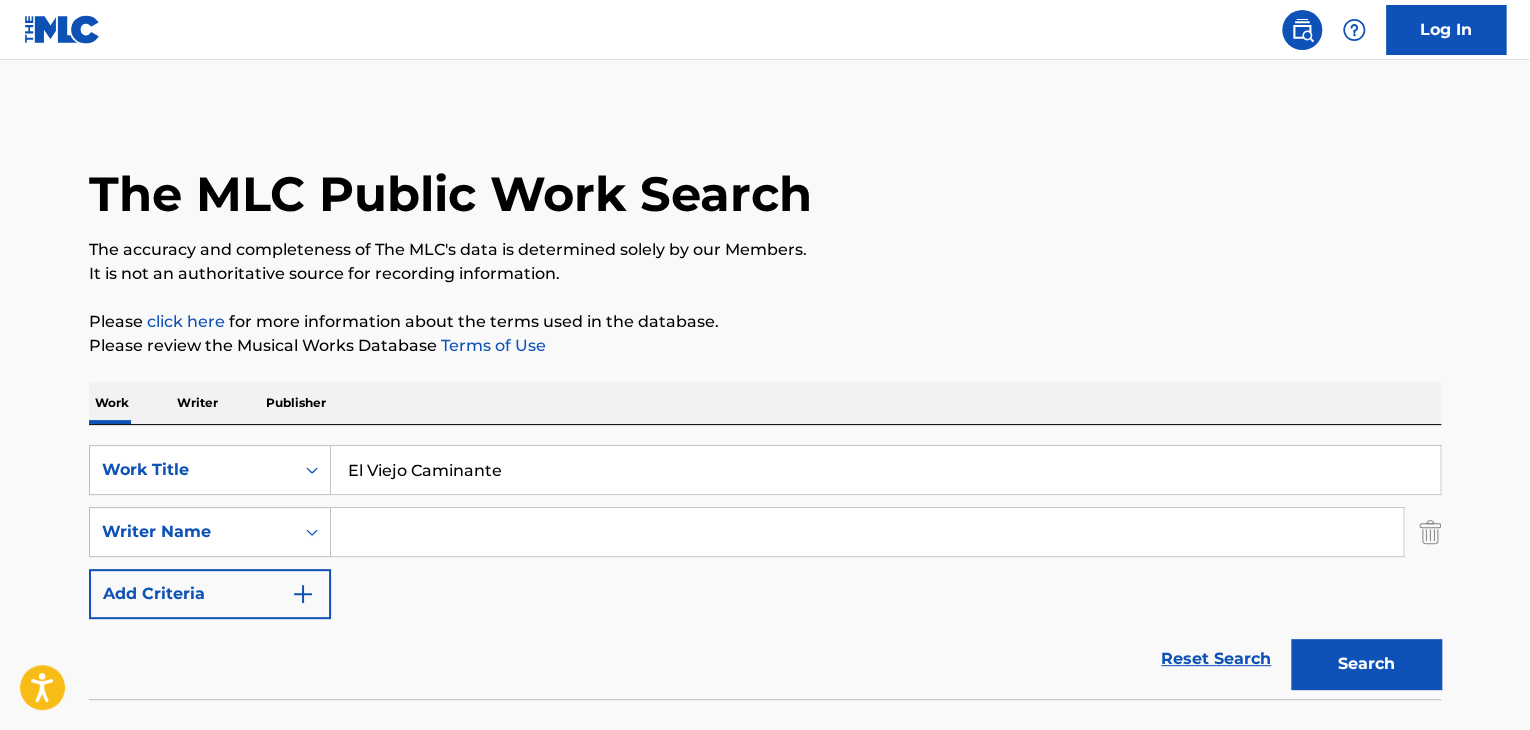 click on "Search" at bounding box center (1366, 664) 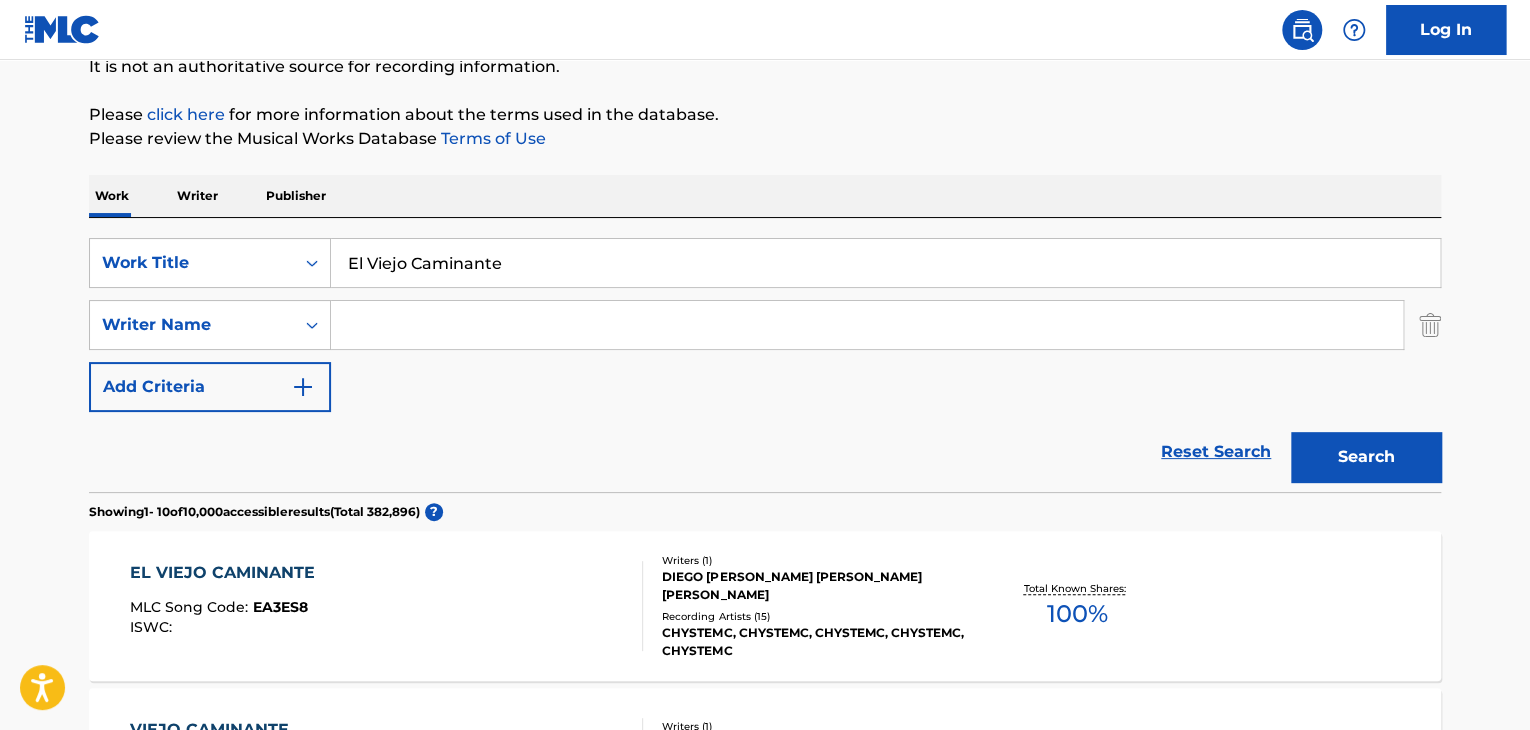 scroll, scrollTop: 203, scrollLeft: 0, axis: vertical 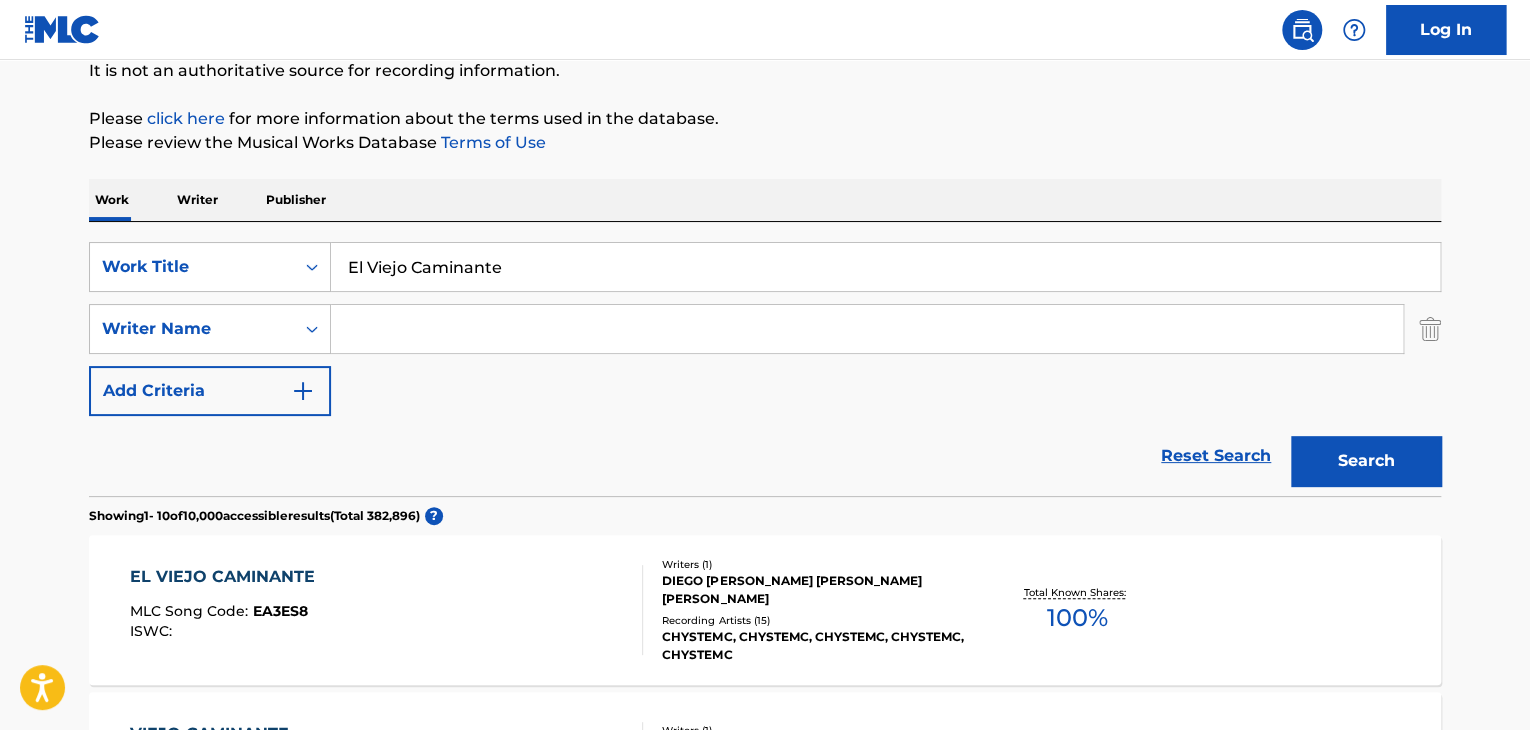 click at bounding box center [867, 329] 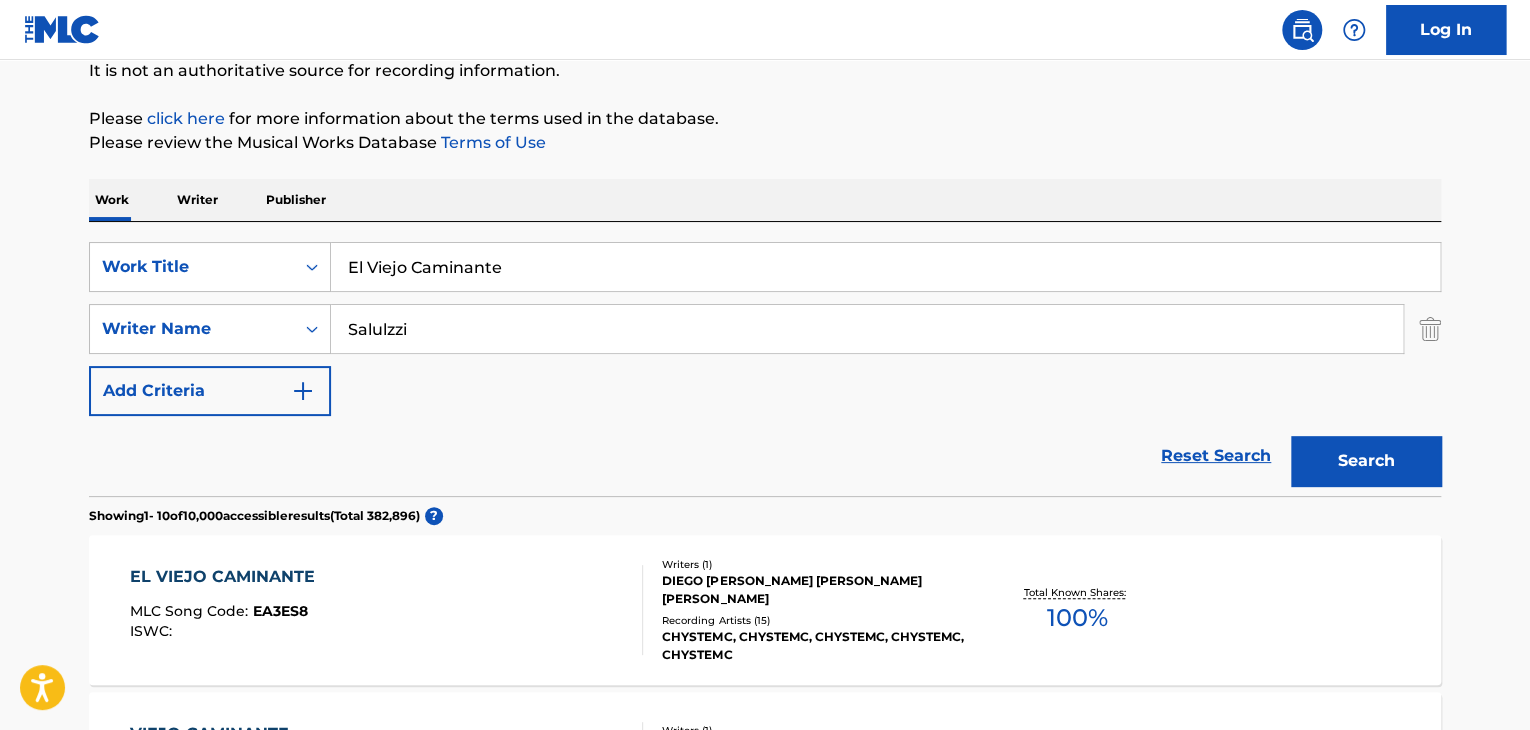 type on "Salulzzi" 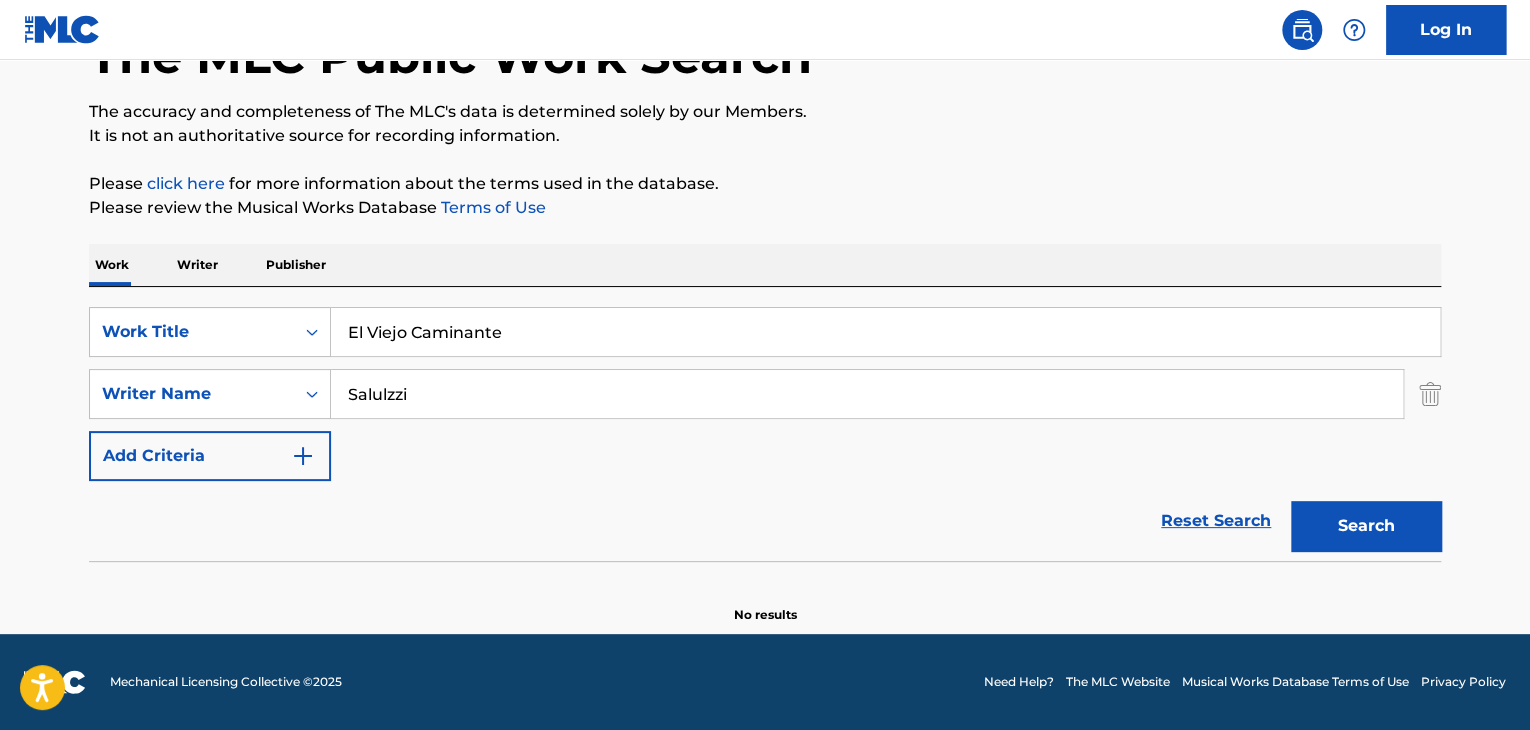scroll, scrollTop: 138, scrollLeft: 0, axis: vertical 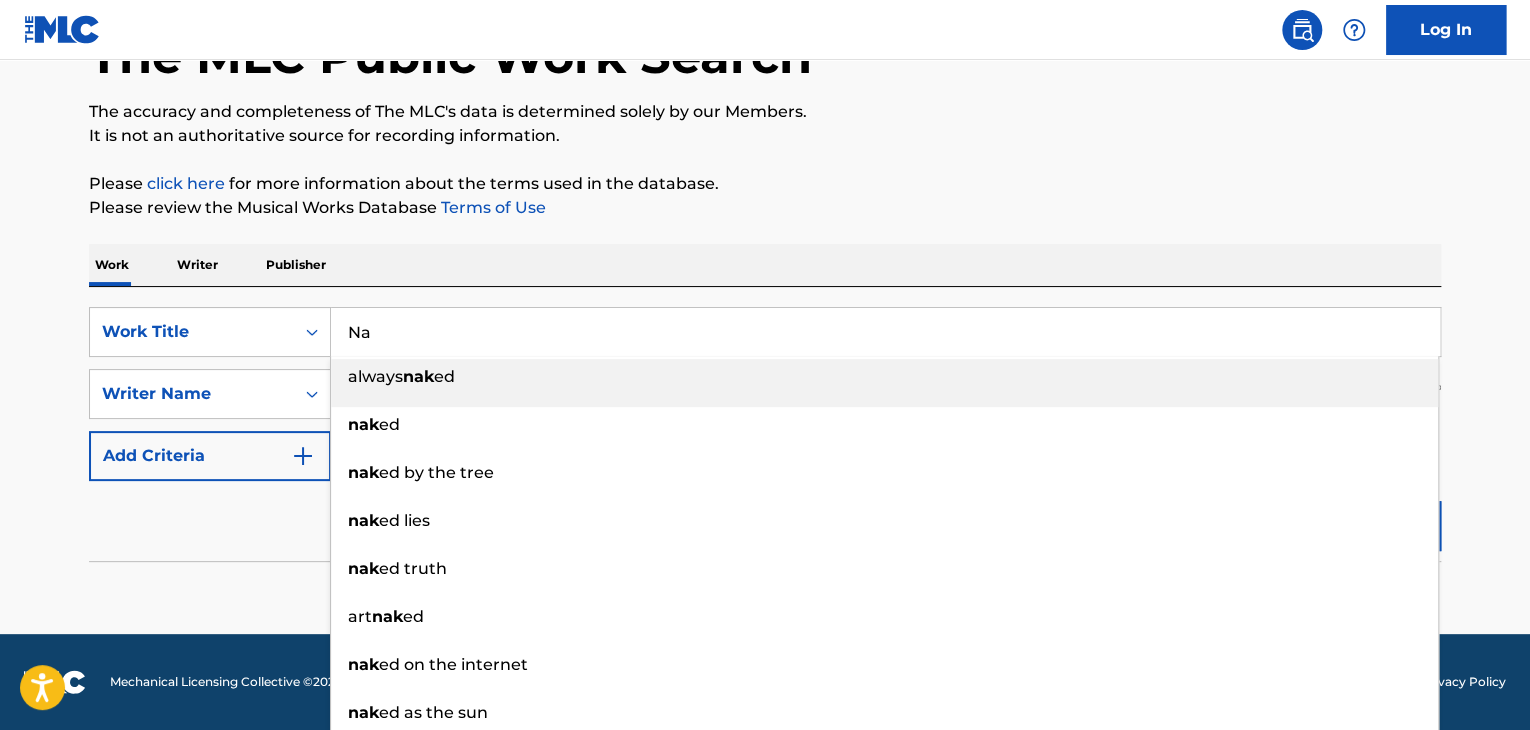 type on "N" 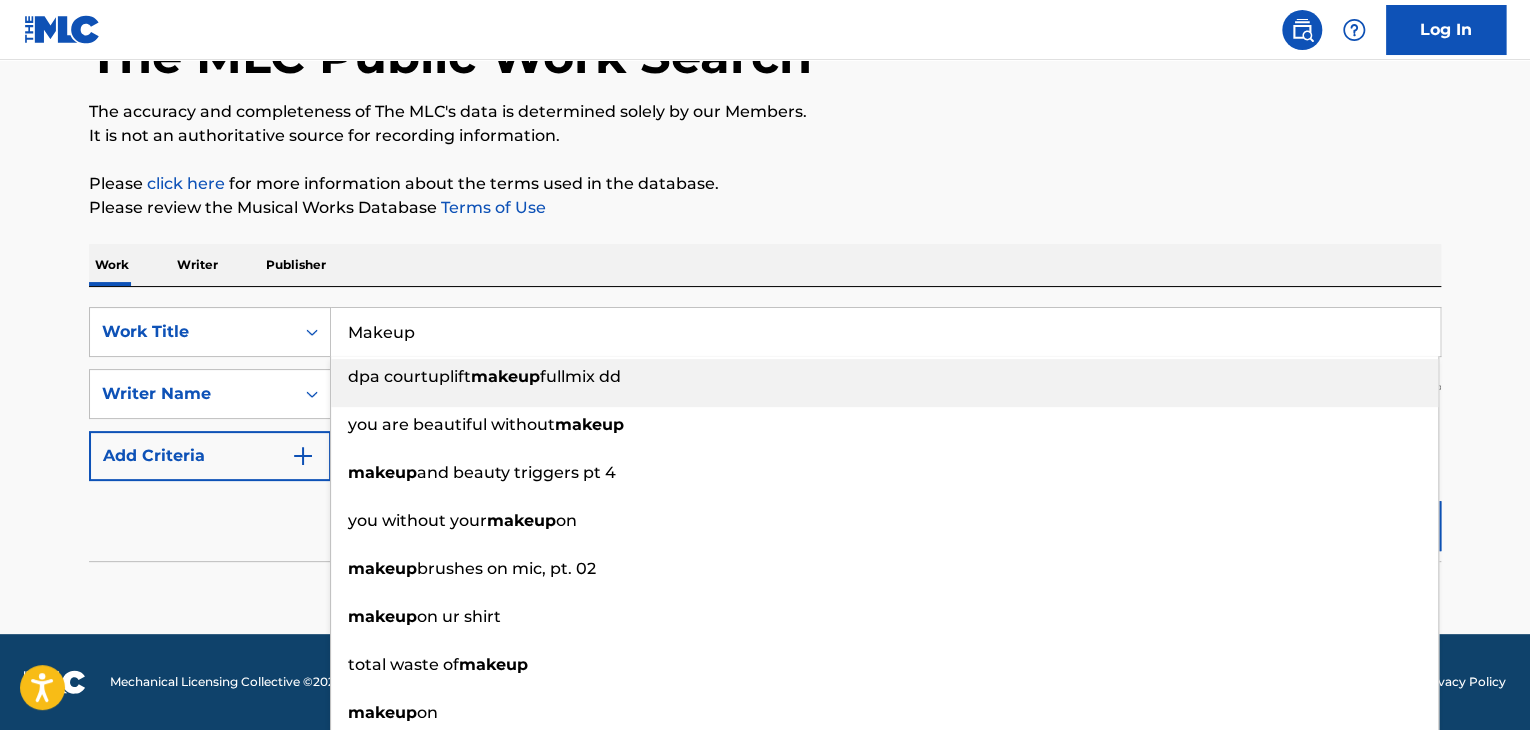 type on "Makeup" 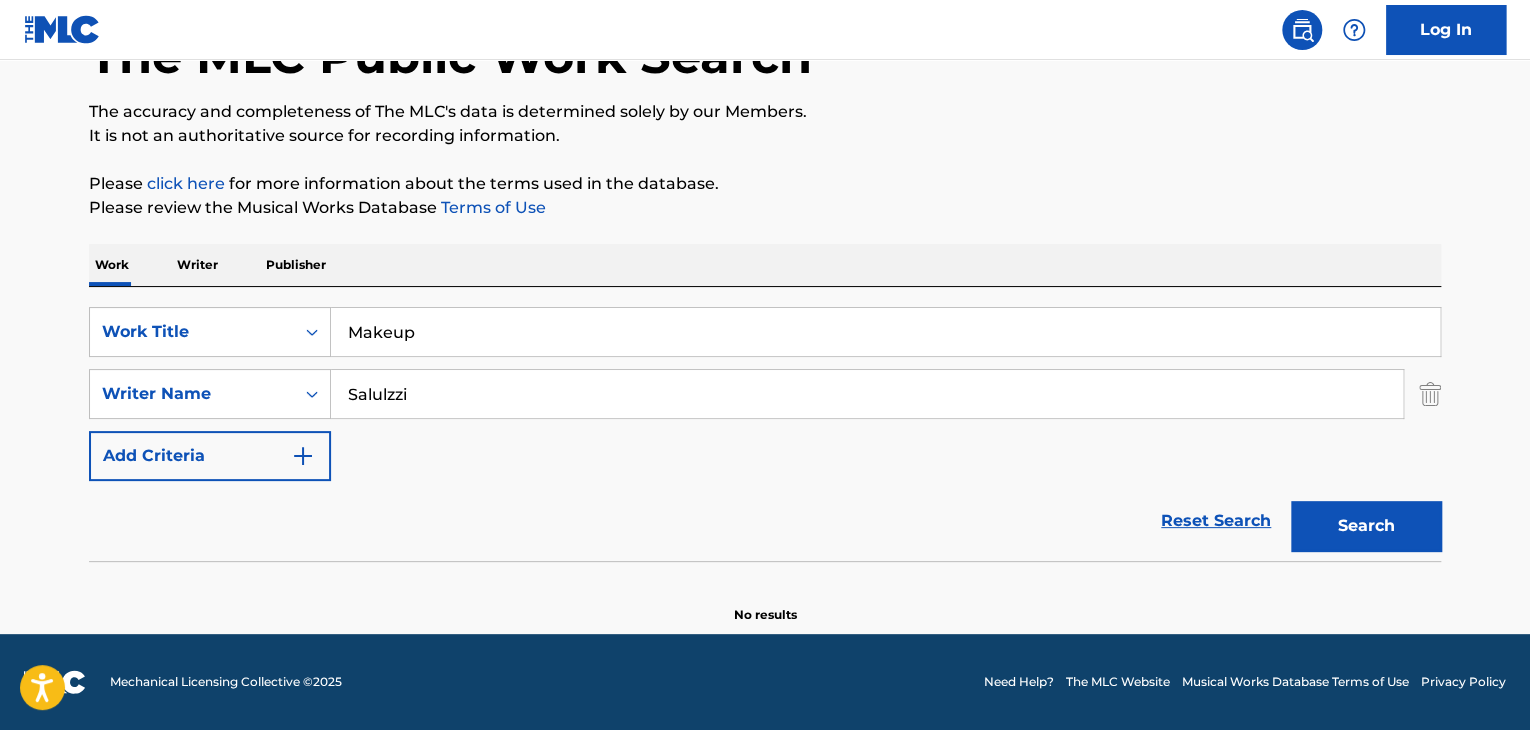 paste on "[PERSON_NAME]" 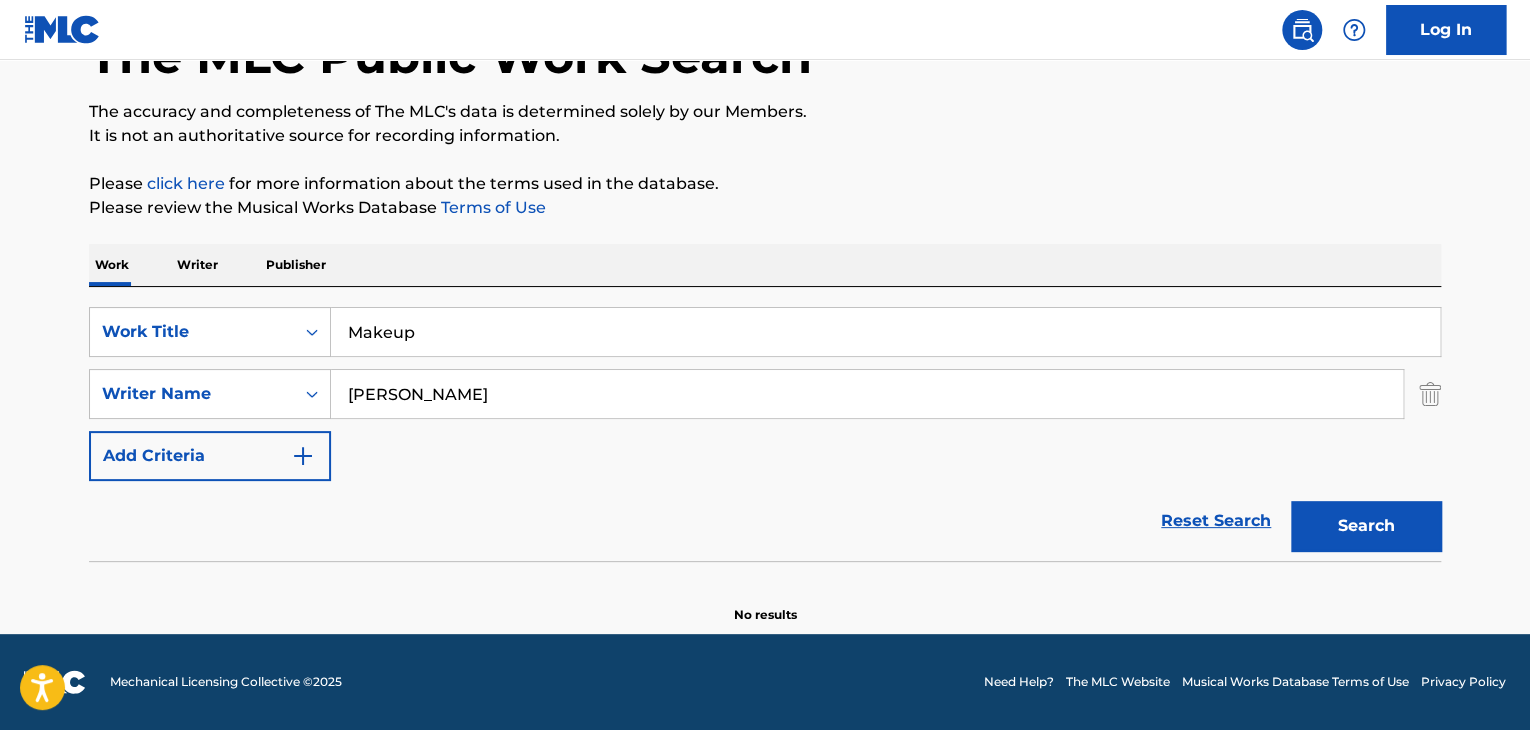 type on "[PERSON_NAME]" 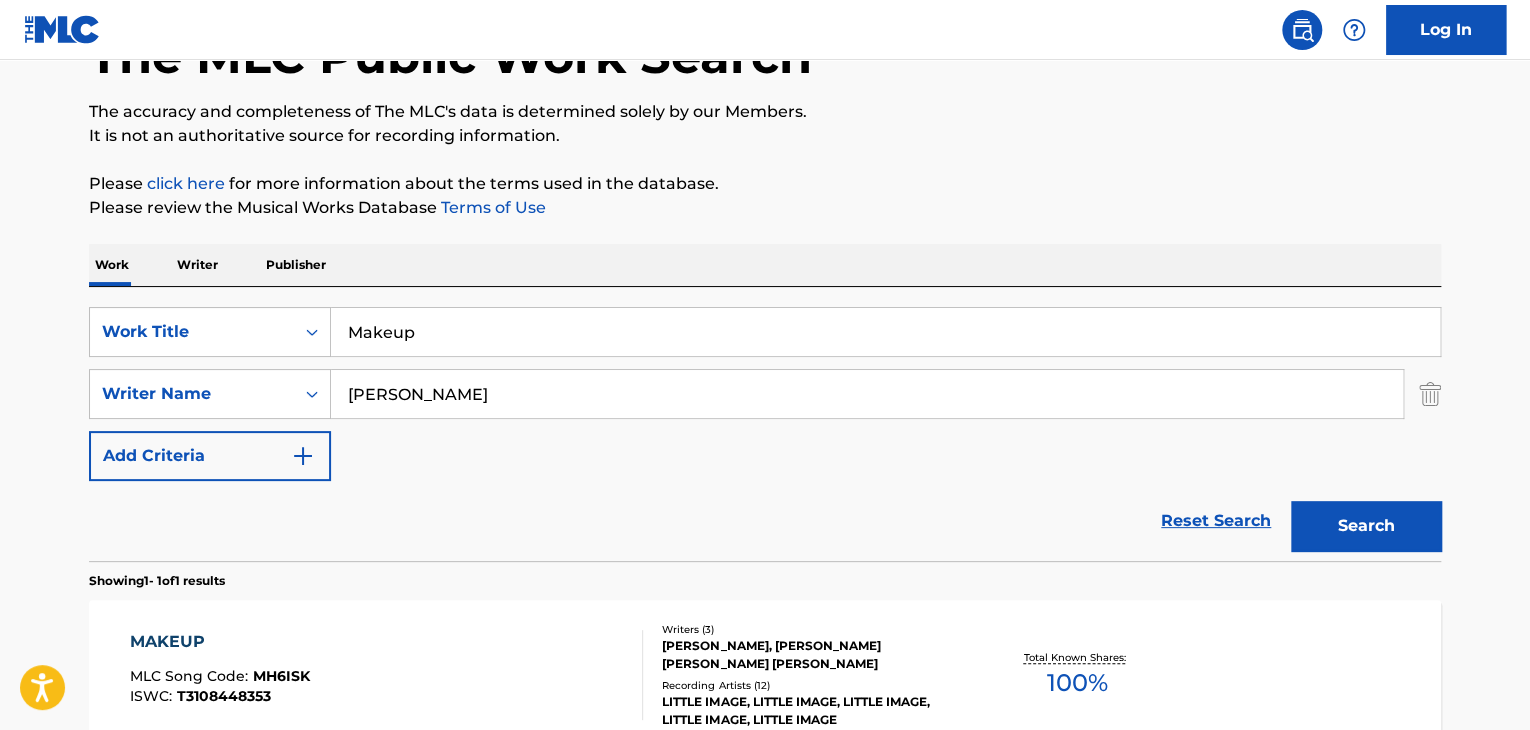 click on "MAKEUP" at bounding box center [220, 642] 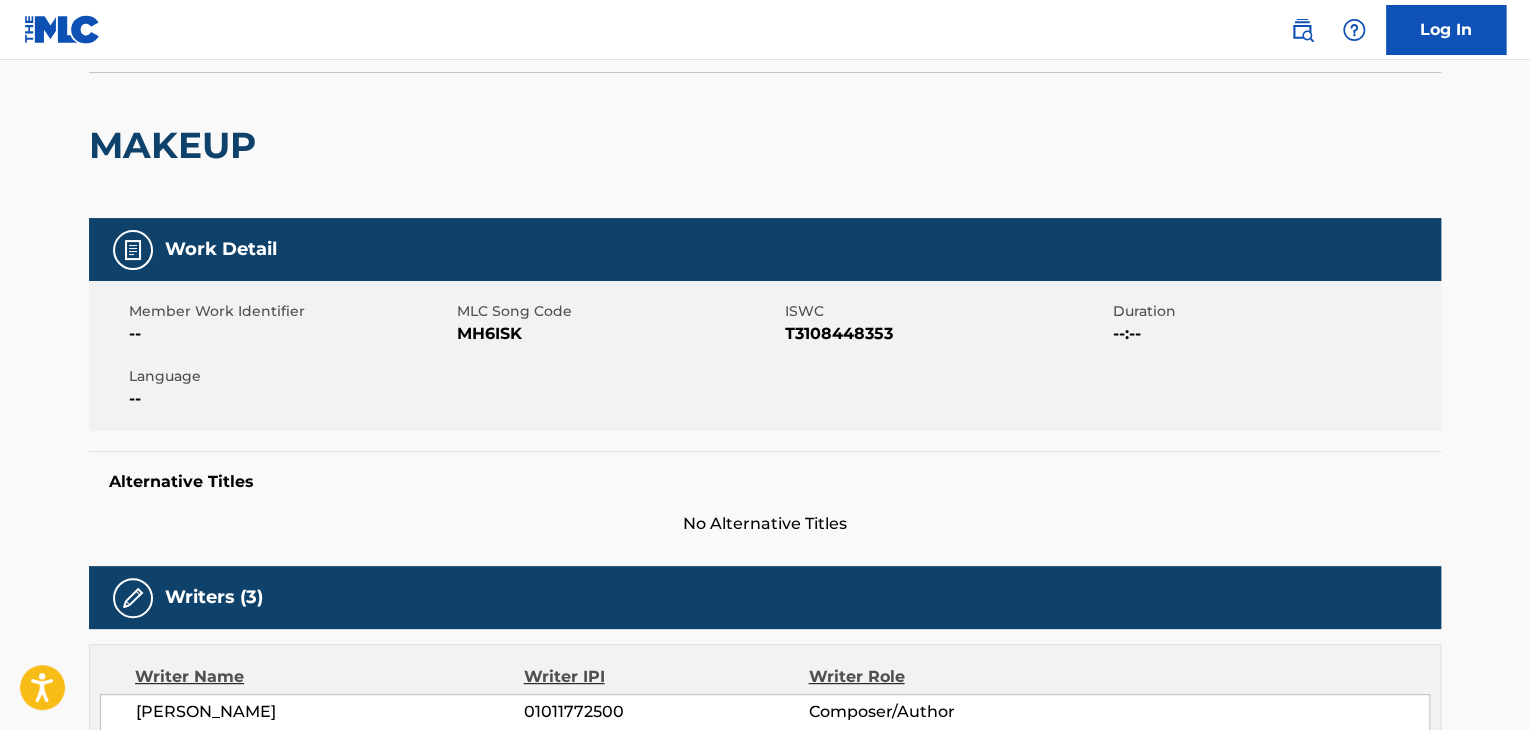 scroll, scrollTop: 0, scrollLeft: 0, axis: both 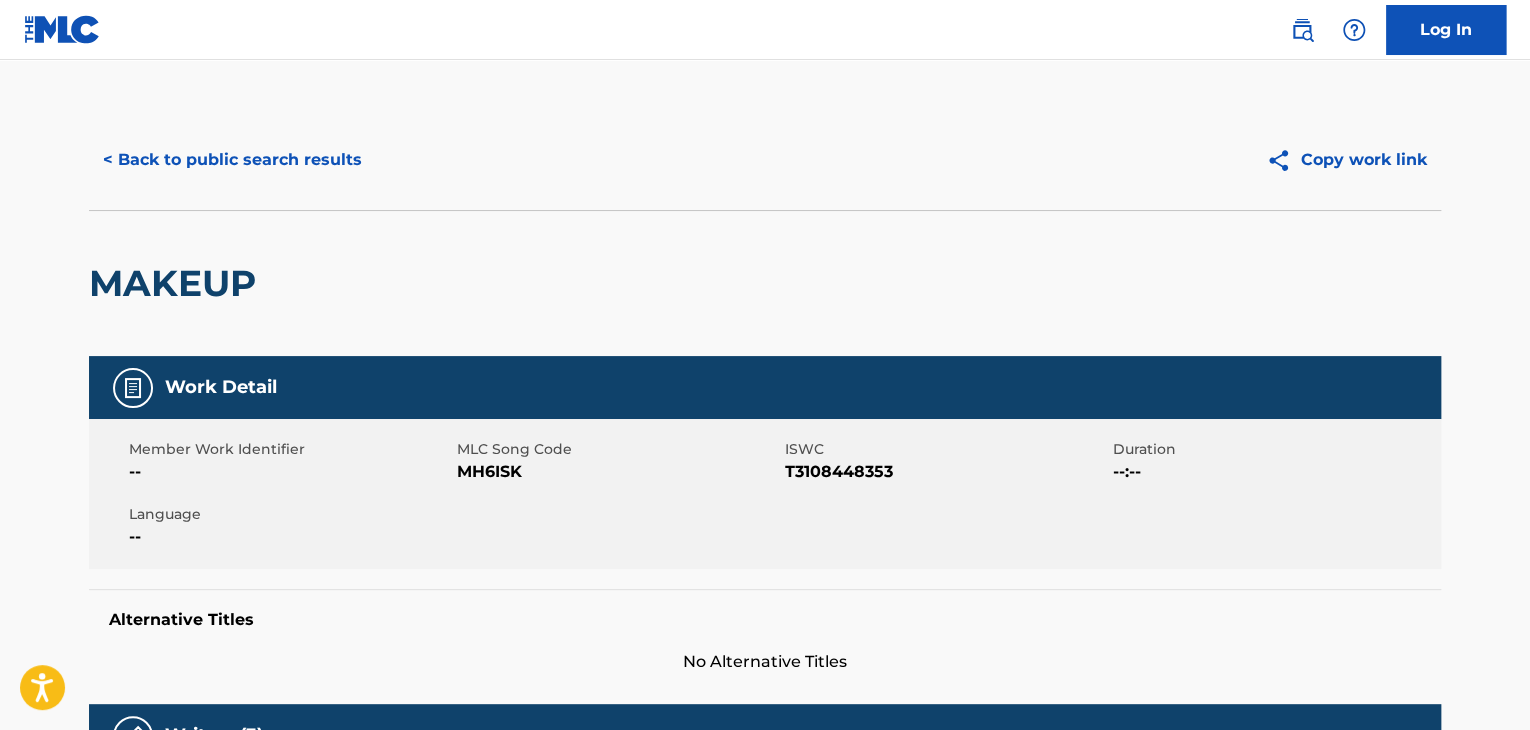 click on "MH6ISK" at bounding box center (618, 472) 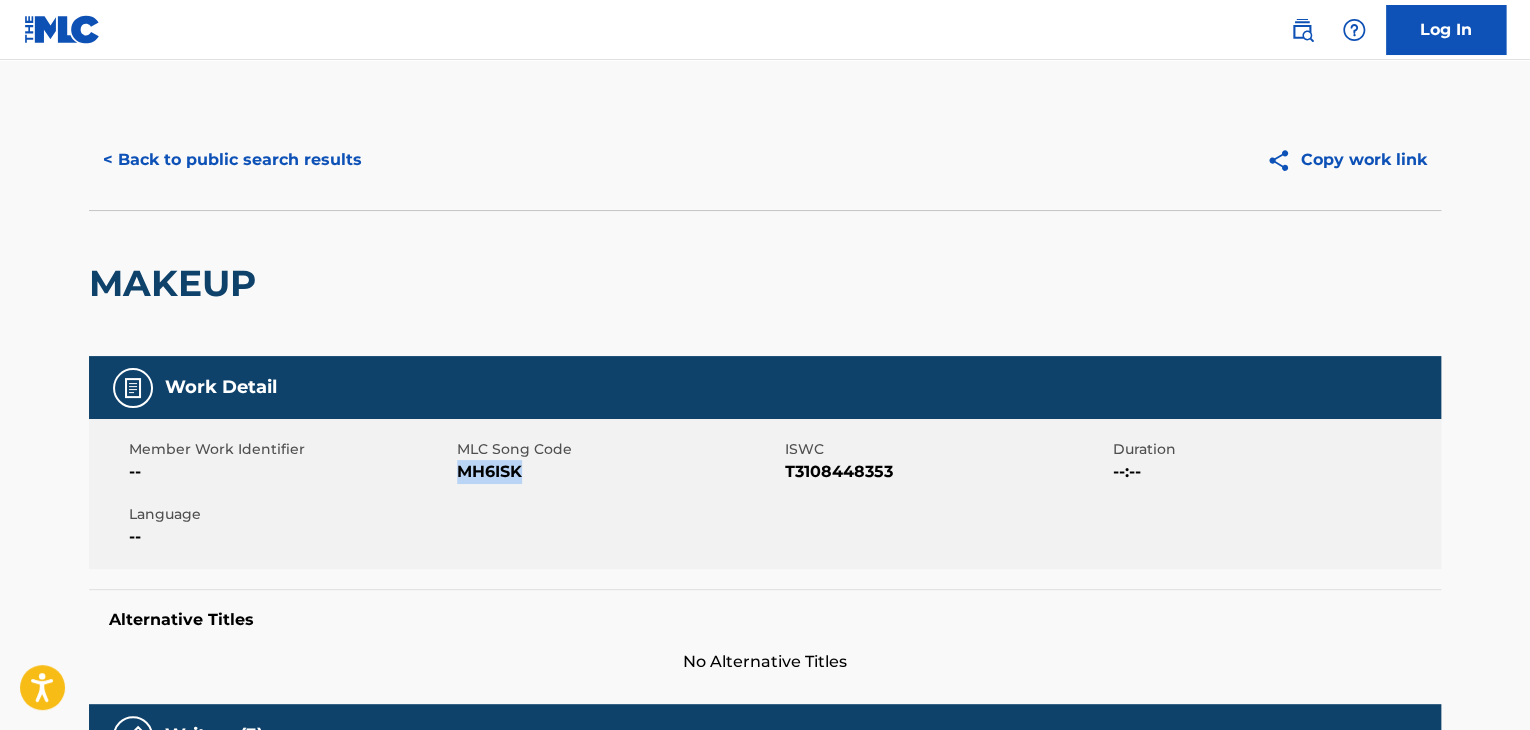 click on "MH6ISK" at bounding box center [618, 472] 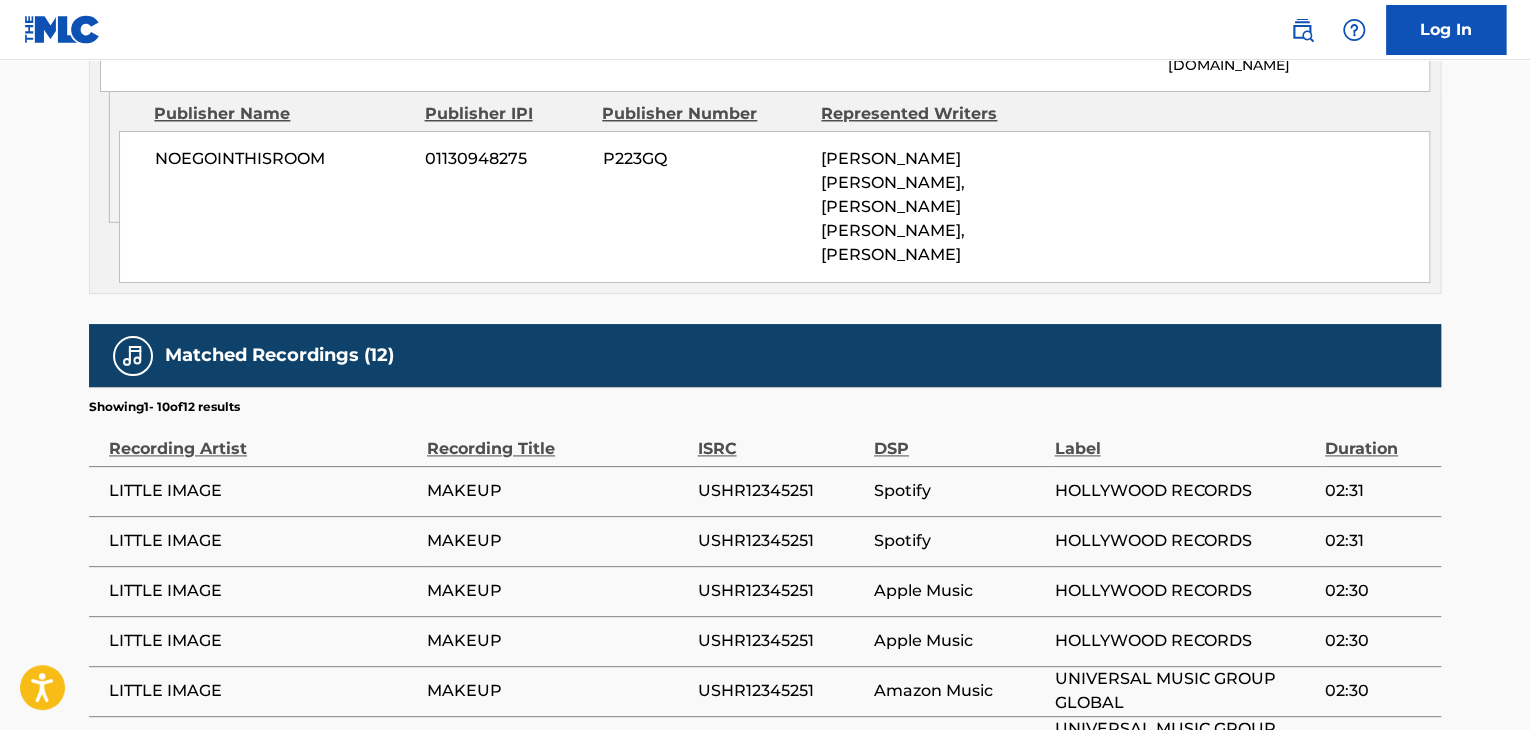 scroll, scrollTop: 1133, scrollLeft: 0, axis: vertical 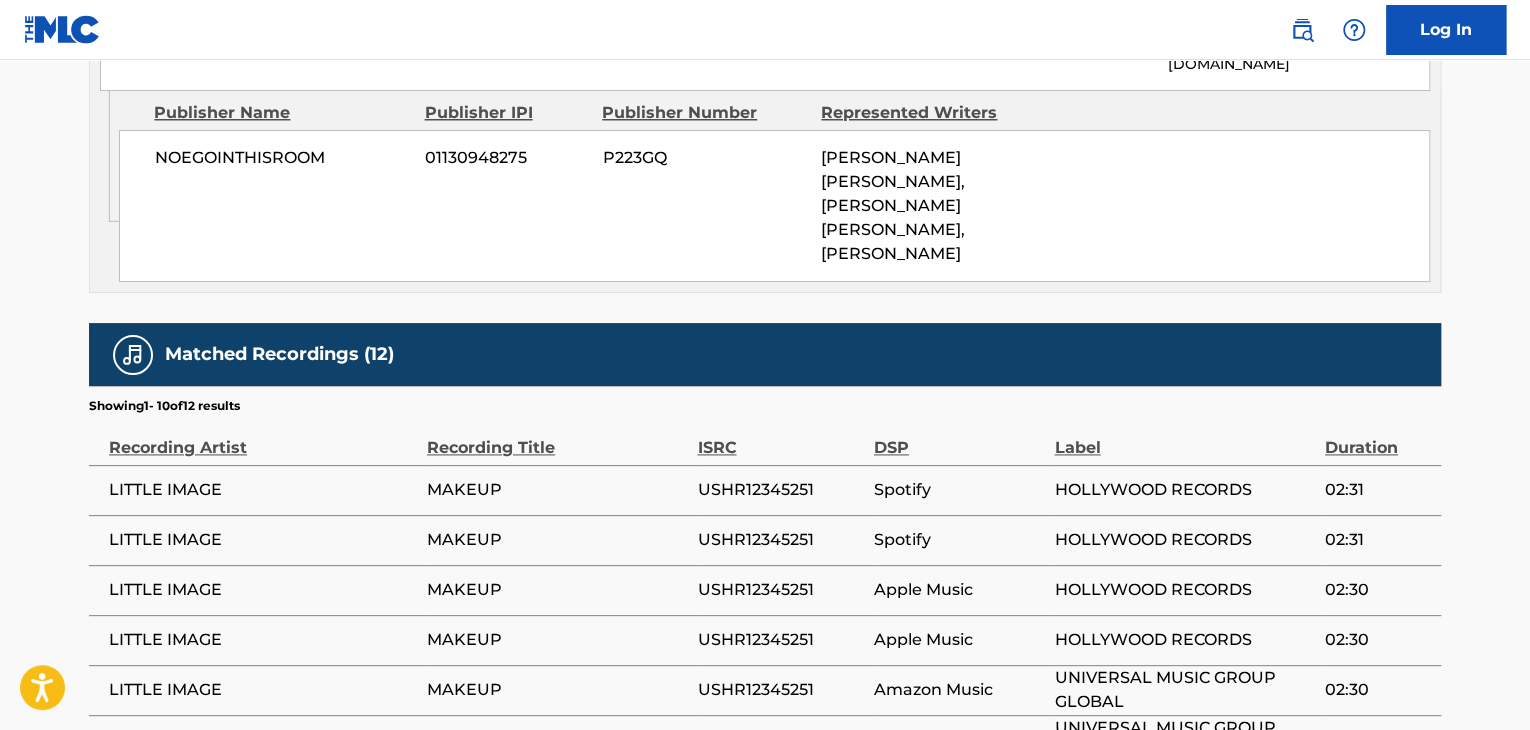 click on "NOEGOINTHISROOM" at bounding box center (282, 158) 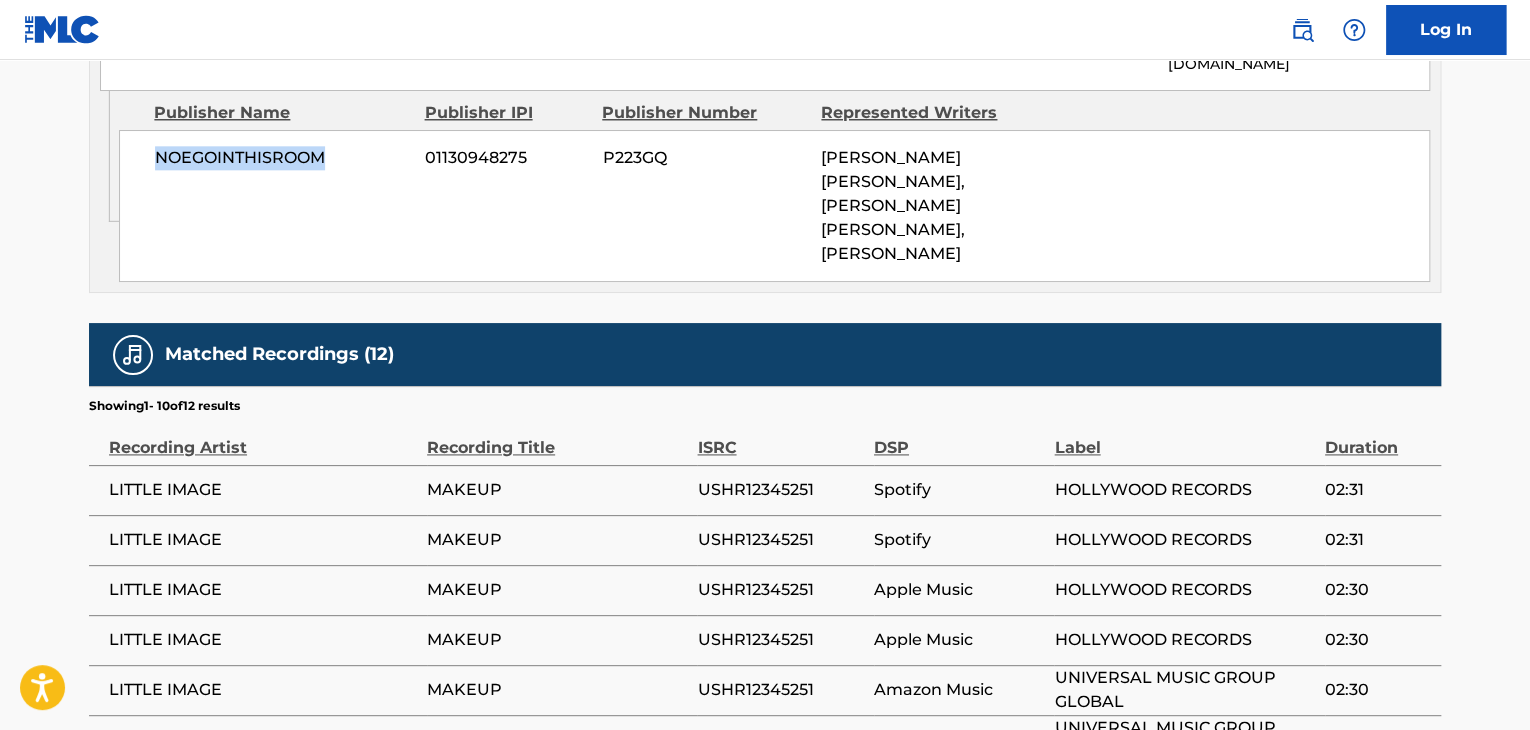 click on "NOEGOINTHISROOM" at bounding box center [282, 158] 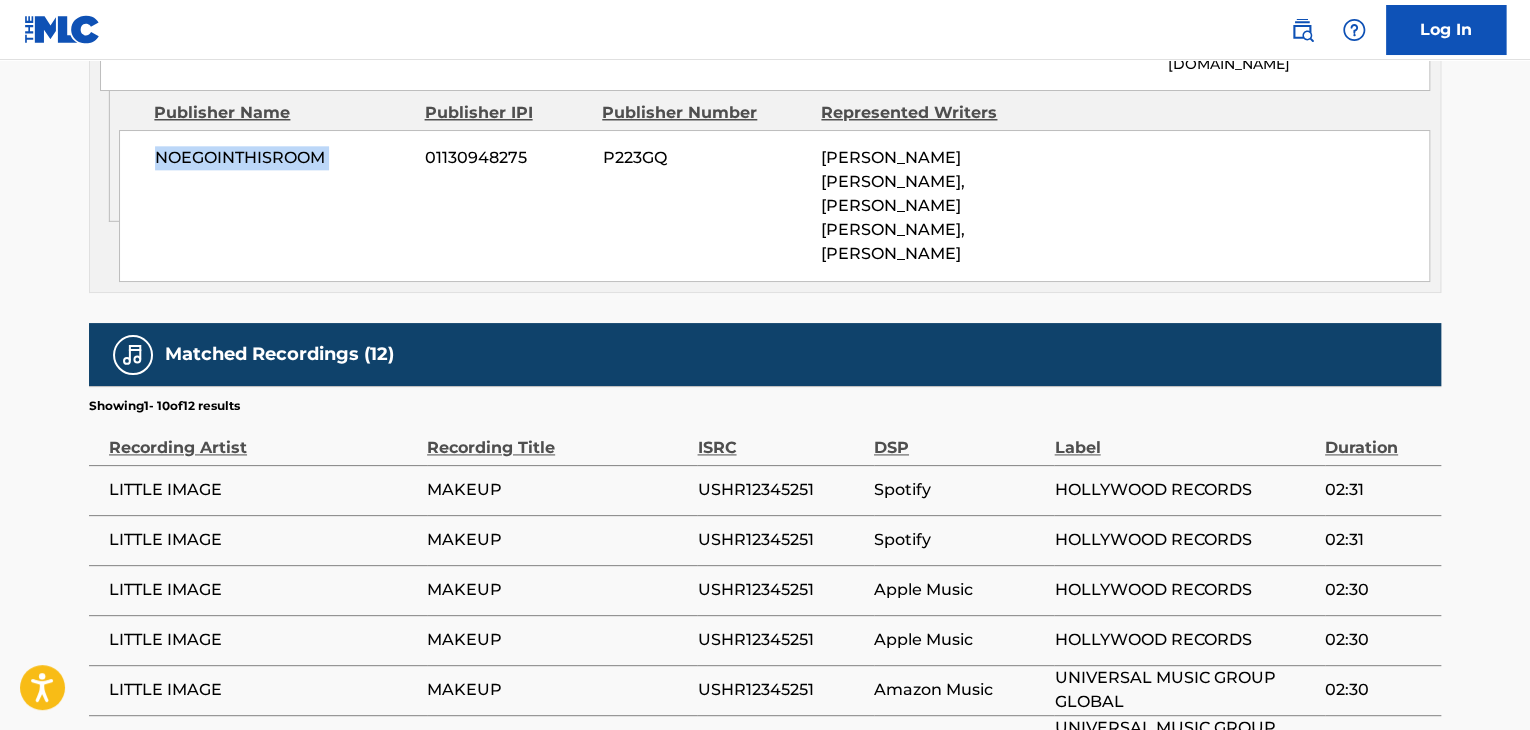 click on "NOEGOINTHISROOM" at bounding box center (282, 158) 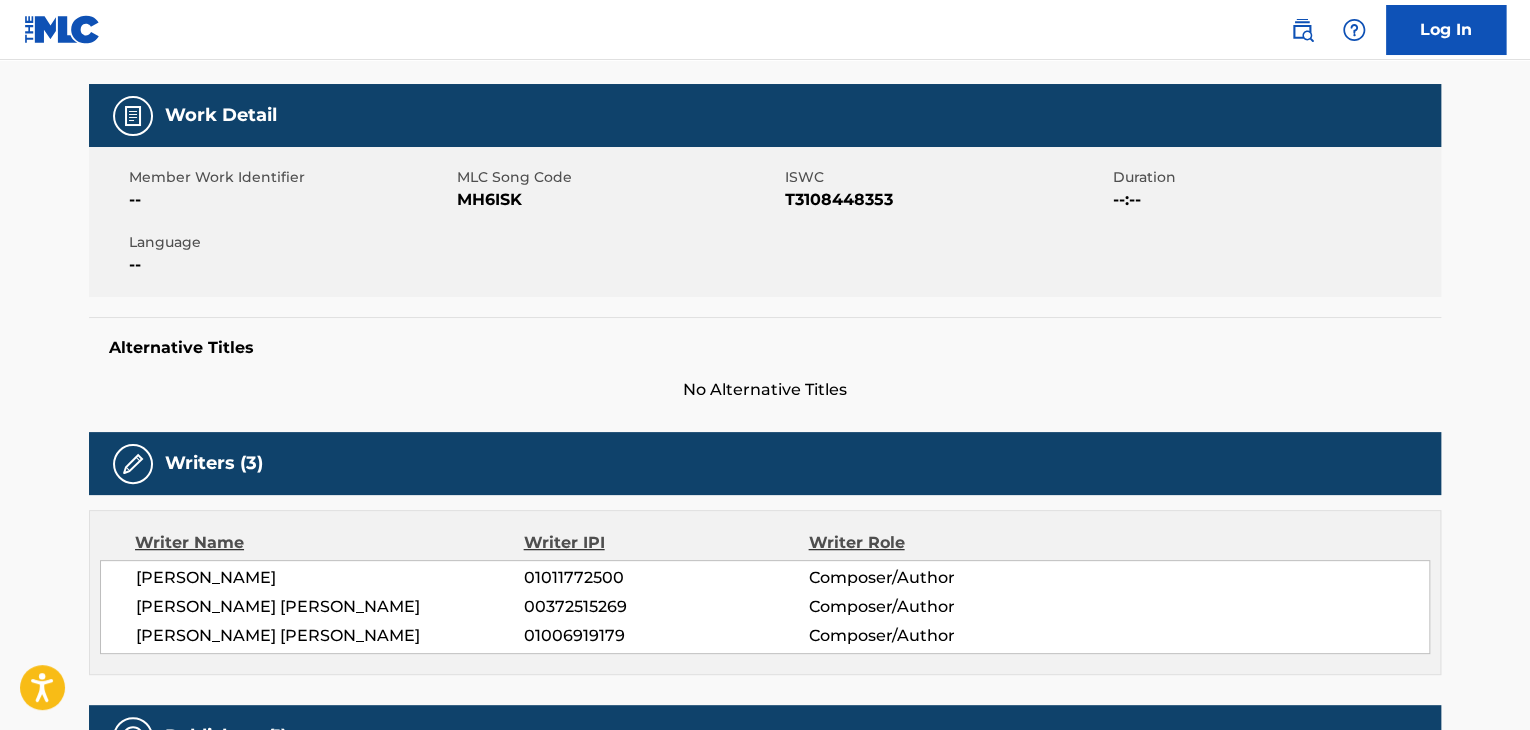 scroll, scrollTop: 266, scrollLeft: 0, axis: vertical 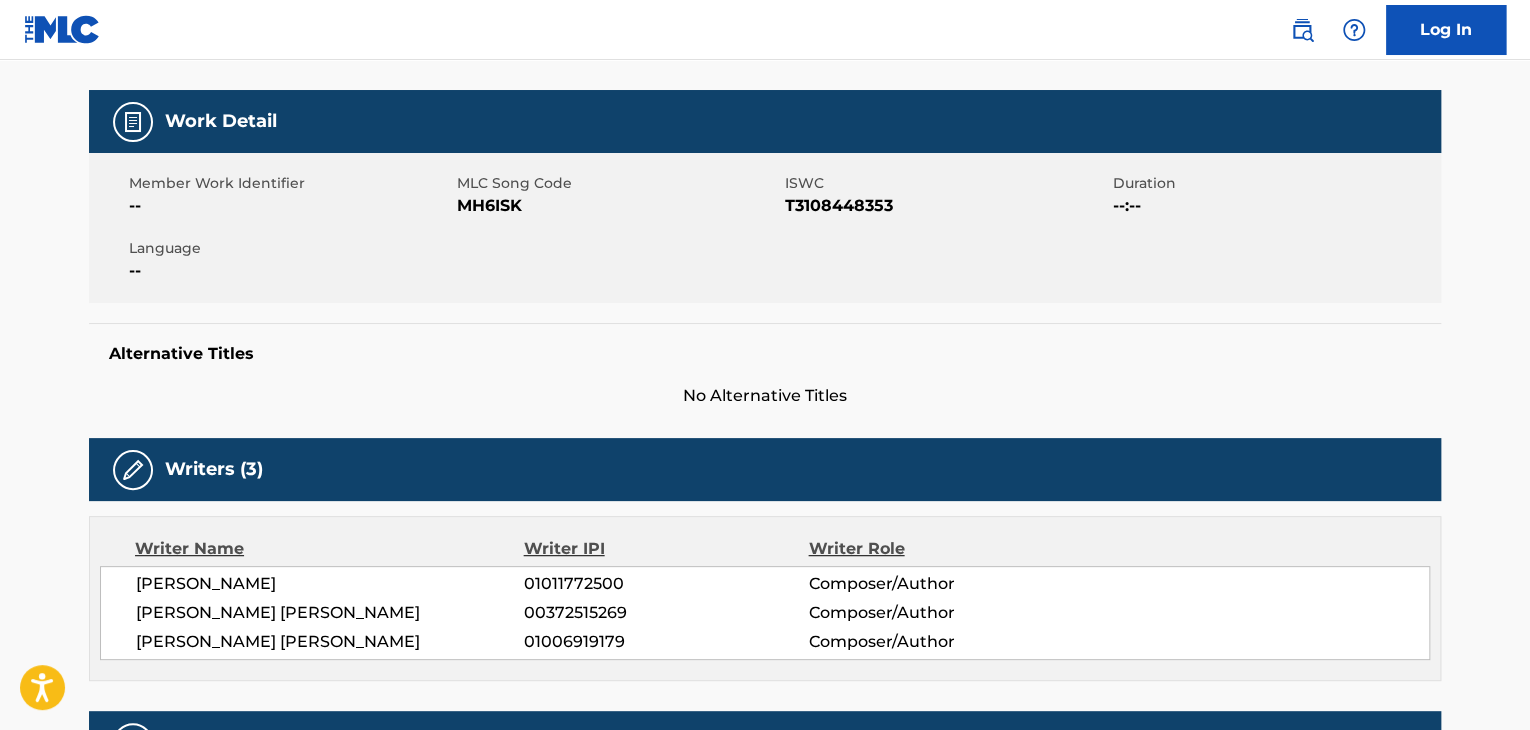 click on "MH6ISK" at bounding box center [618, 206] 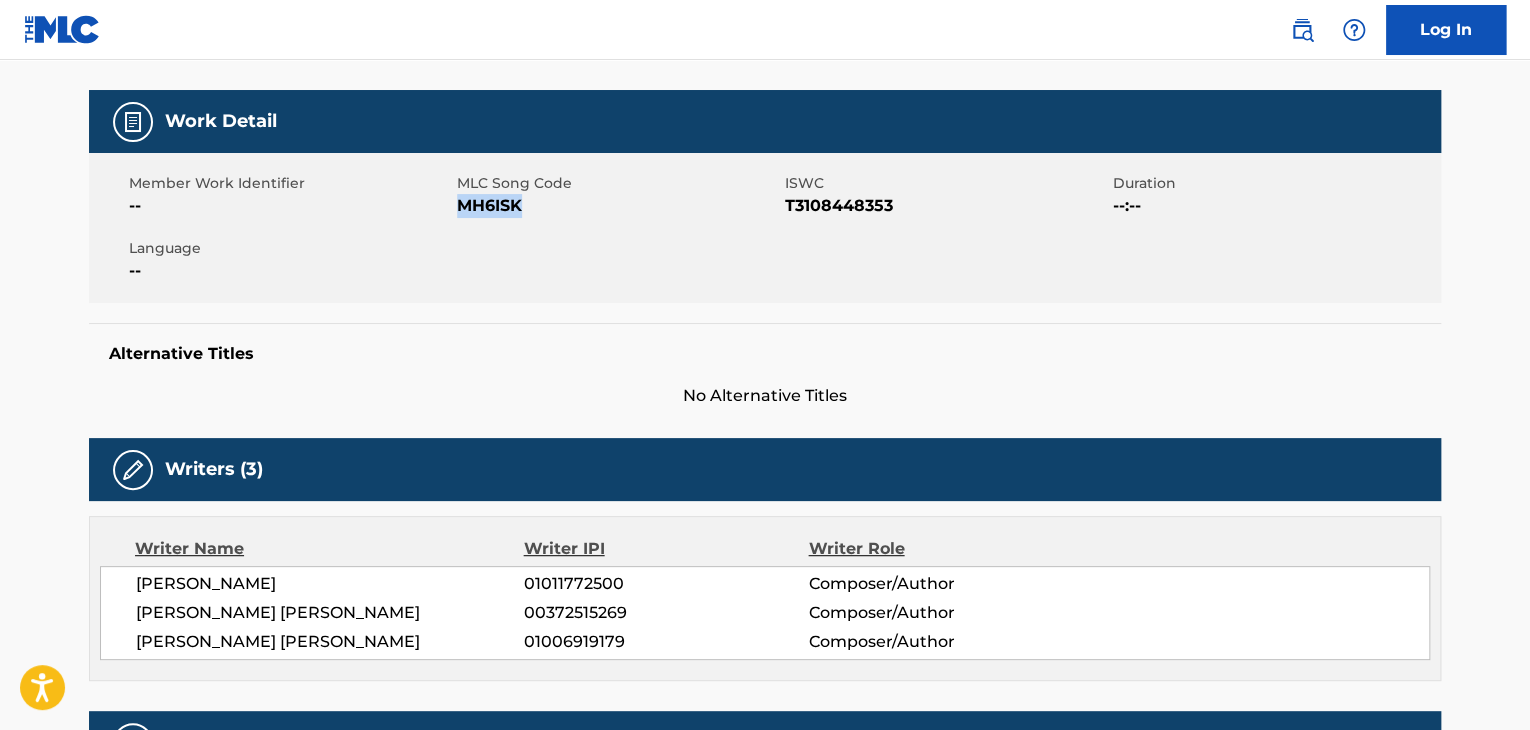 click on "MH6ISK" at bounding box center (618, 206) 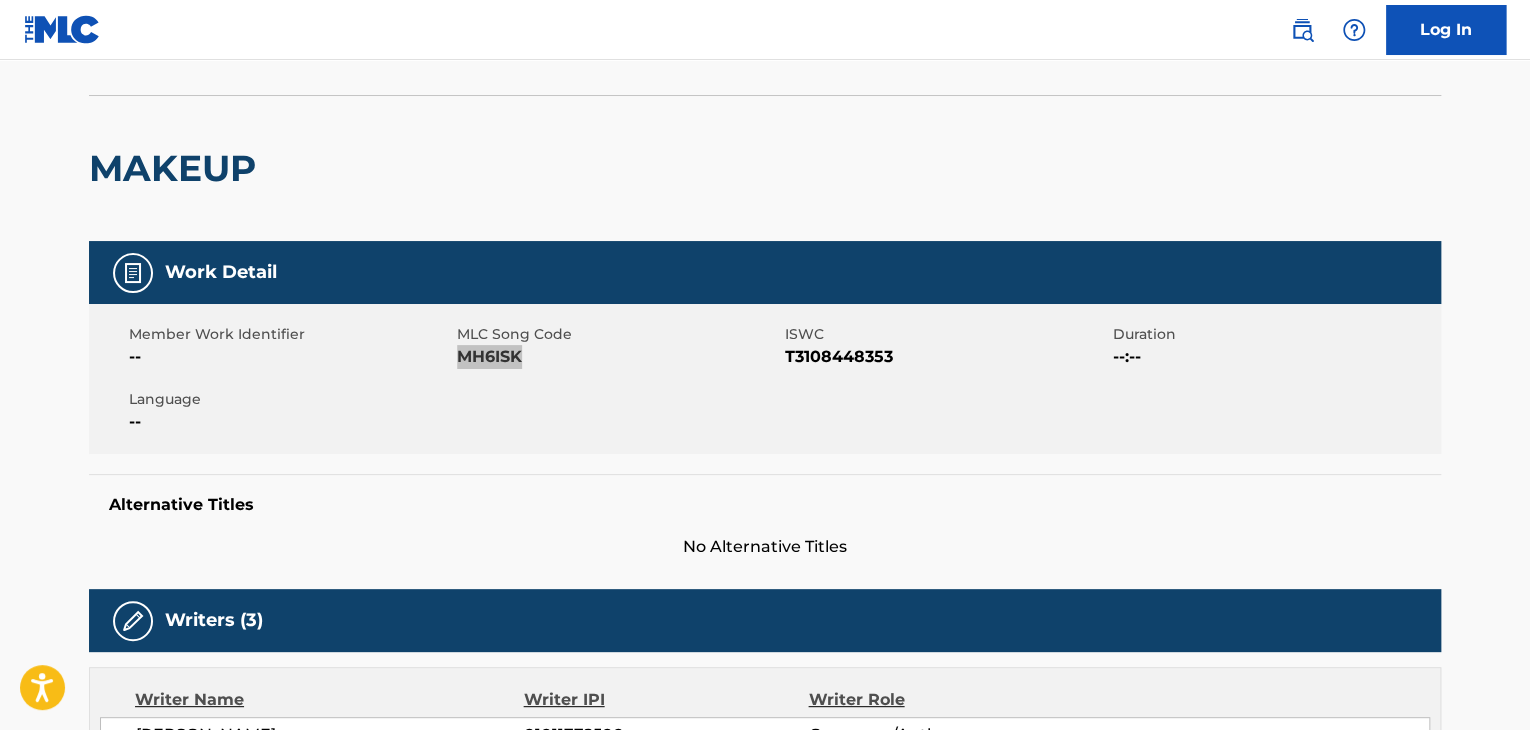 scroll, scrollTop: 0, scrollLeft: 0, axis: both 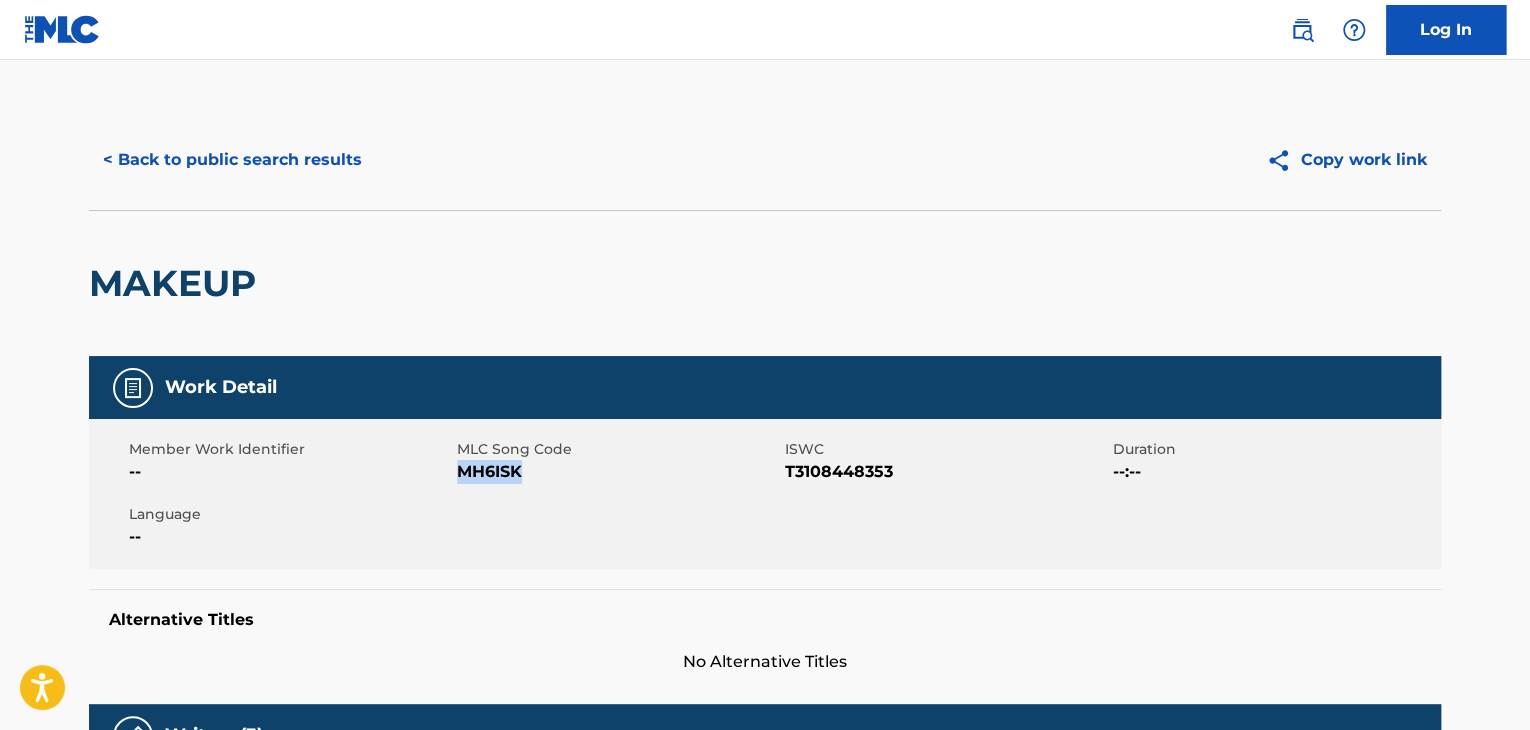 click on "< Back to public search results" at bounding box center (232, 160) 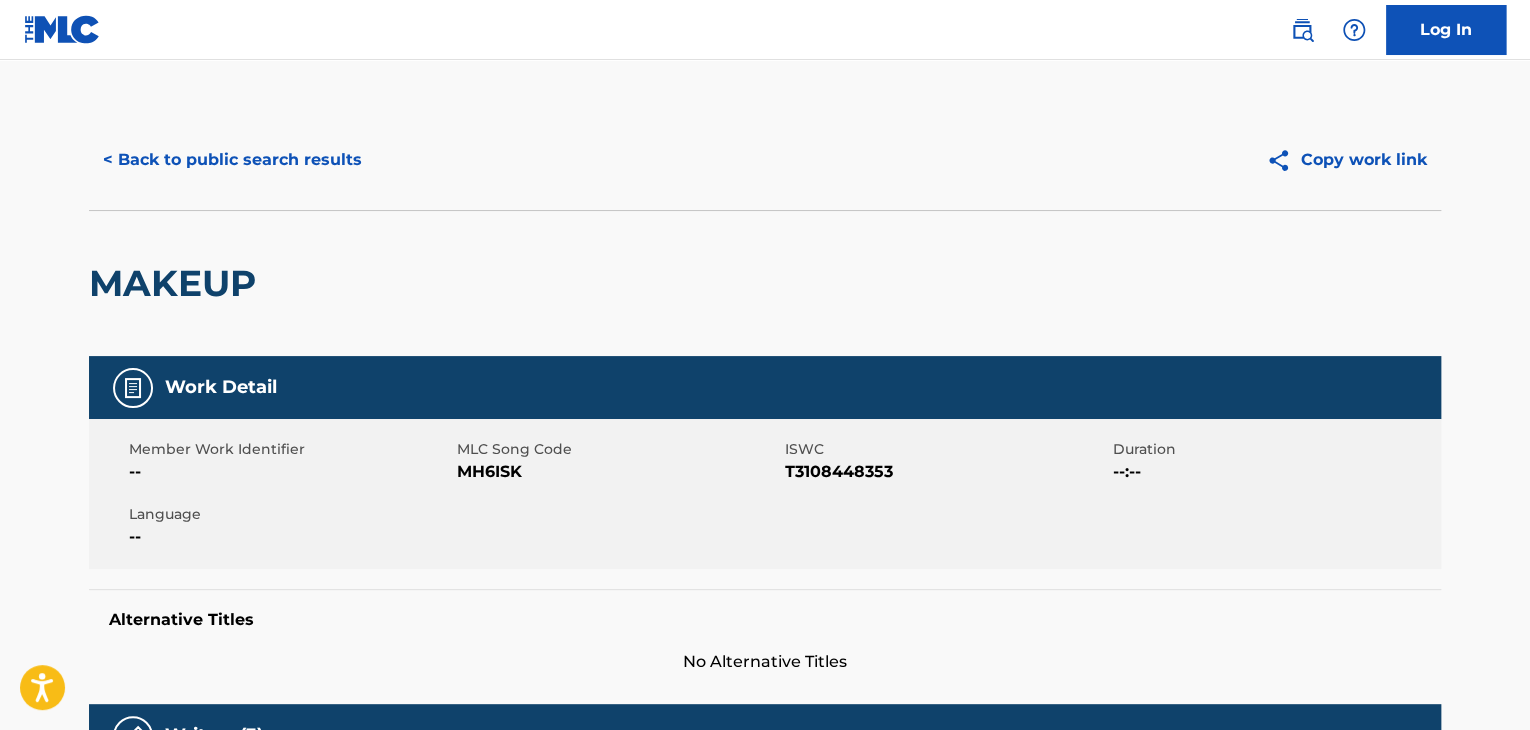 scroll, scrollTop: 138, scrollLeft: 0, axis: vertical 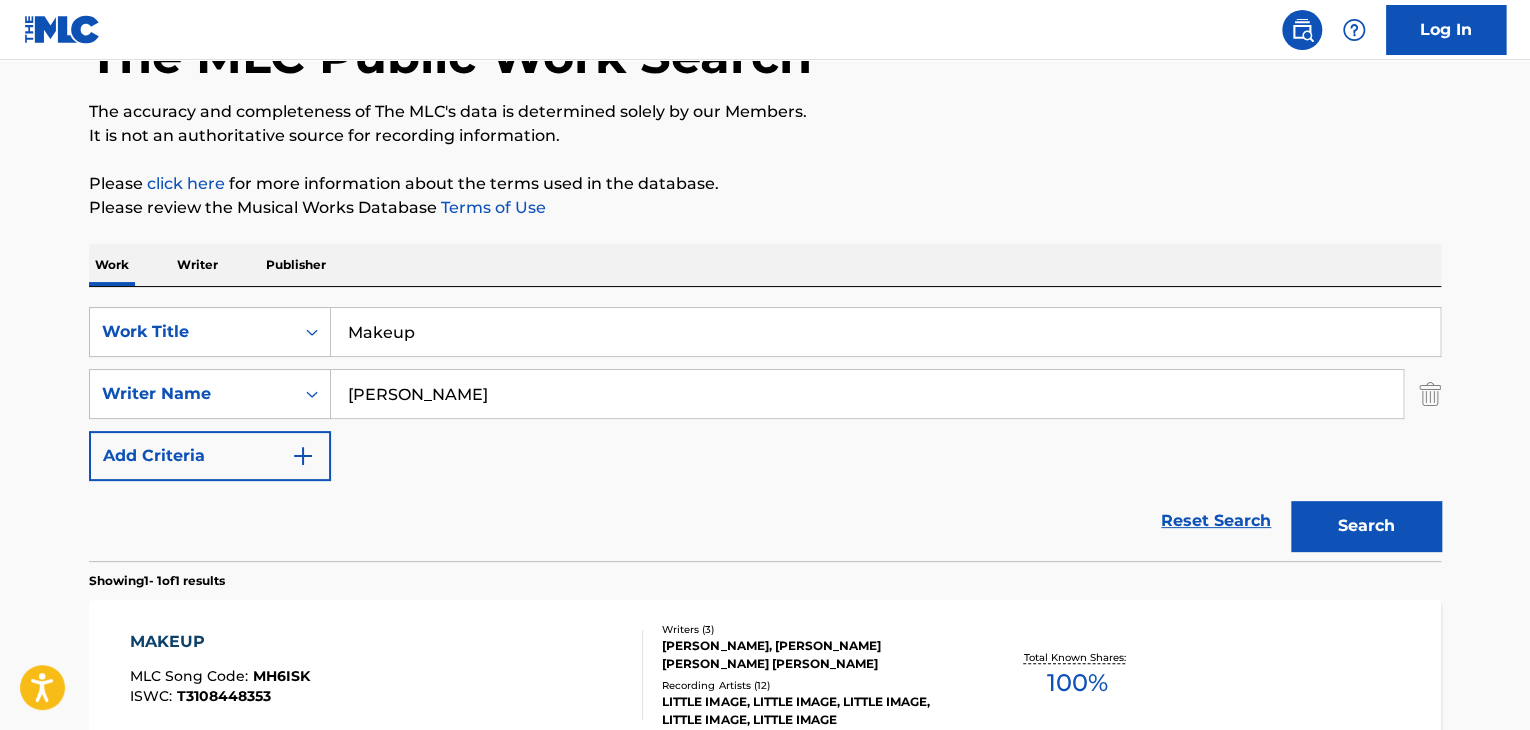 click on "Makeup" at bounding box center [885, 332] 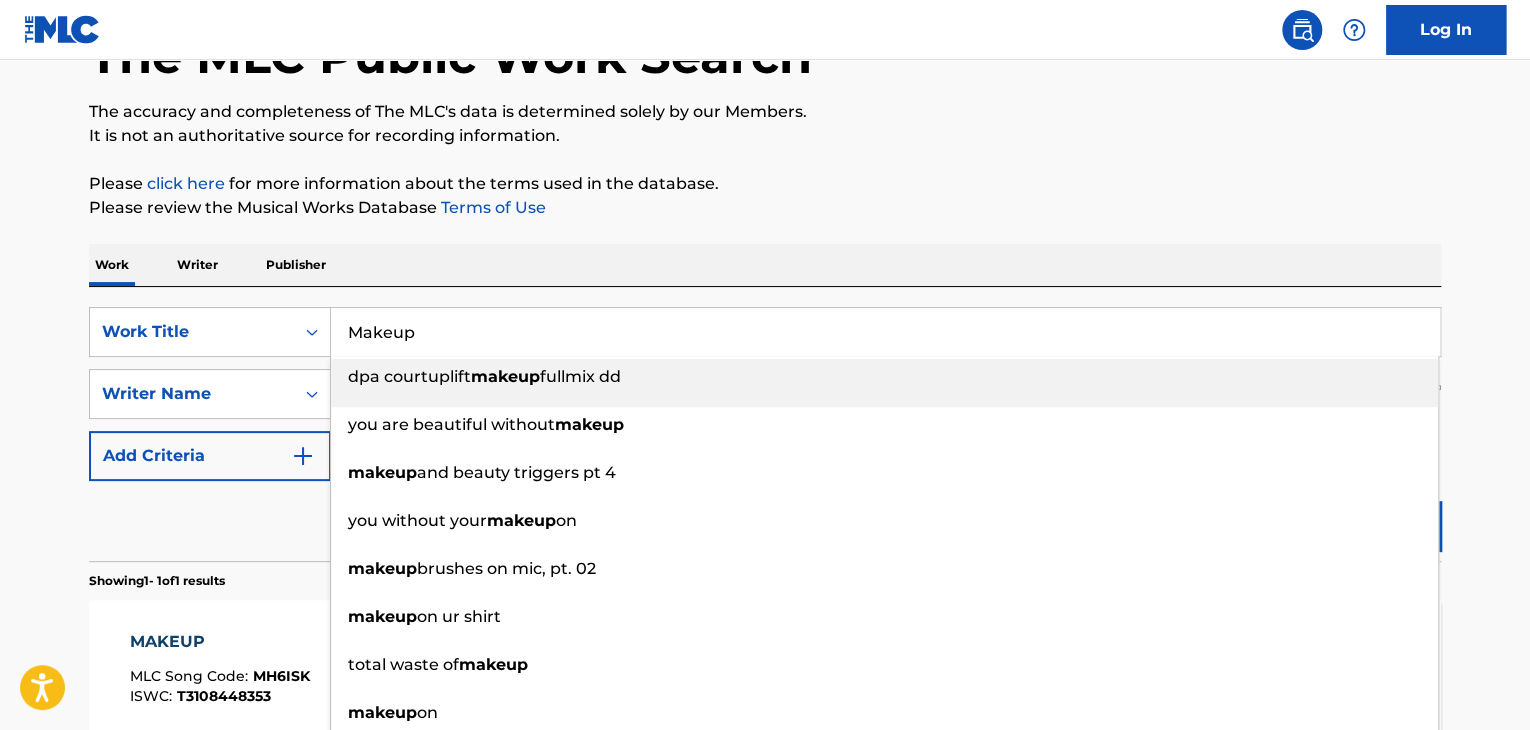 click on "The MLC Public Work Search The accuracy and completeness of The MLC's data is determined solely by our Members. It is not an authoritative source for recording information. Please   click here   for more information about the terms used in the database. Please review the Musical Works Database   Terms of Use Work Writer Publisher SearchWithCriteria7610073c-39aa-42aa-925d-e7b4563373bd Work Title Makeup dpa courtuplift  makeup  fullmix dd you are beautiful without  makeup makeup  and beauty triggers pt 4 you without your  makeup  on makeup  brushes on mic, pt. 02 makeup  on ur shirt total waste of  makeup makeup  on [PERSON_NAME] the  makeup SearchWithCriteriab721d645-7720-4c94-a064-d5693013eb17 Writer Name [PERSON_NAME] Add Criteria Reset Search Search Showing  1  -   1  of  1   results   MAKEUP MLC Song Code : MH6ISK ISWC : T3108448353 Writers ( 3 ) [PERSON_NAME], [PERSON_NAME] [PERSON_NAME] [PERSON_NAME] Recording Artists ( 12 ) LITTLE IMAGE, LITTLE IMAGE, LITTLE IMAGE, LITTLE IMAGE, LITTLE IMAGE 100" at bounding box center (765, 408) 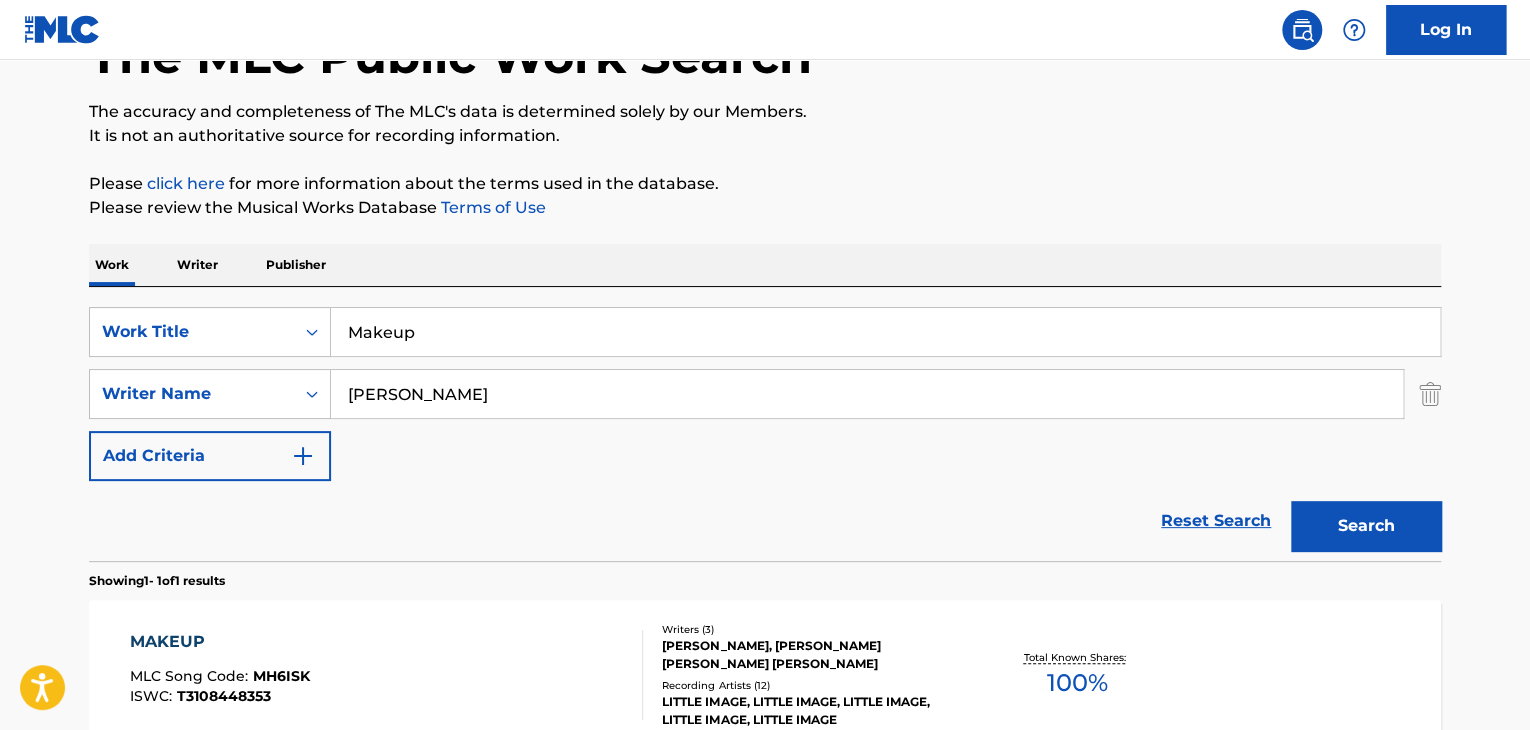 click on "Makeup" at bounding box center [885, 332] 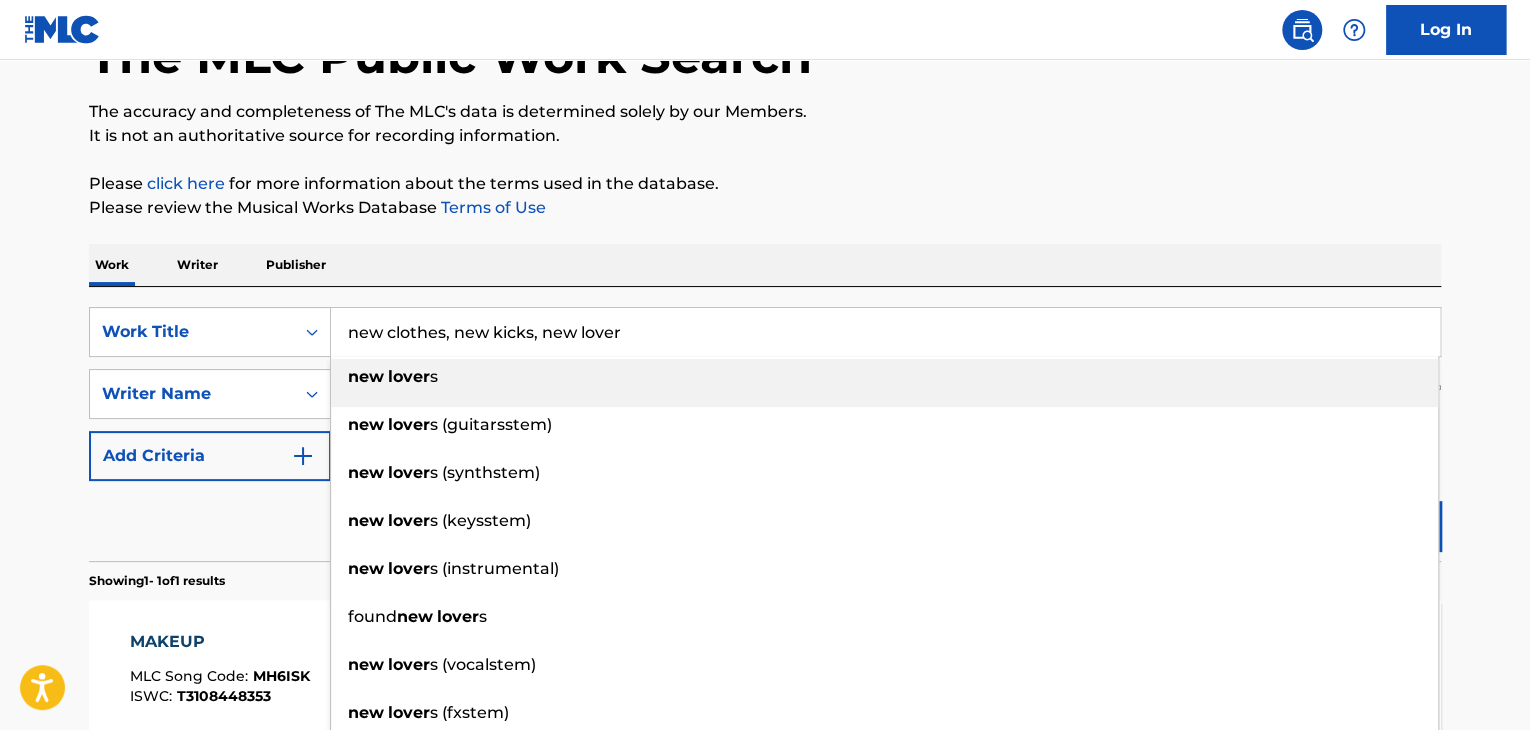 click on "new   lover s" at bounding box center (884, 377) 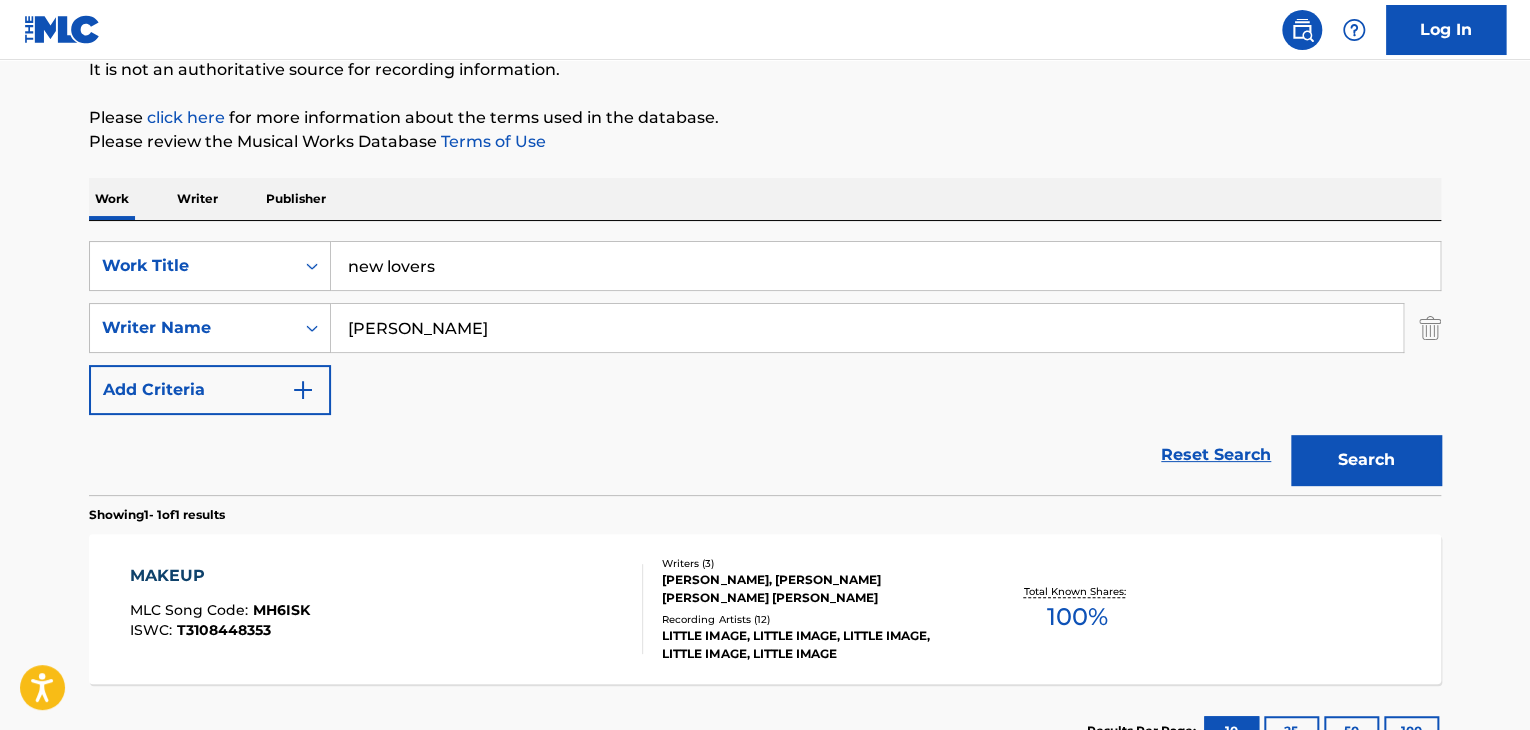 click on "Search" at bounding box center [1366, 460] 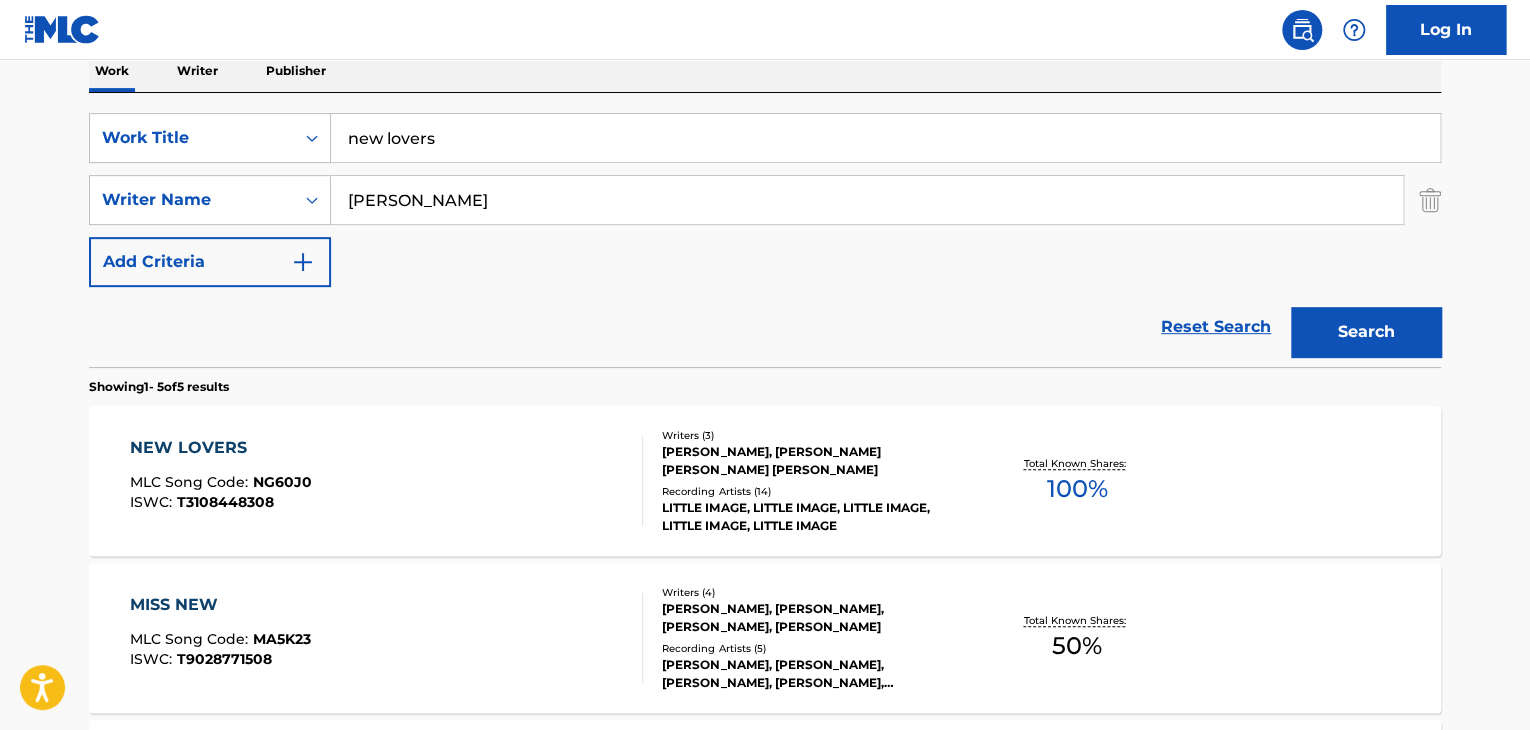 scroll, scrollTop: 404, scrollLeft: 0, axis: vertical 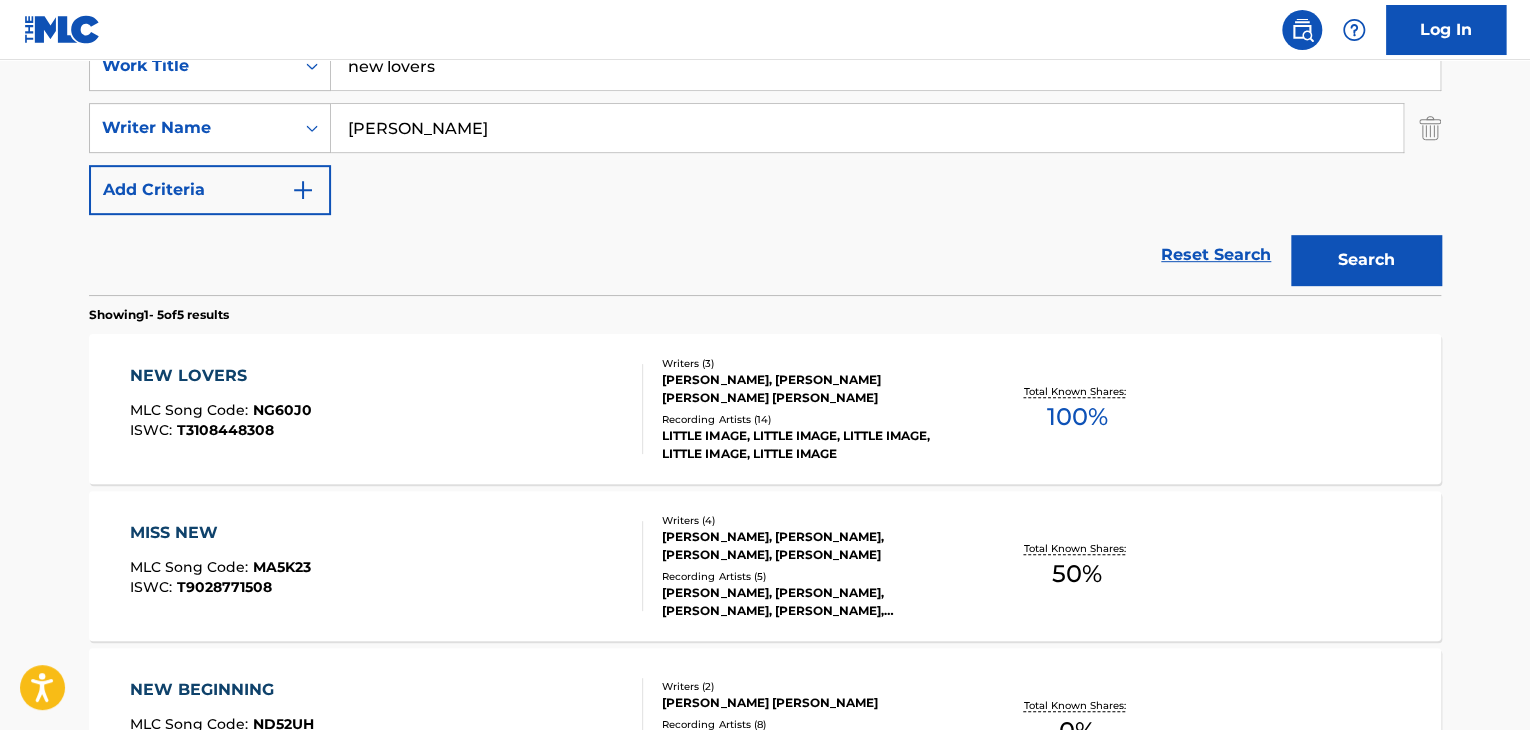 click on "NEW LOVERS" at bounding box center [221, 376] 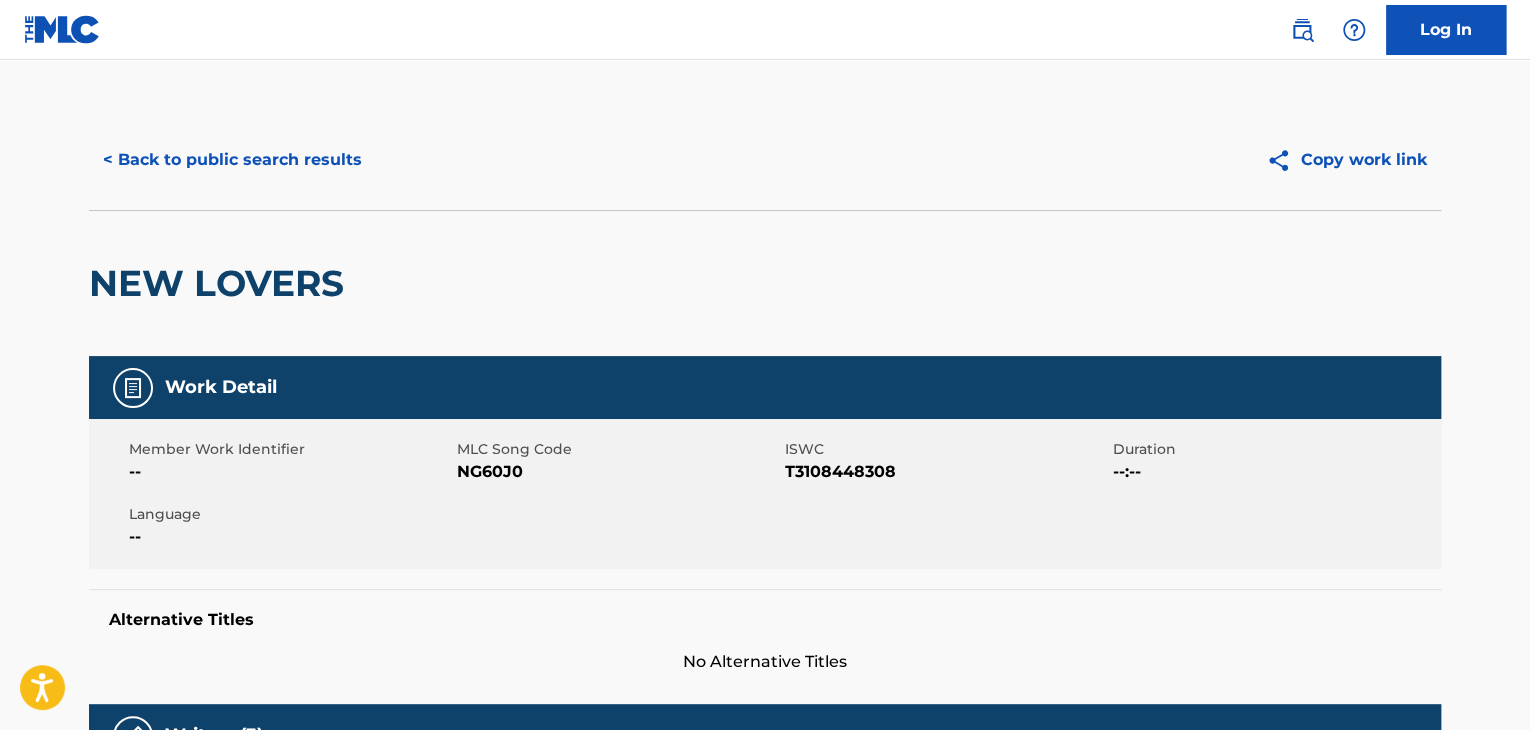 click on "NG60J0" at bounding box center [618, 472] 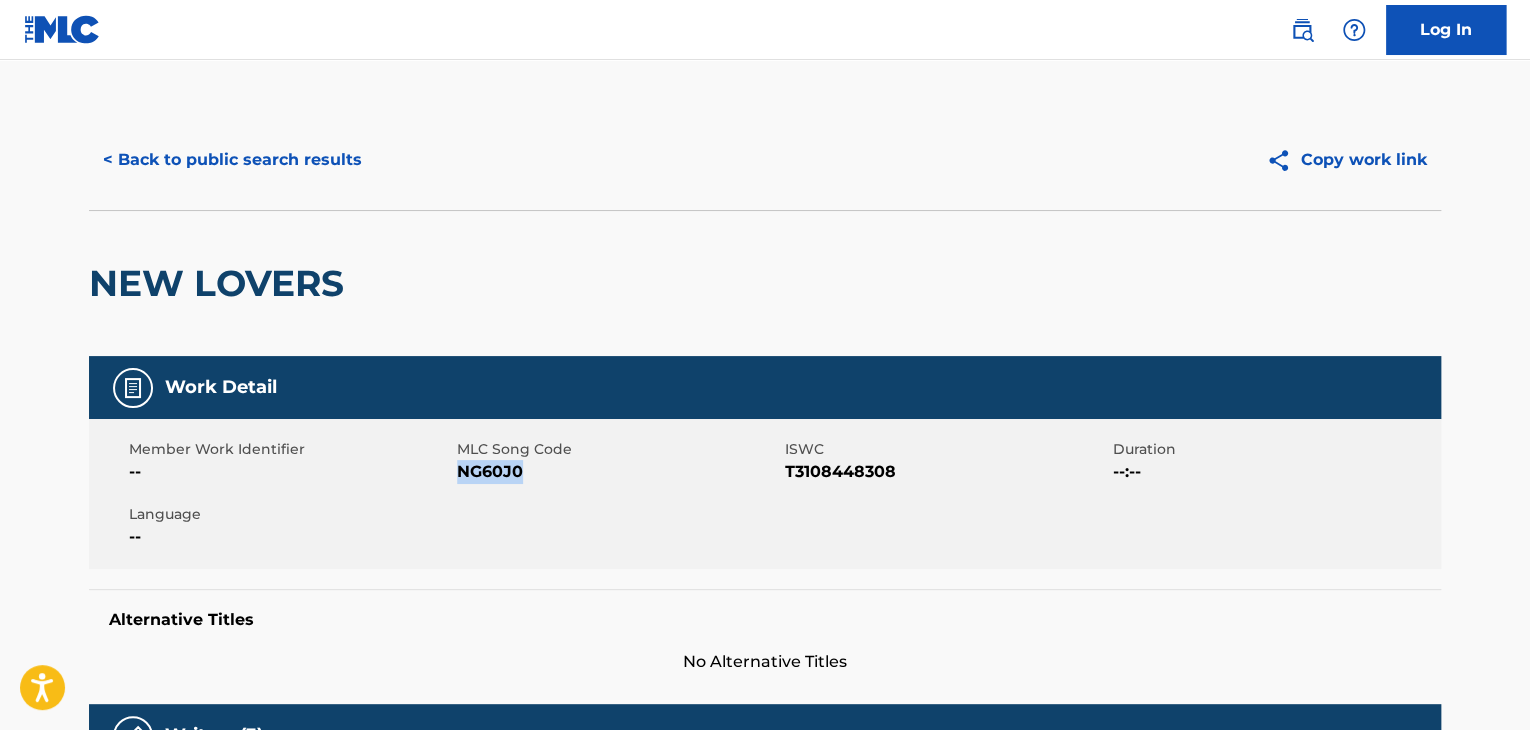 click on "NG60J0" at bounding box center (618, 472) 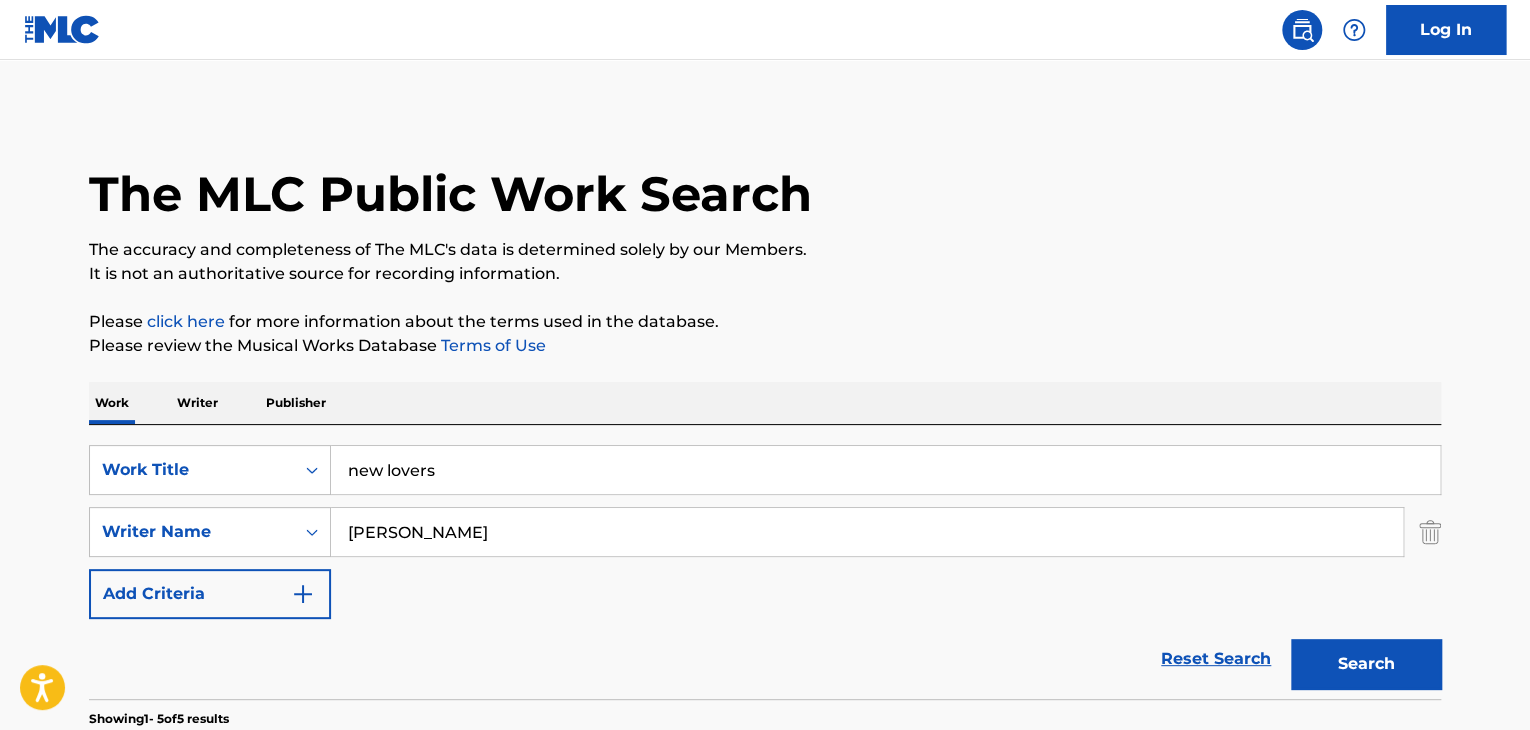 scroll, scrollTop: 404, scrollLeft: 0, axis: vertical 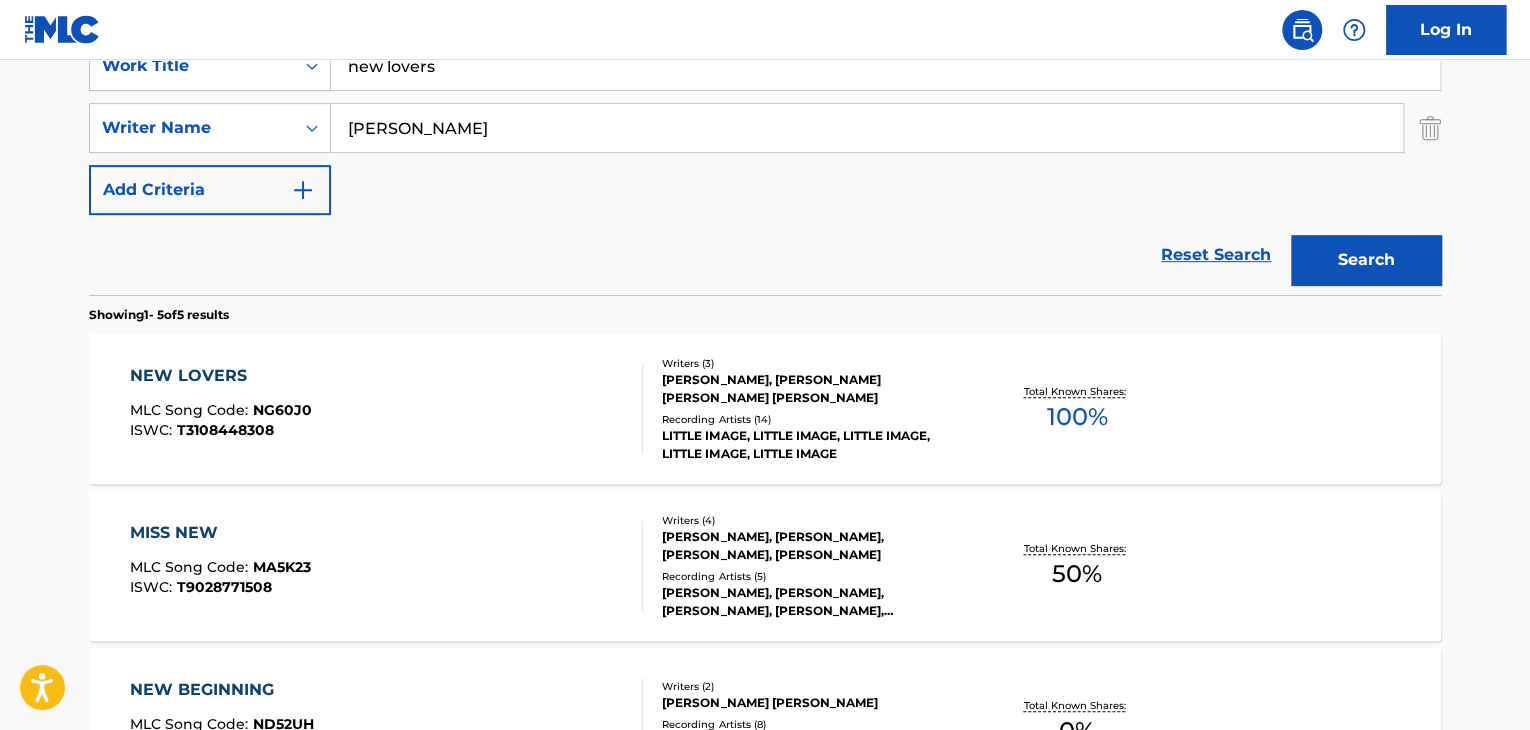 click on "new lovers" at bounding box center (885, 66) 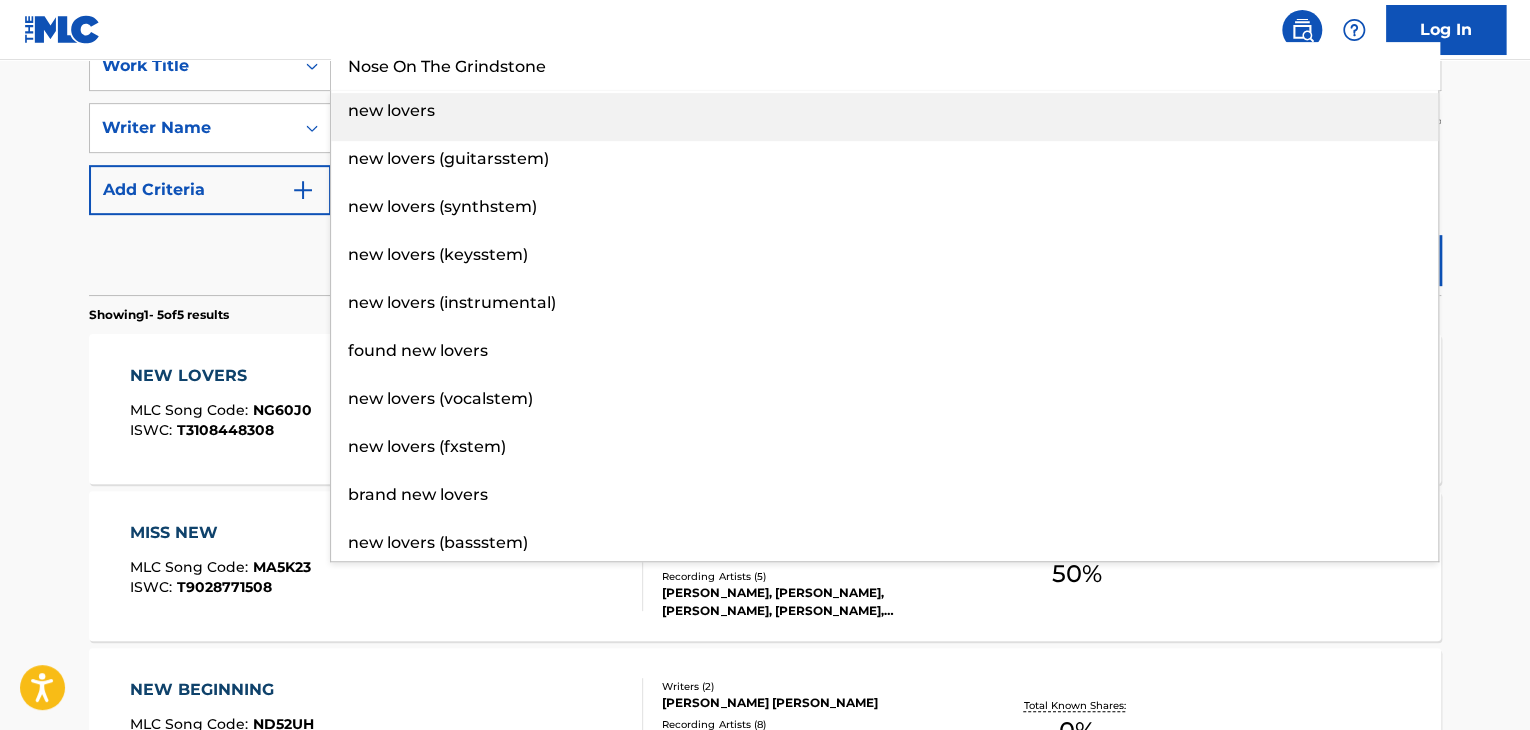type on "Nose On The Grindstone" 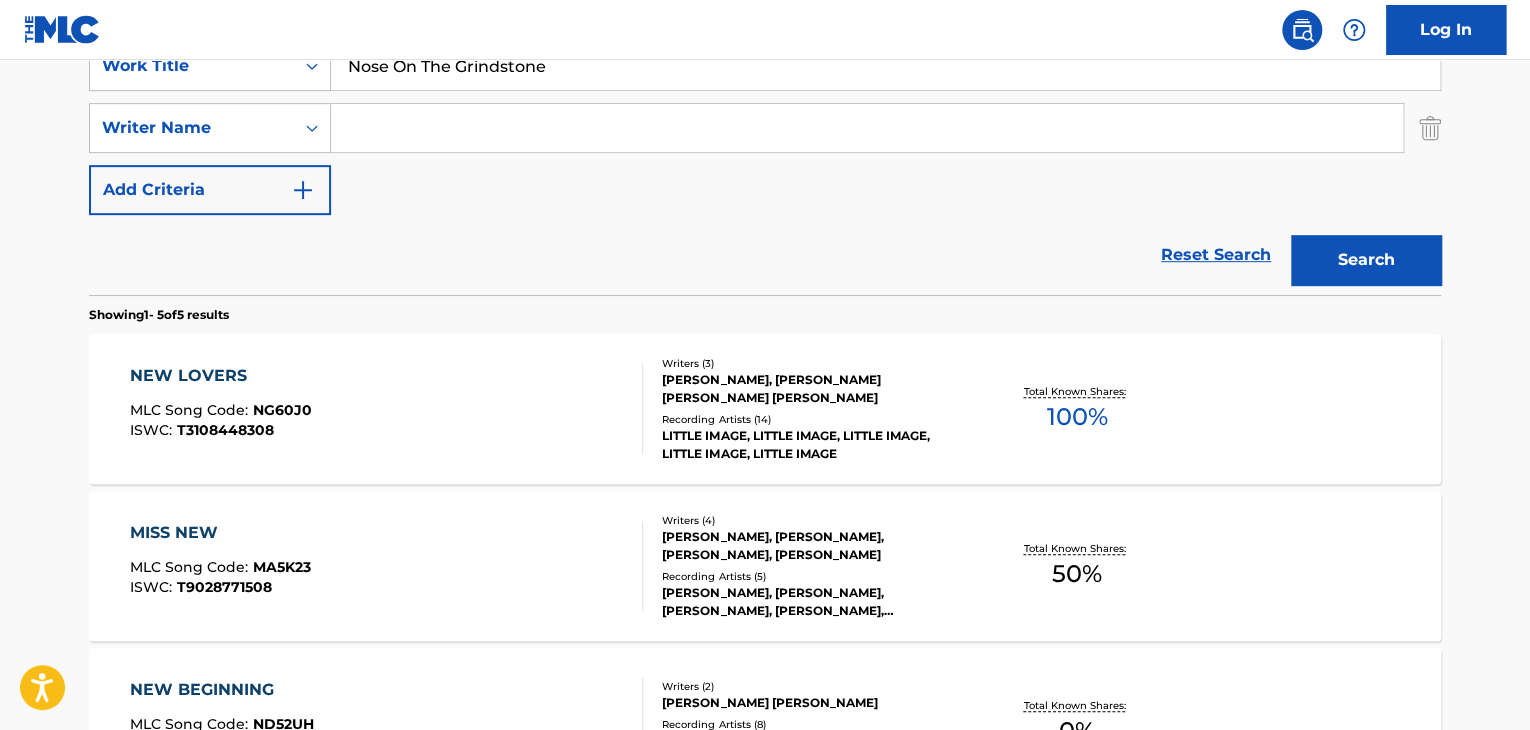 click on "Search" at bounding box center [1366, 260] 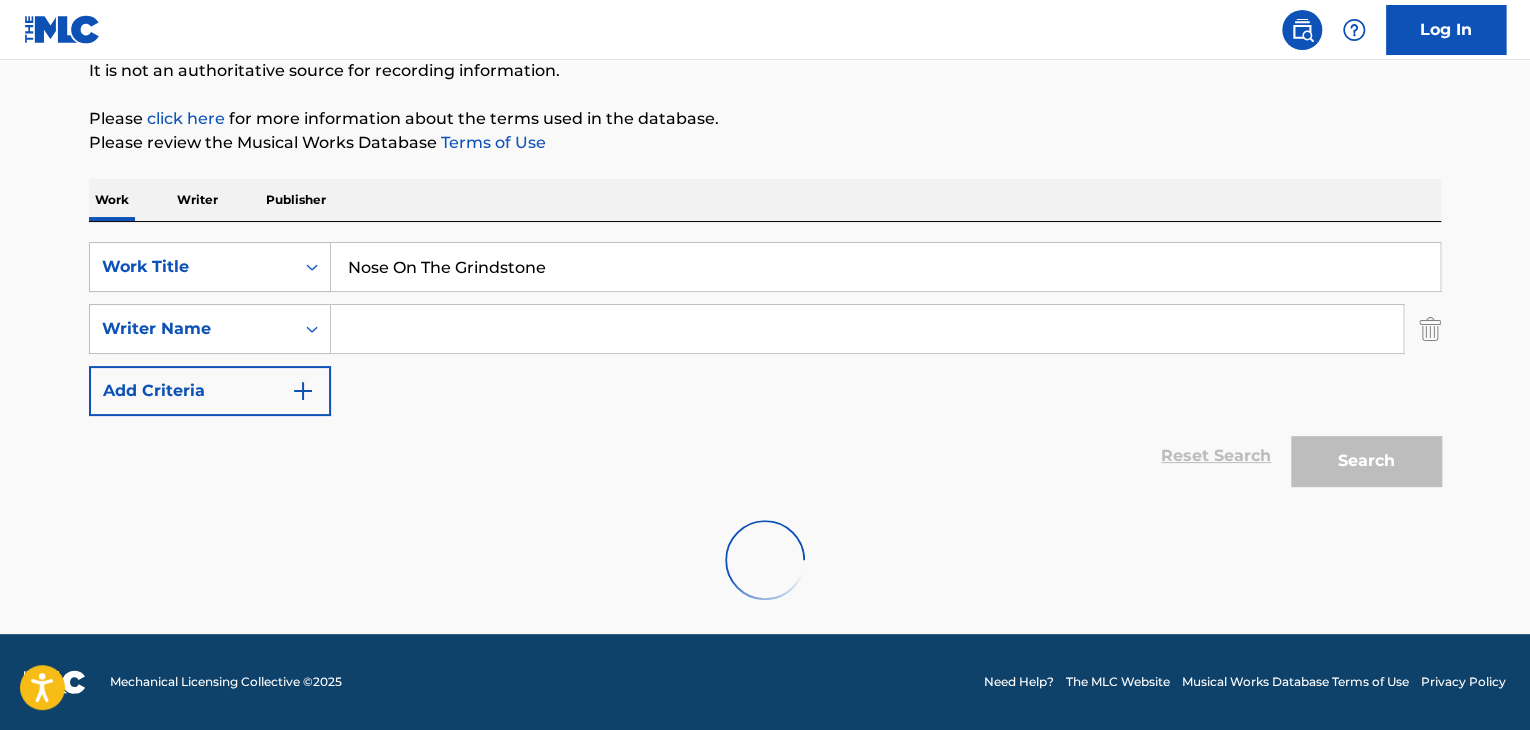 scroll, scrollTop: 404, scrollLeft: 0, axis: vertical 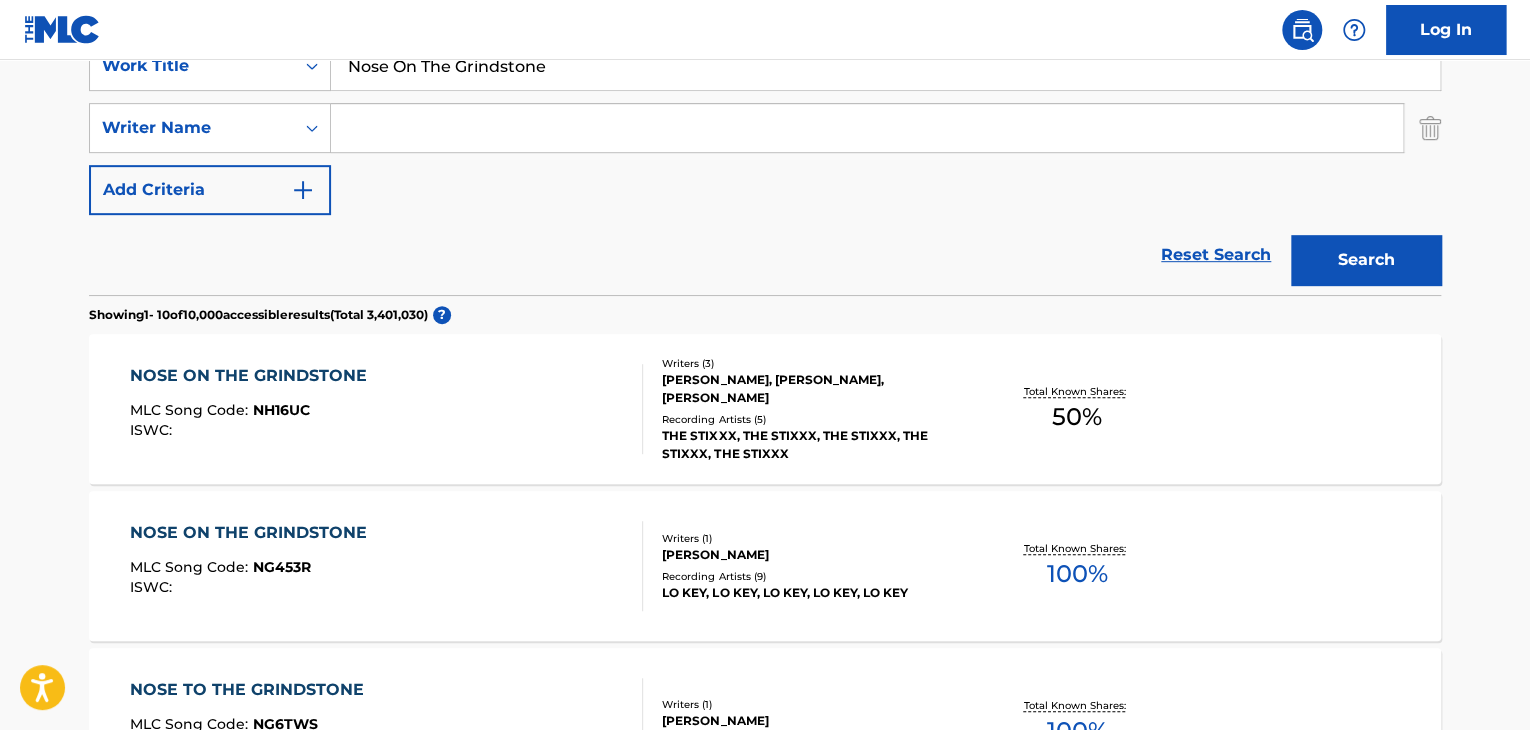 click at bounding box center (867, 128) 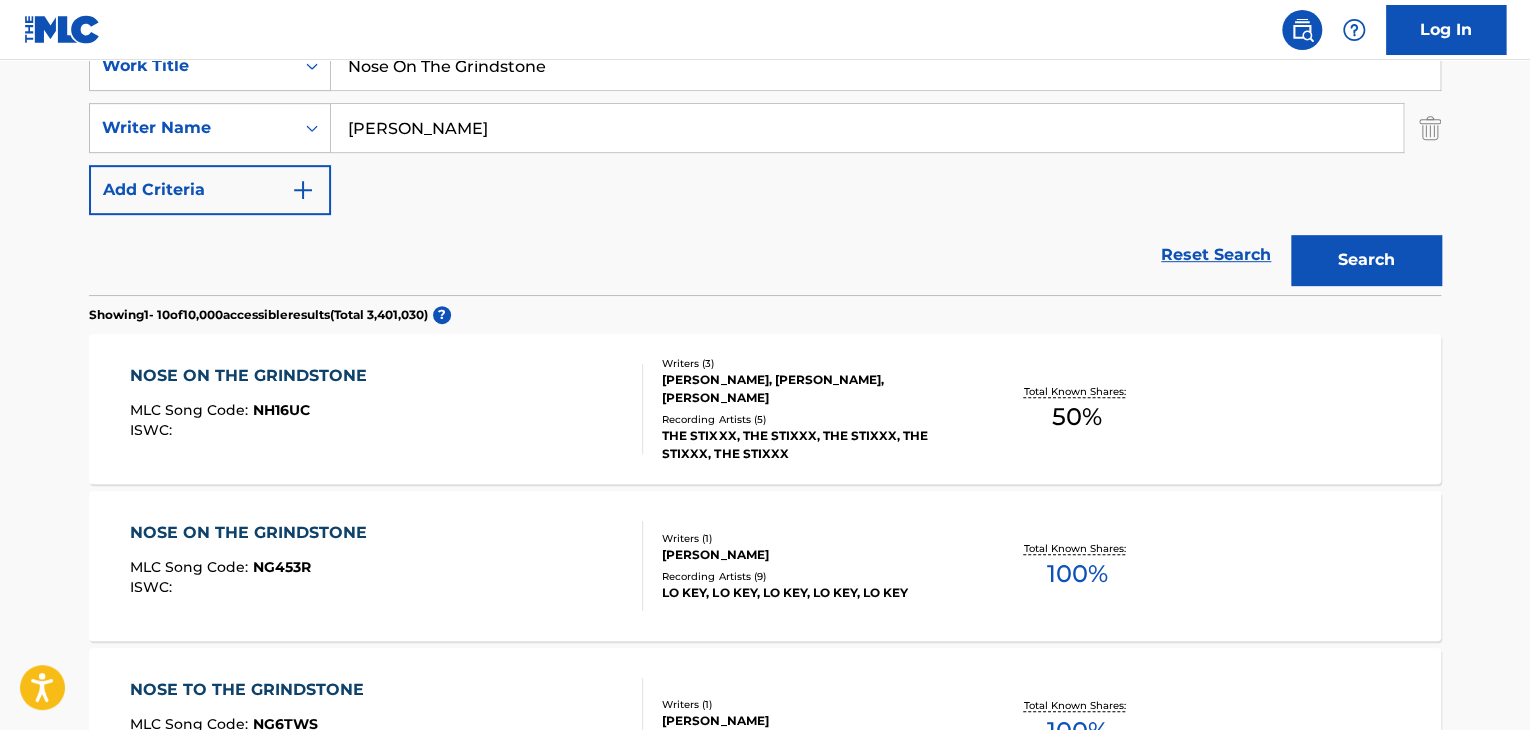 type on "[PERSON_NAME]" 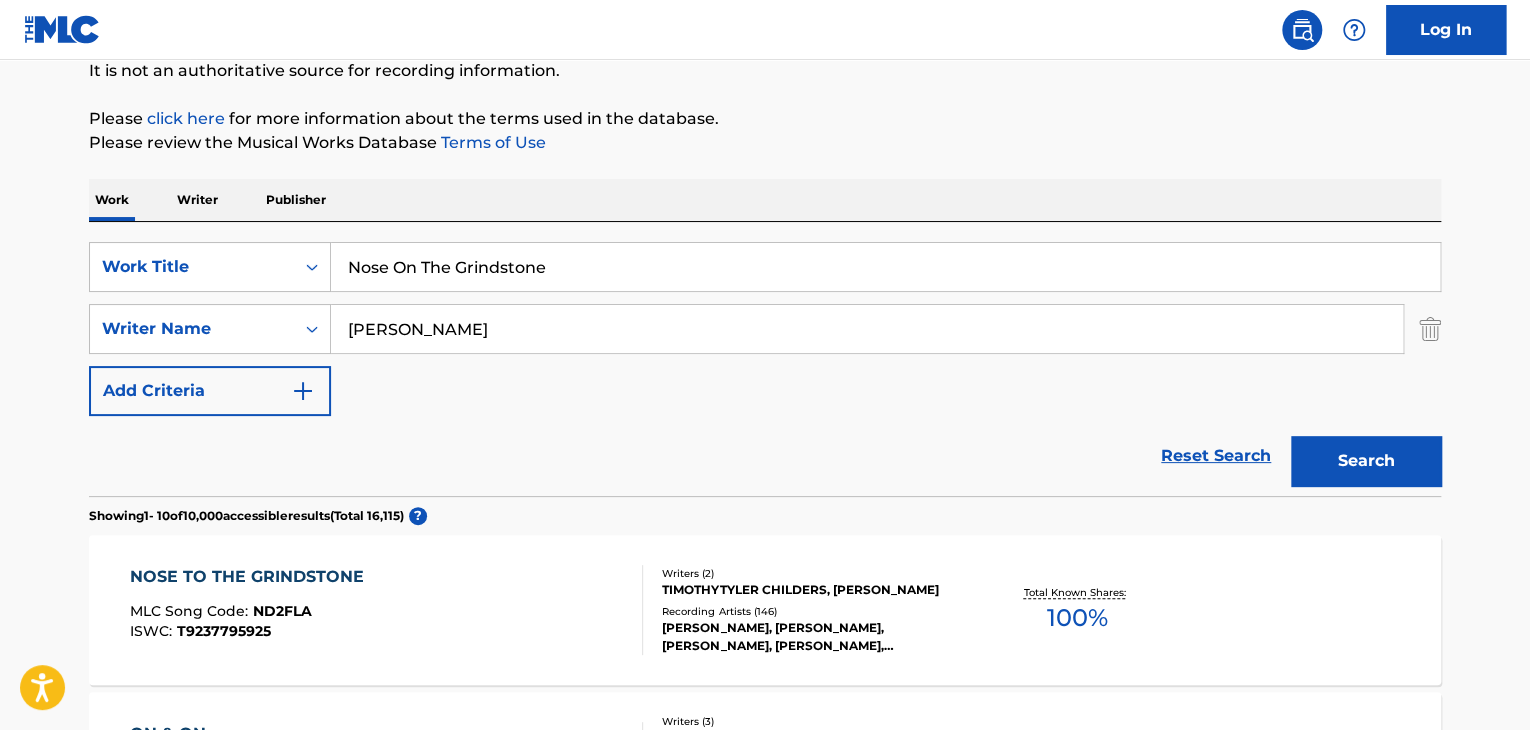 scroll, scrollTop: 404, scrollLeft: 0, axis: vertical 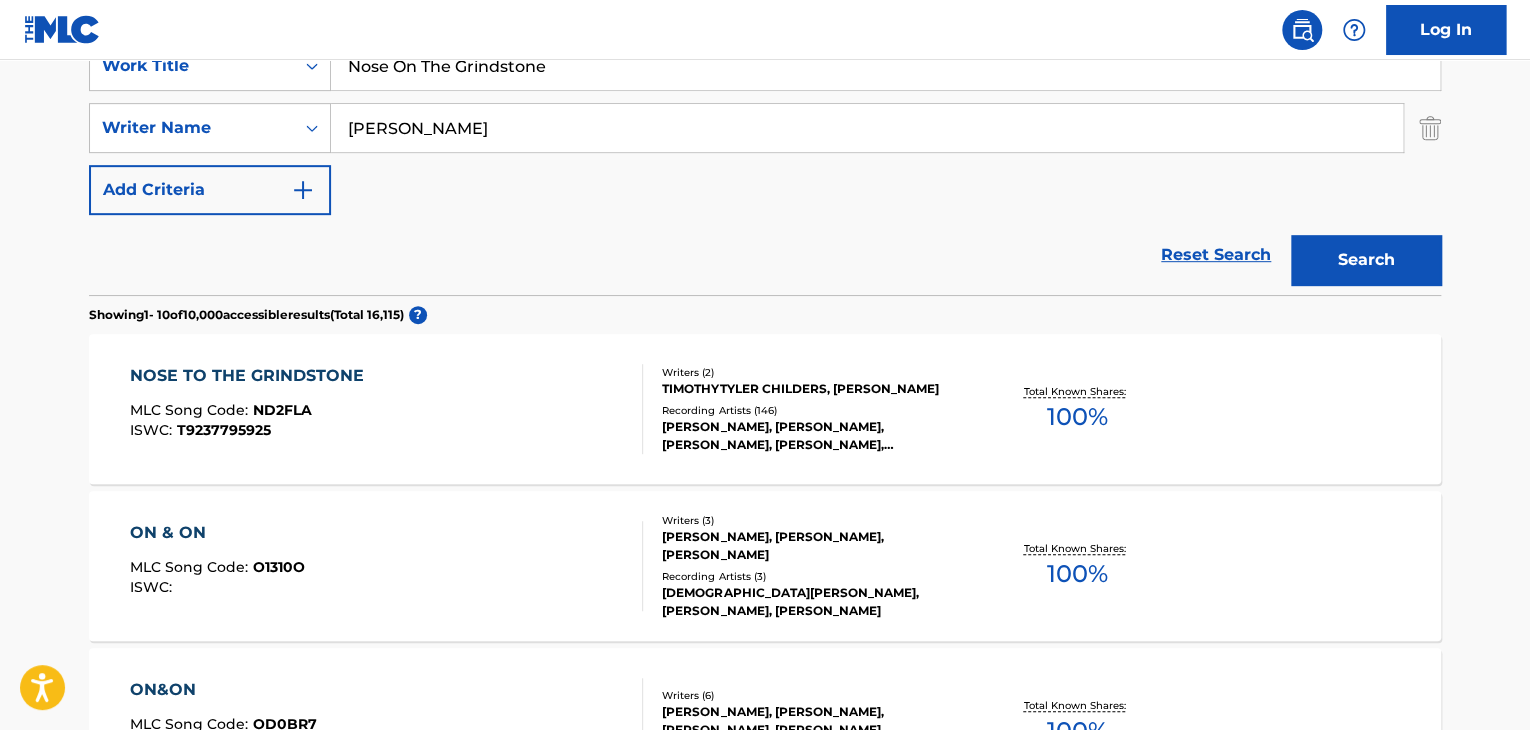 click on "NOSE TO THE GRINDSTONE" at bounding box center [252, 376] 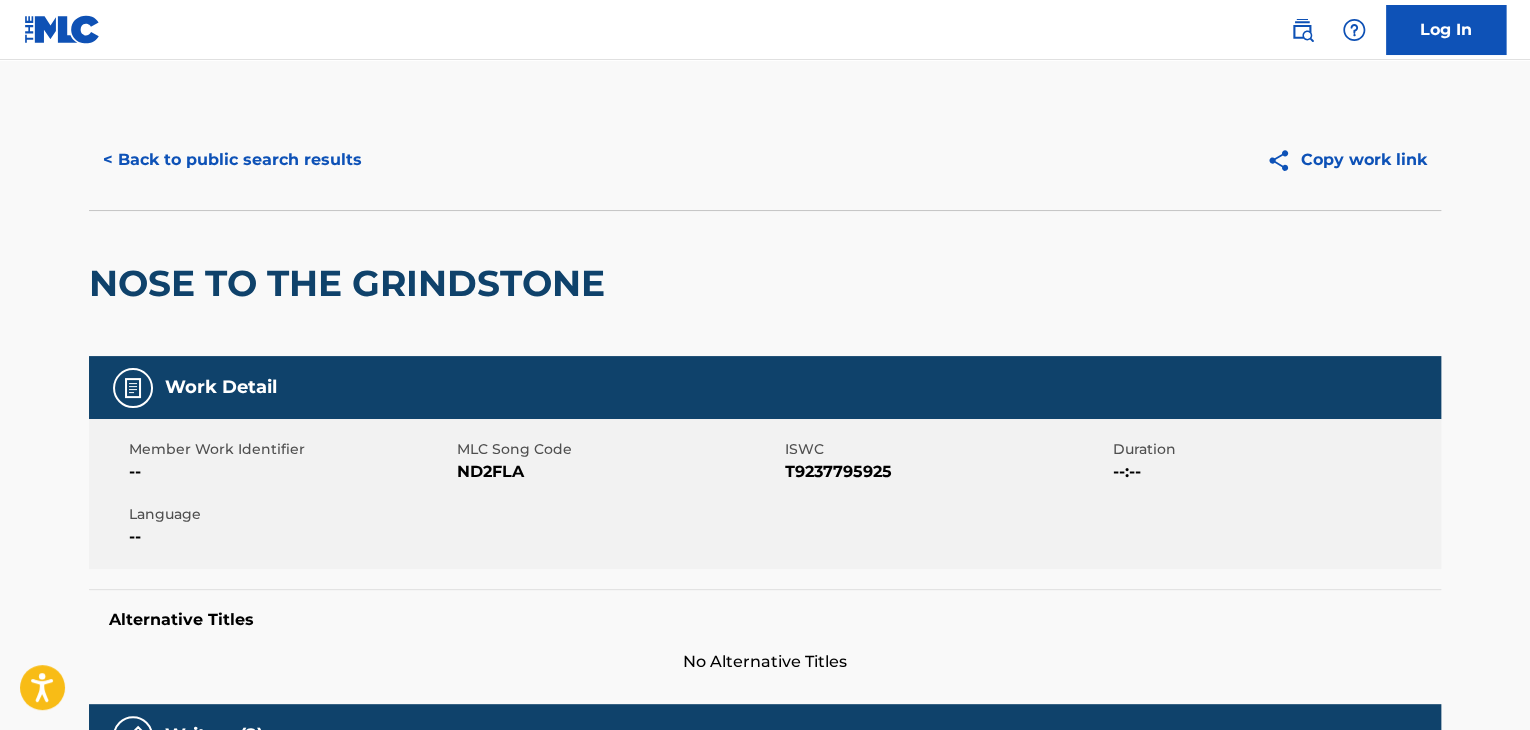 click on "< Back to public search results" at bounding box center (232, 160) 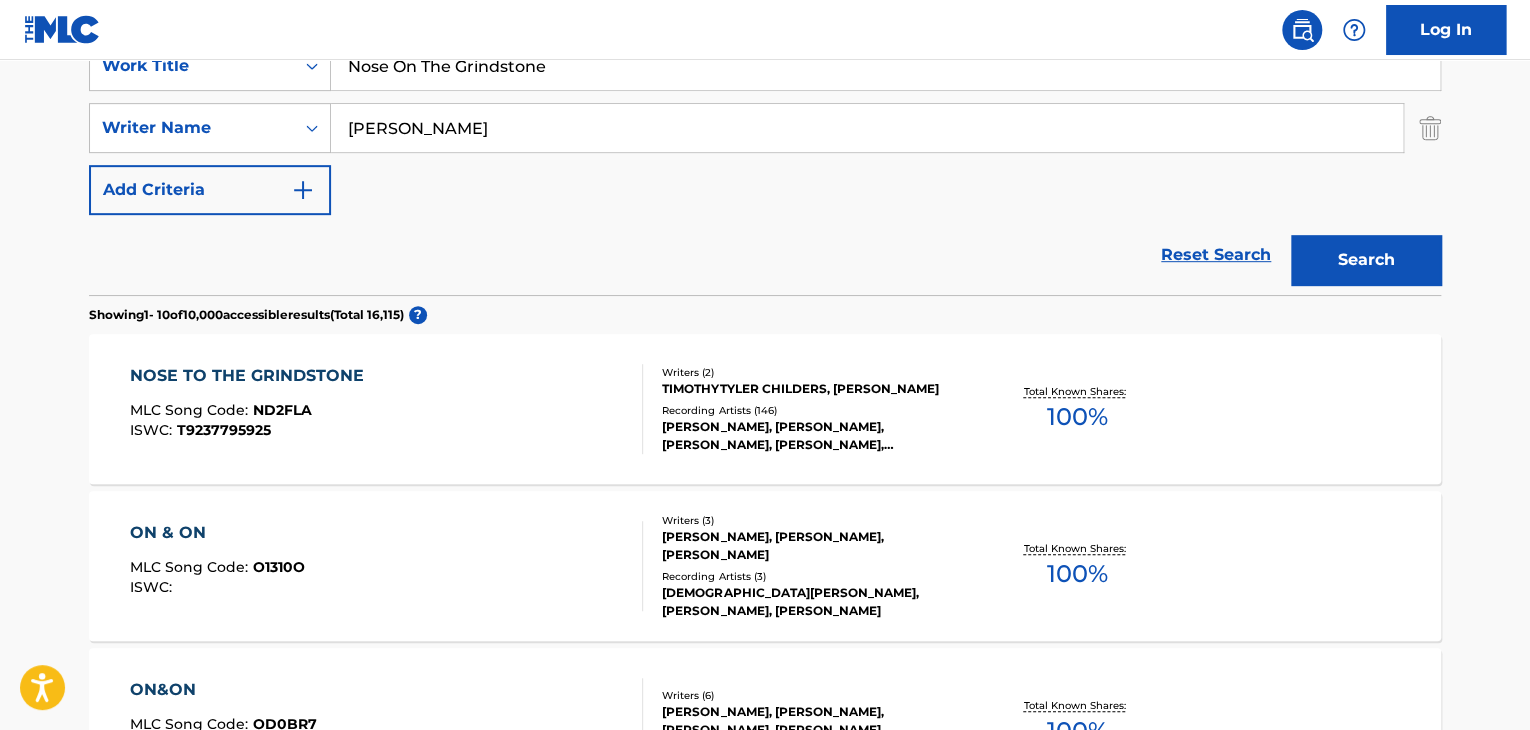 scroll, scrollTop: 204, scrollLeft: 0, axis: vertical 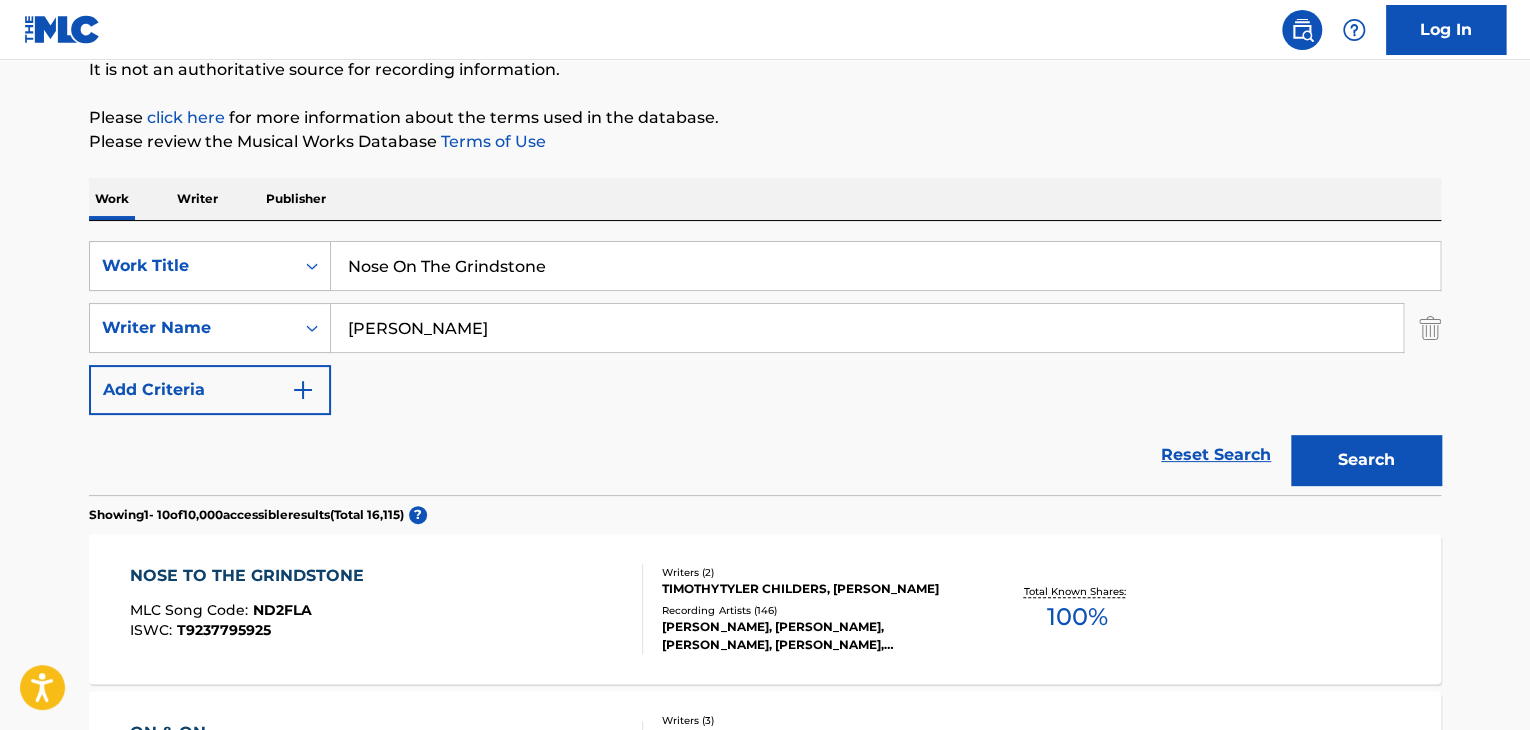 click on "[PERSON_NAME]" at bounding box center [867, 328] 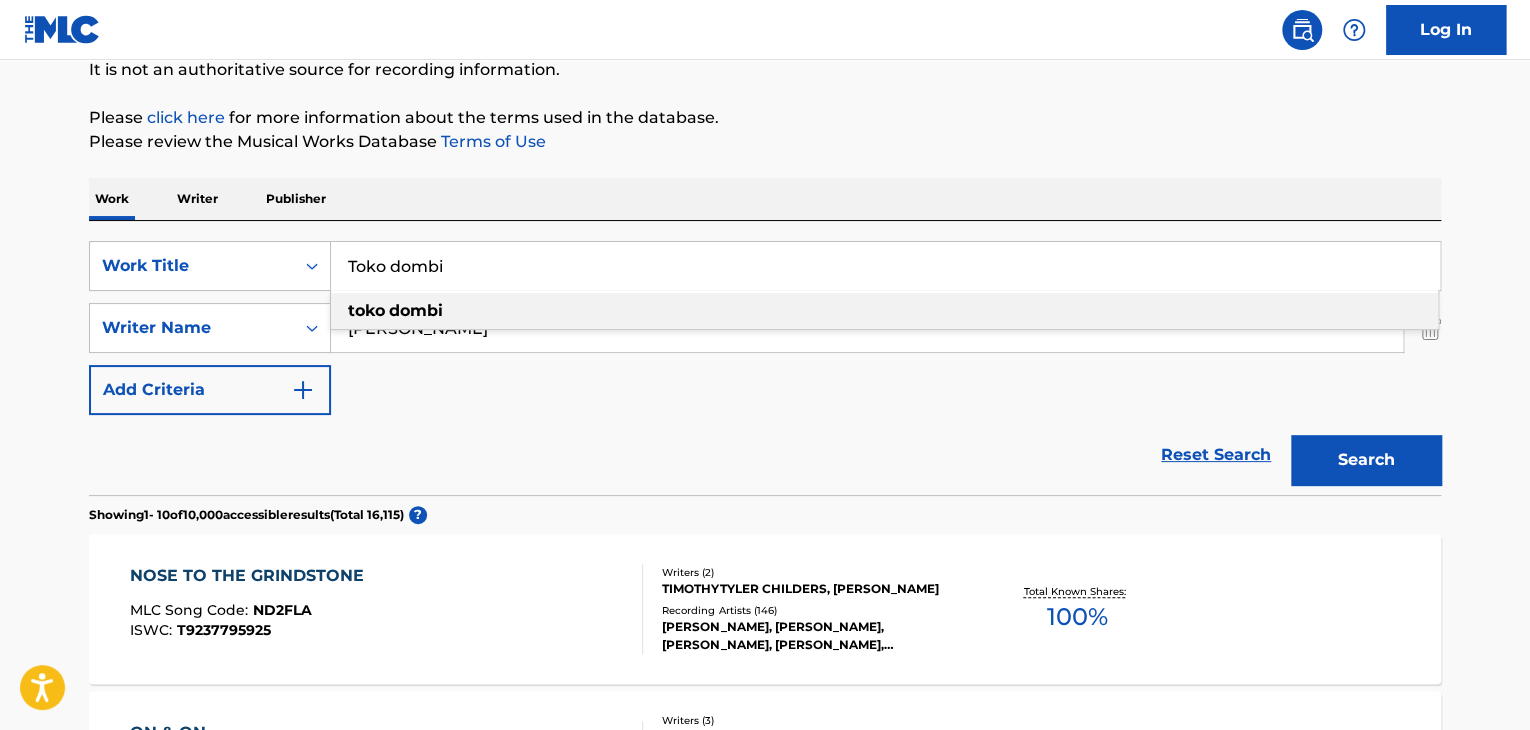 type on "Toko dombi" 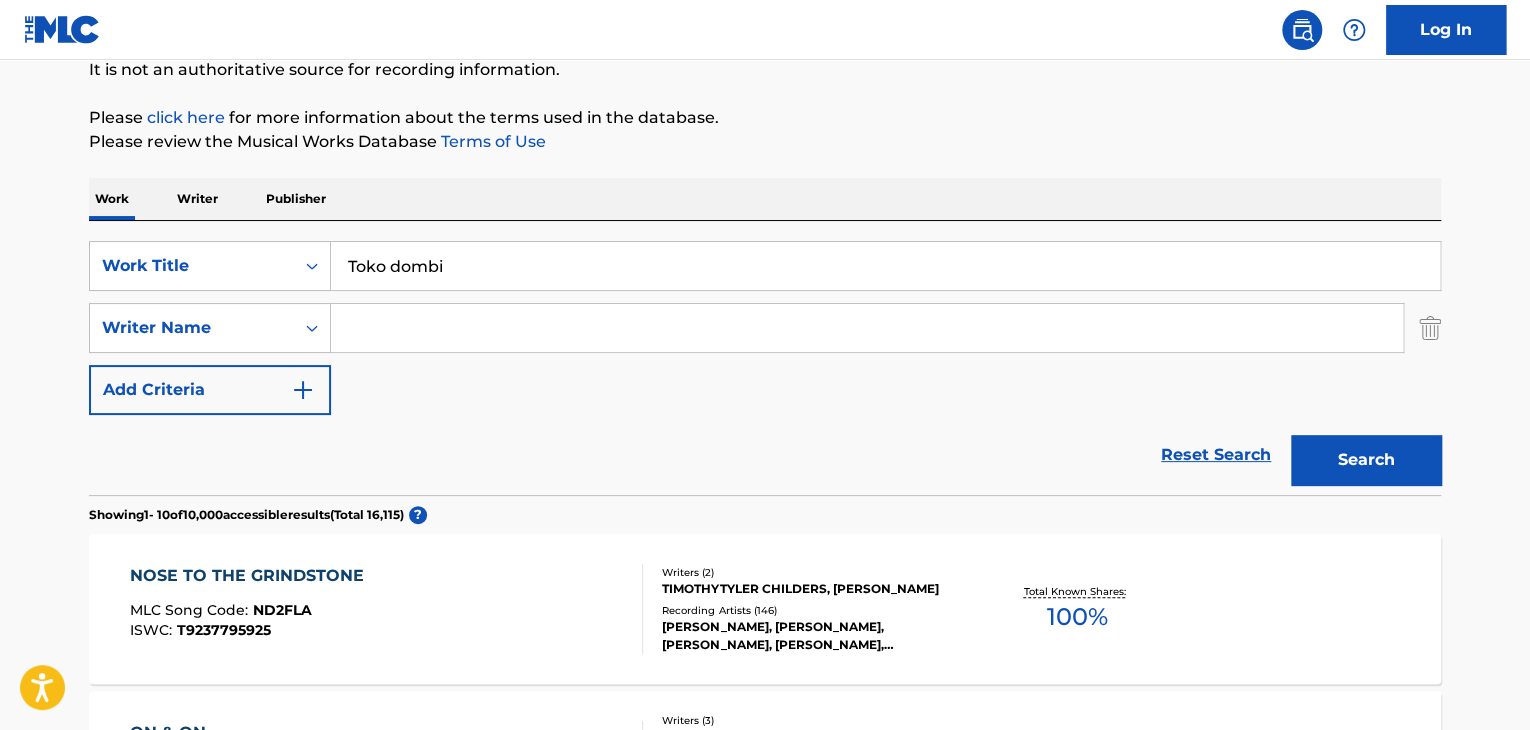 type 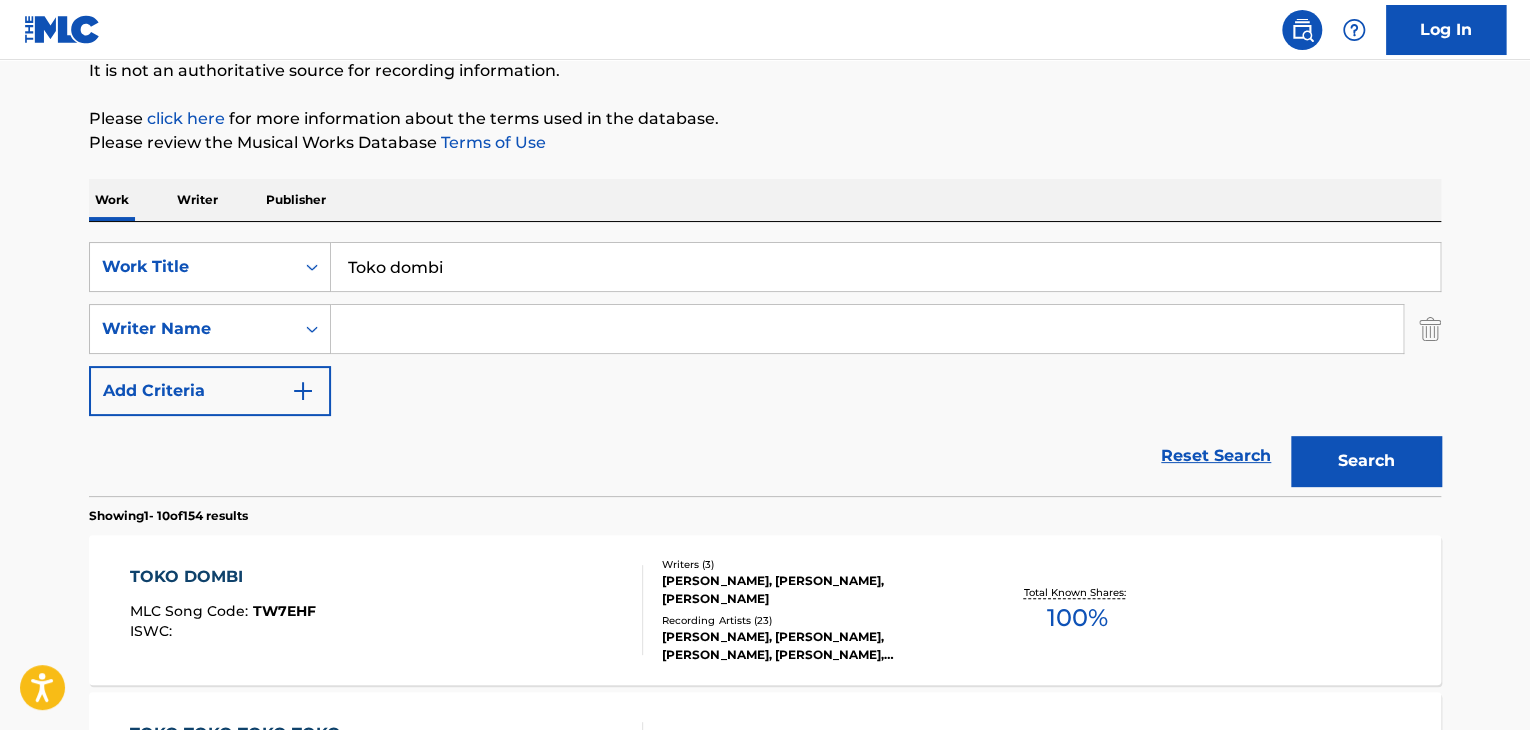 scroll, scrollTop: 204, scrollLeft: 0, axis: vertical 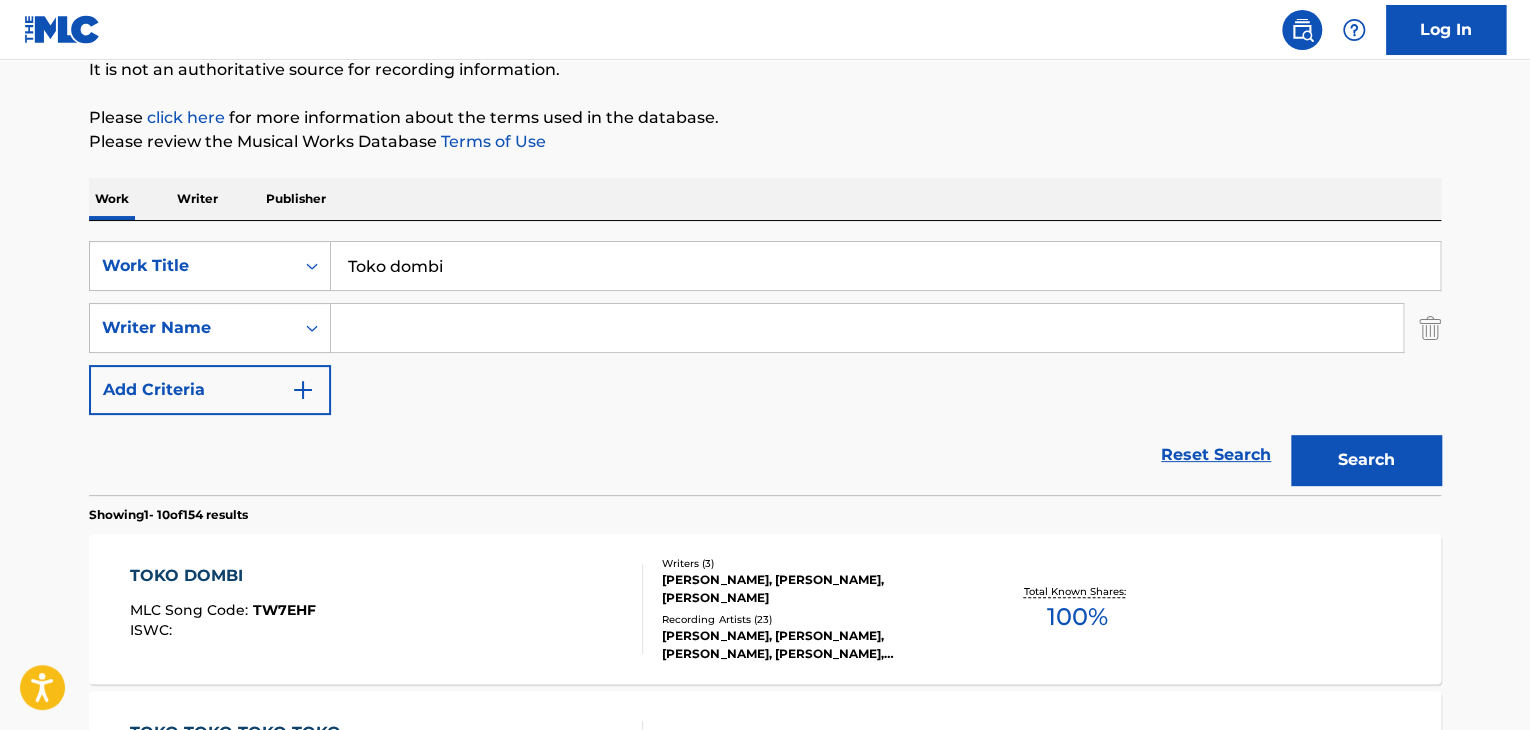click on "TOKO DOMBI" at bounding box center [223, 576] 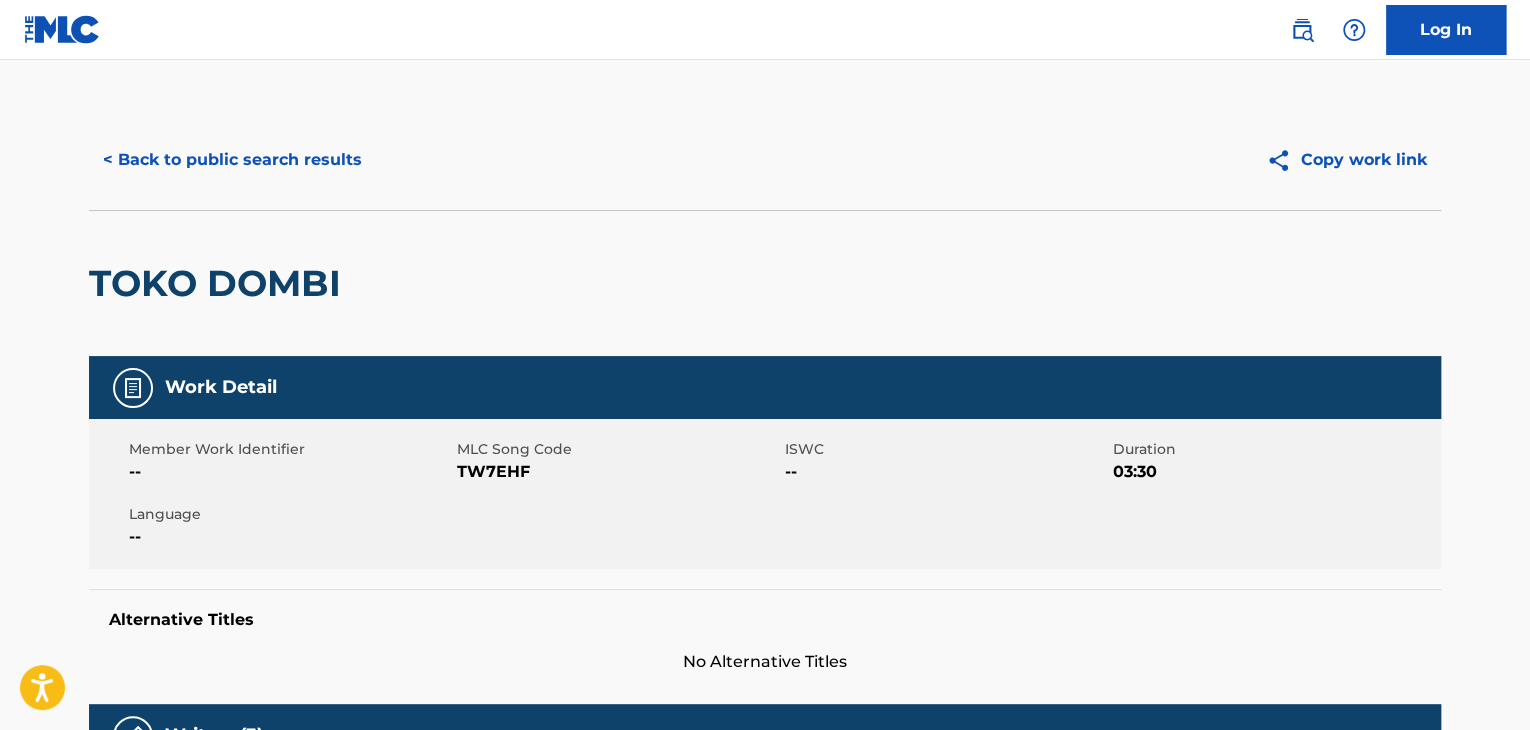 scroll, scrollTop: 66, scrollLeft: 0, axis: vertical 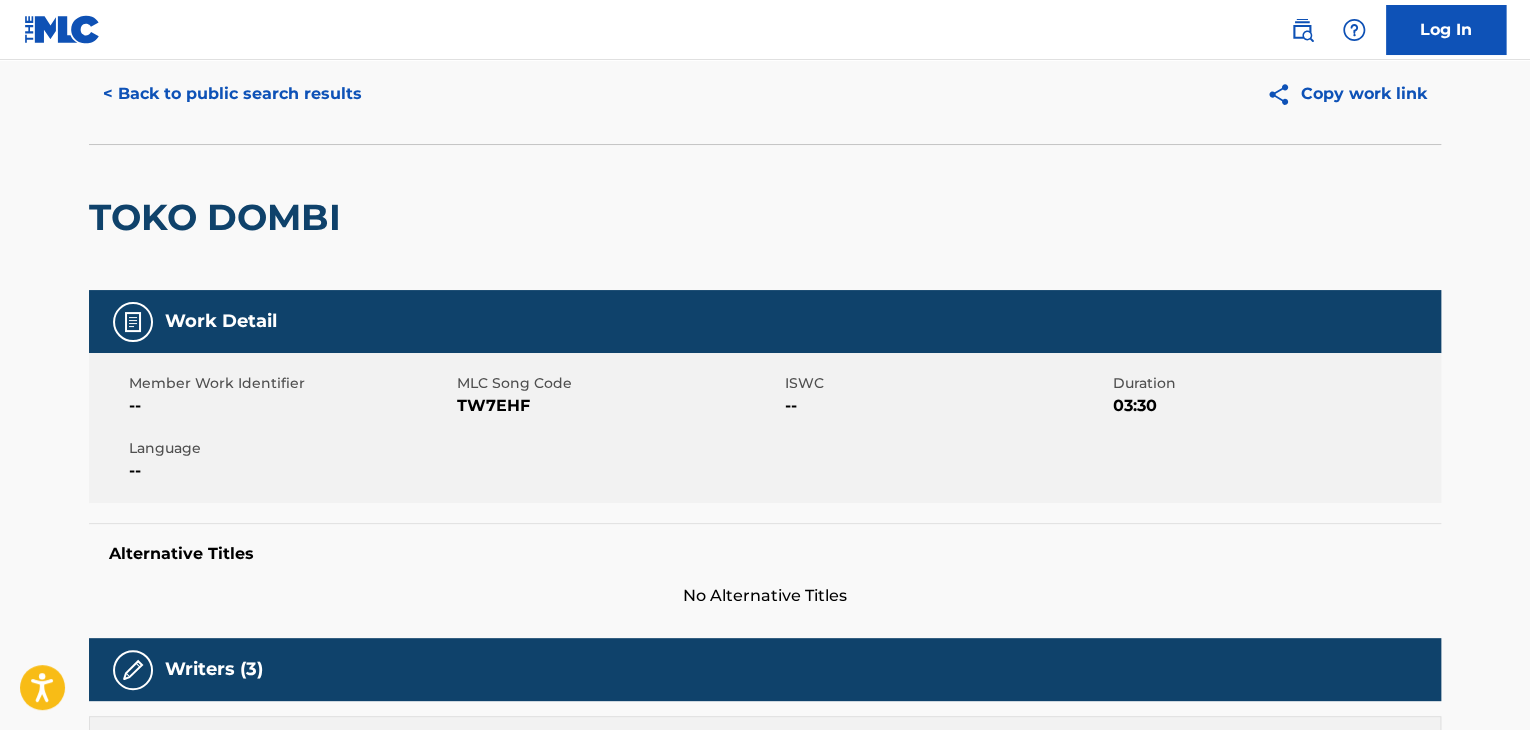 click on "TW7EHF" at bounding box center (618, 406) 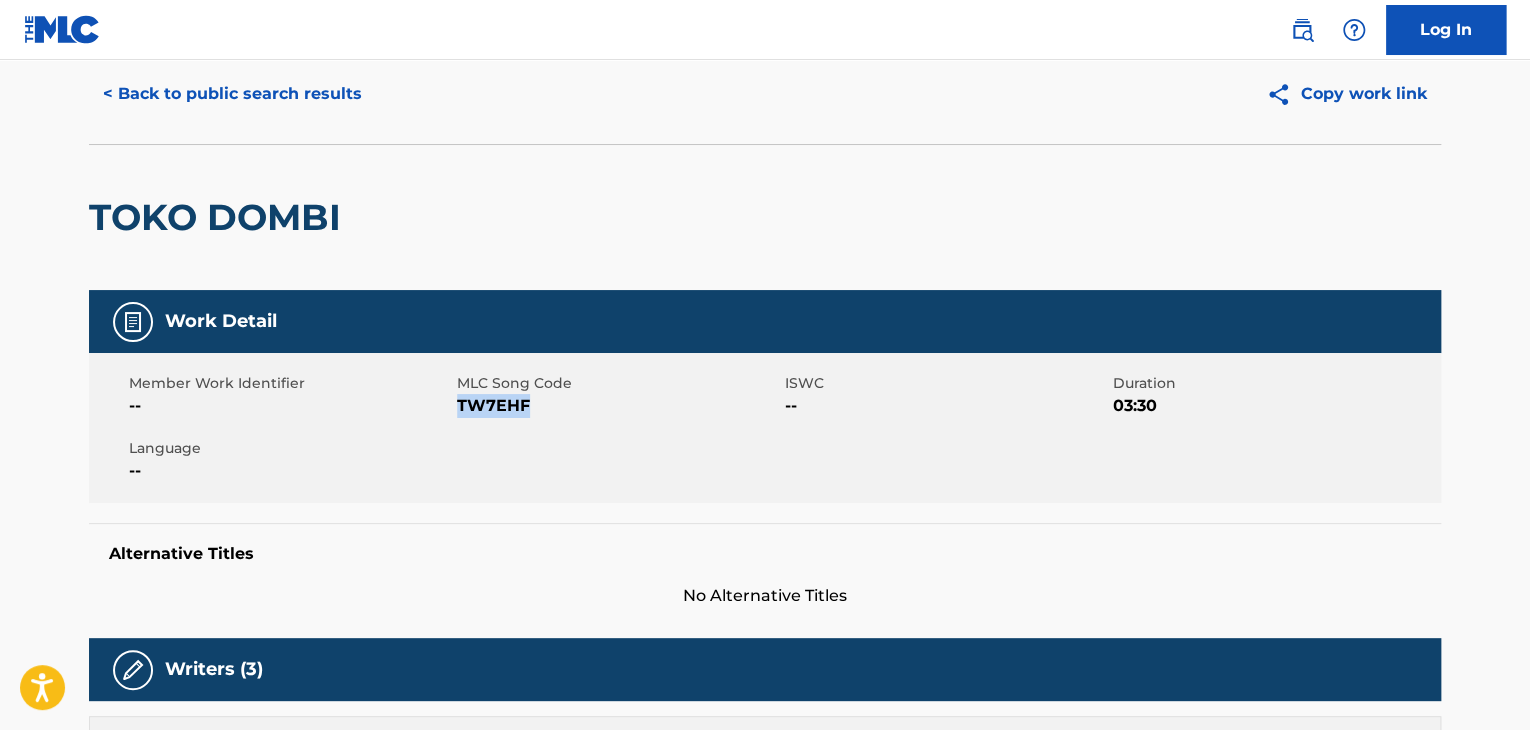 click on "TW7EHF" at bounding box center (618, 406) 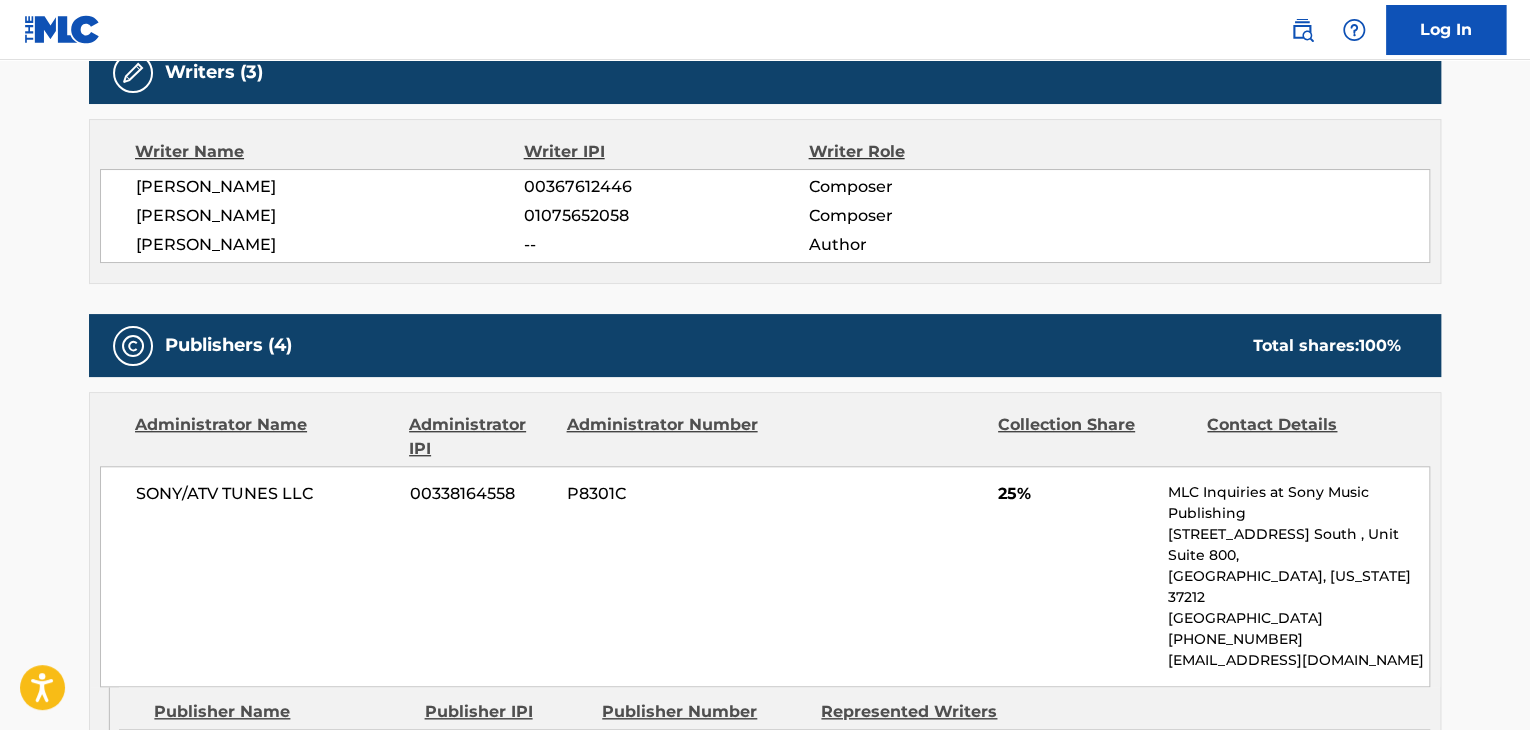 scroll, scrollTop: 666, scrollLeft: 0, axis: vertical 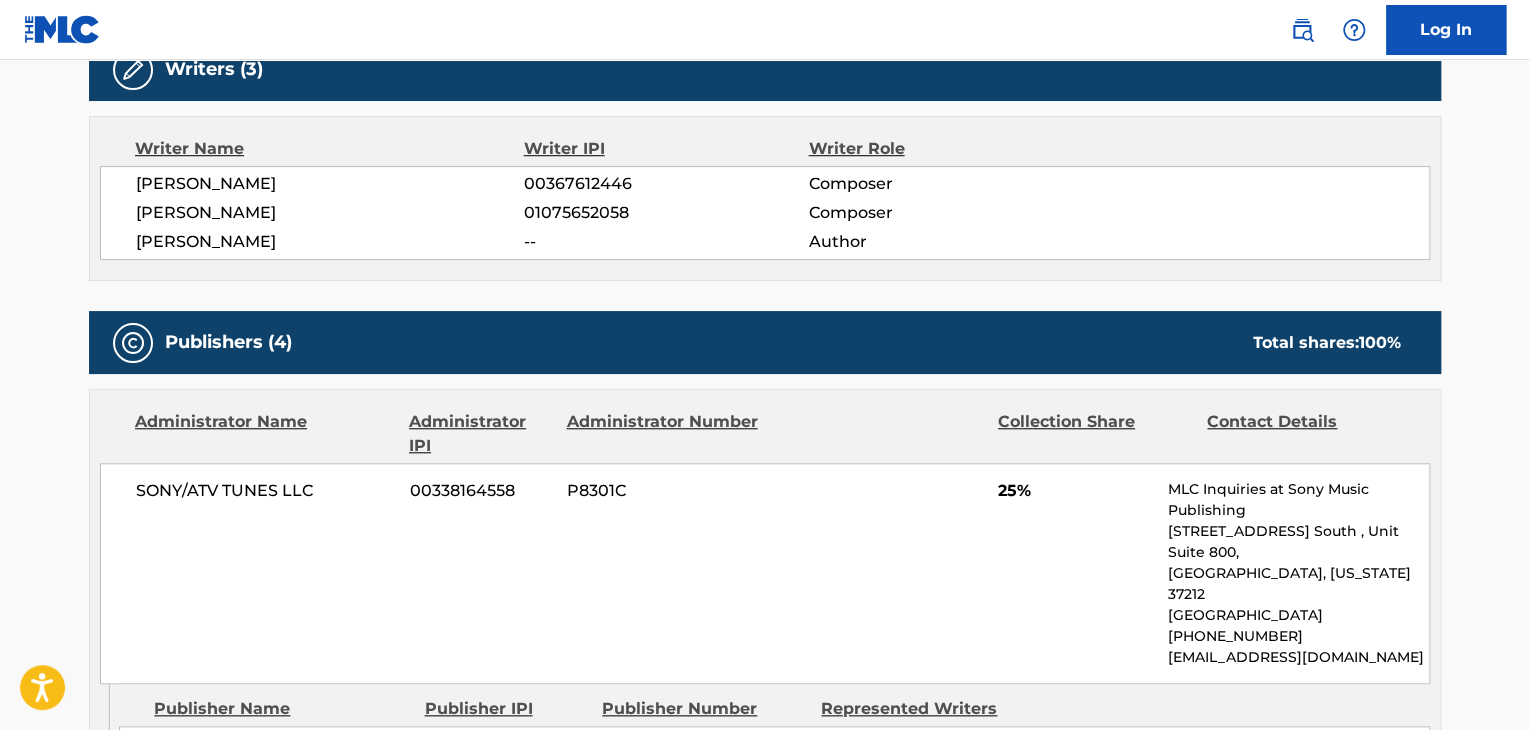 click on "[PERSON_NAME]" at bounding box center (330, 184) 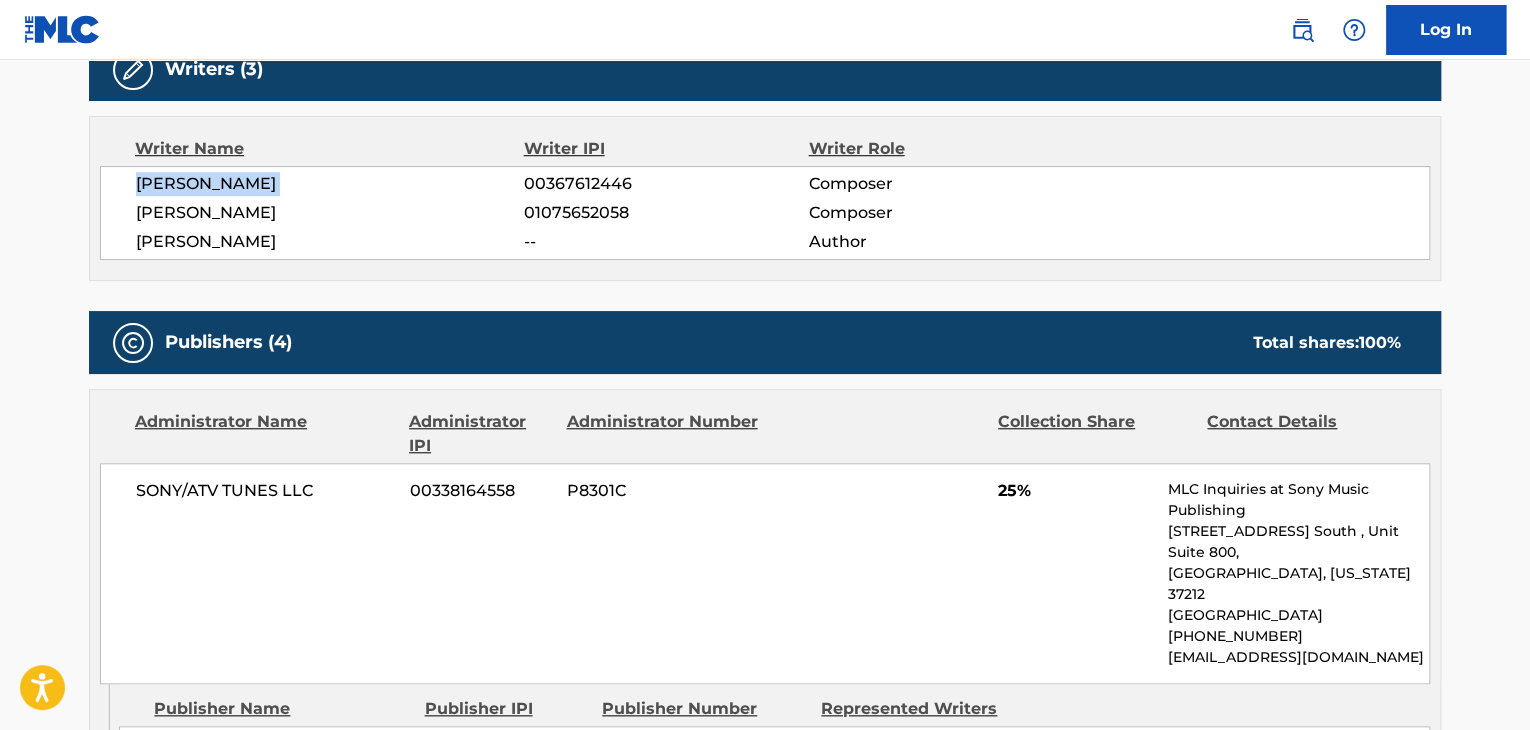 click on "[PERSON_NAME]" at bounding box center [330, 184] 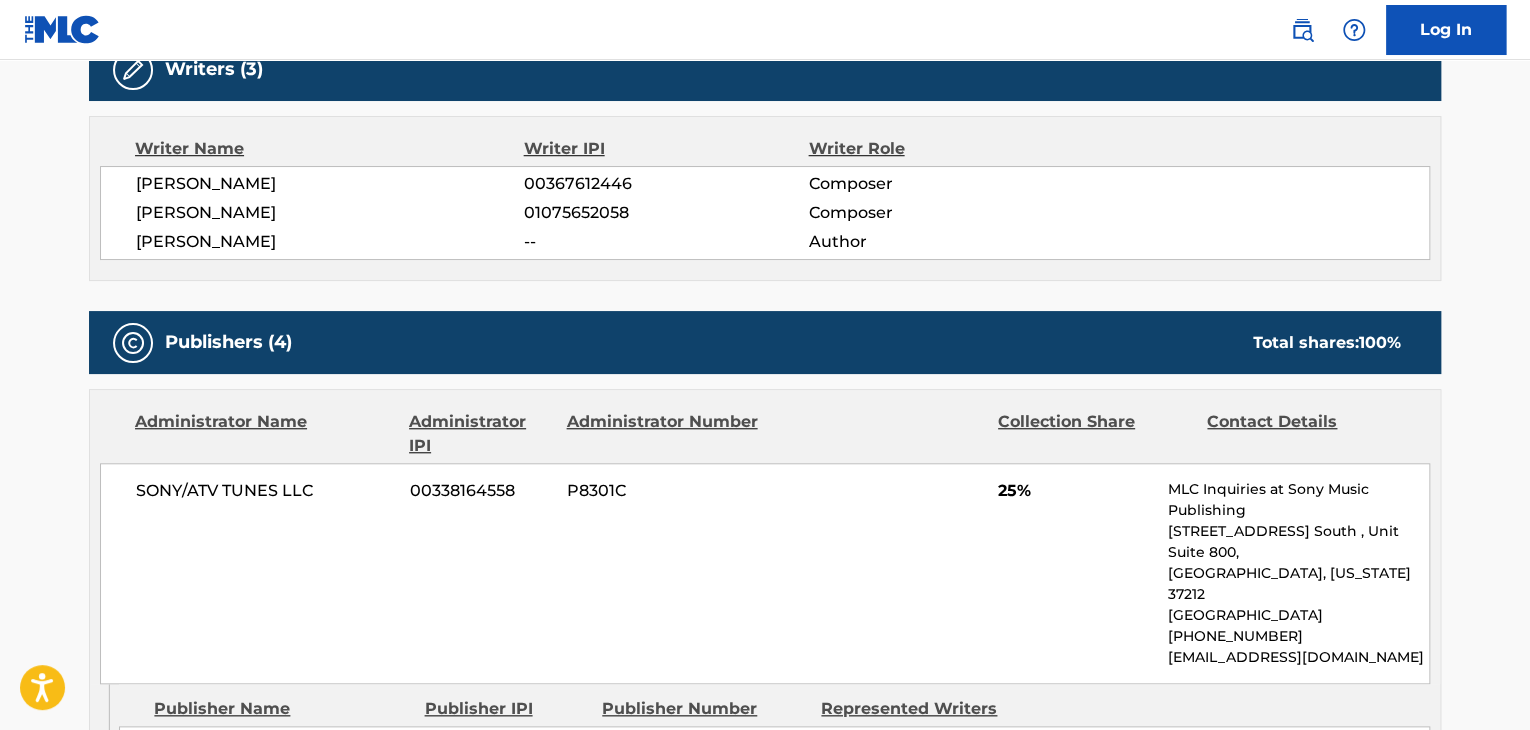 click on "[PERSON_NAME]" at bounding box center [330, 213] 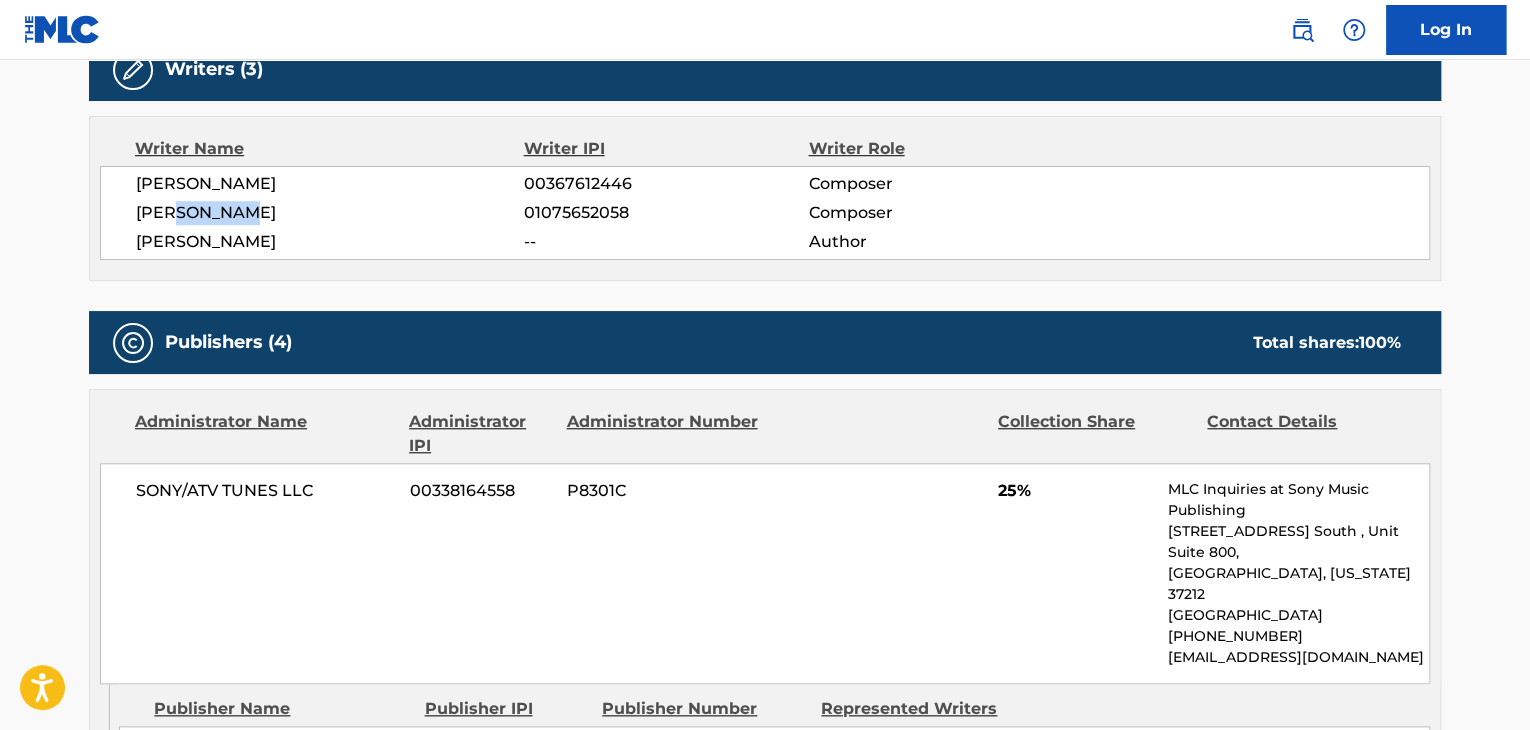 click on "[PERSON_NAME]" at bounding box center (330, 213) 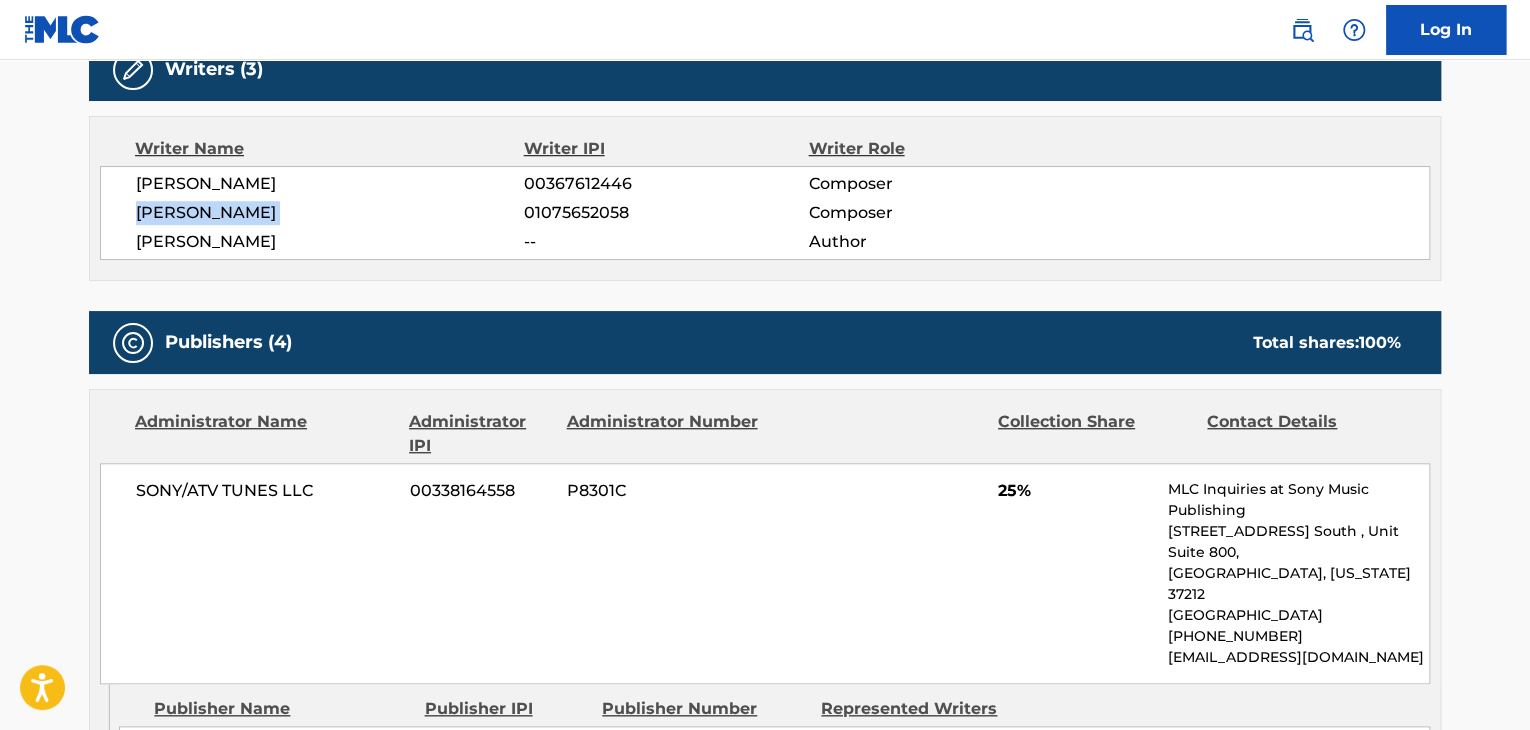 click on "[PERSON_NAME]" at bounding box center [330, 213] 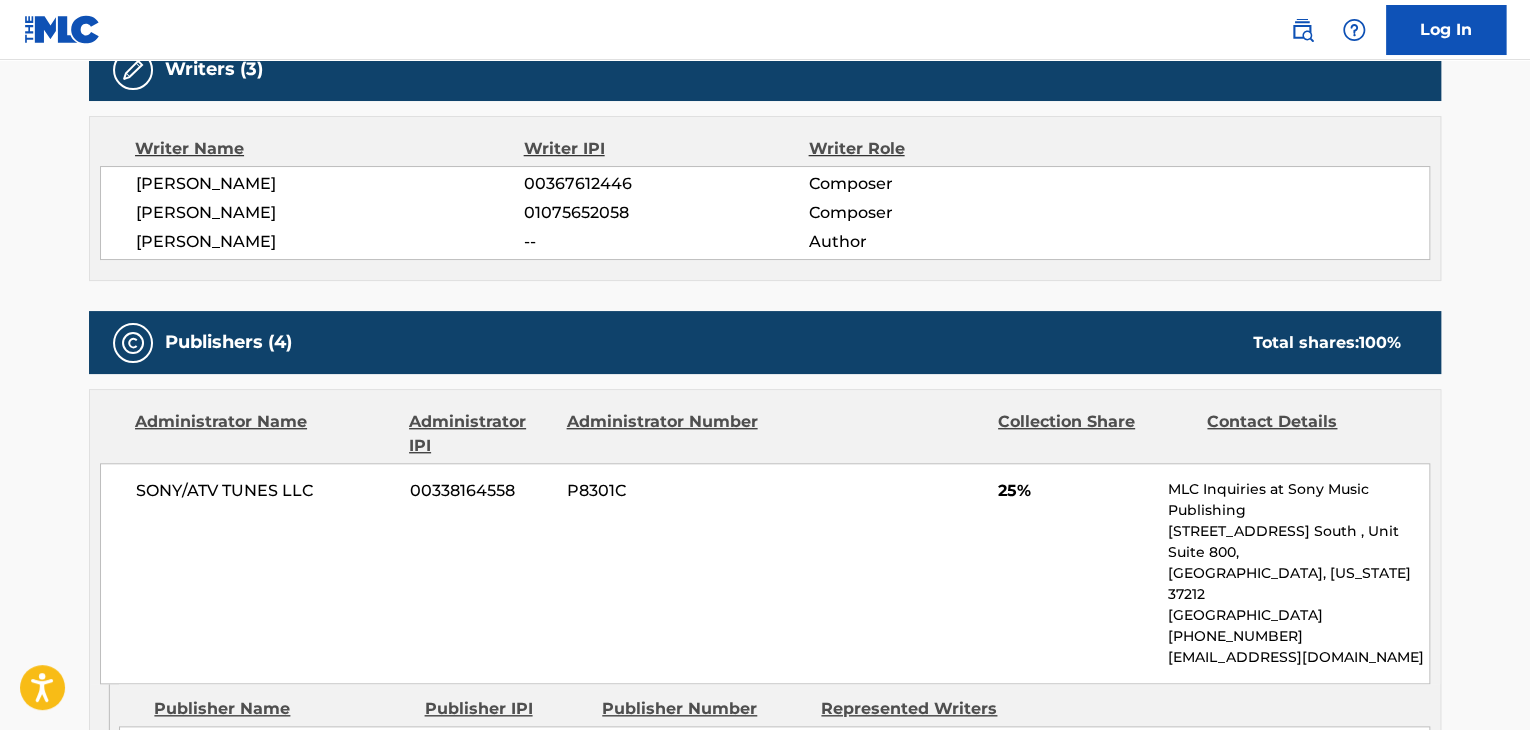 click on "[PERSON_NAME]" at bounding box center [330, 242] 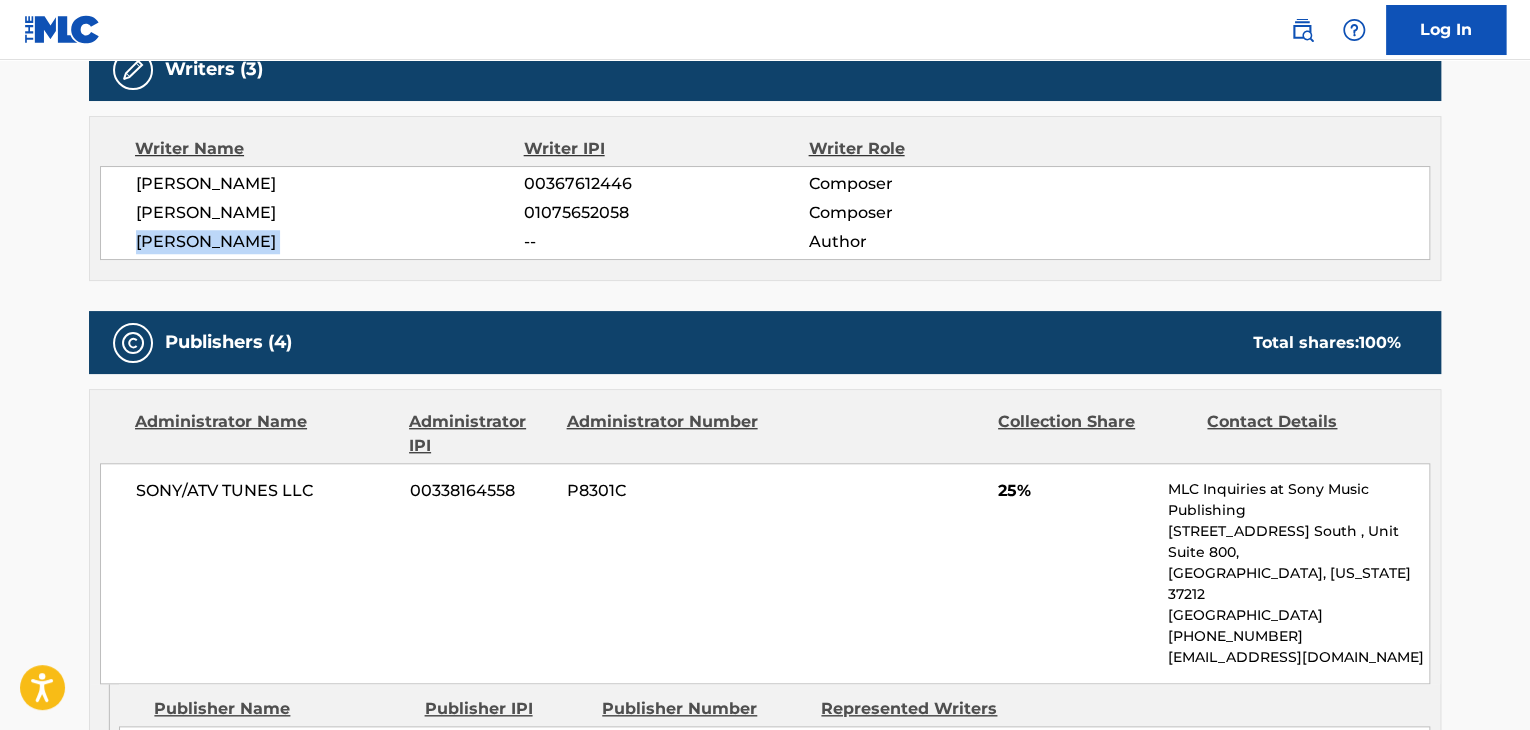 click on "[PERSON_NAME]" at bounding box center (330, 242) 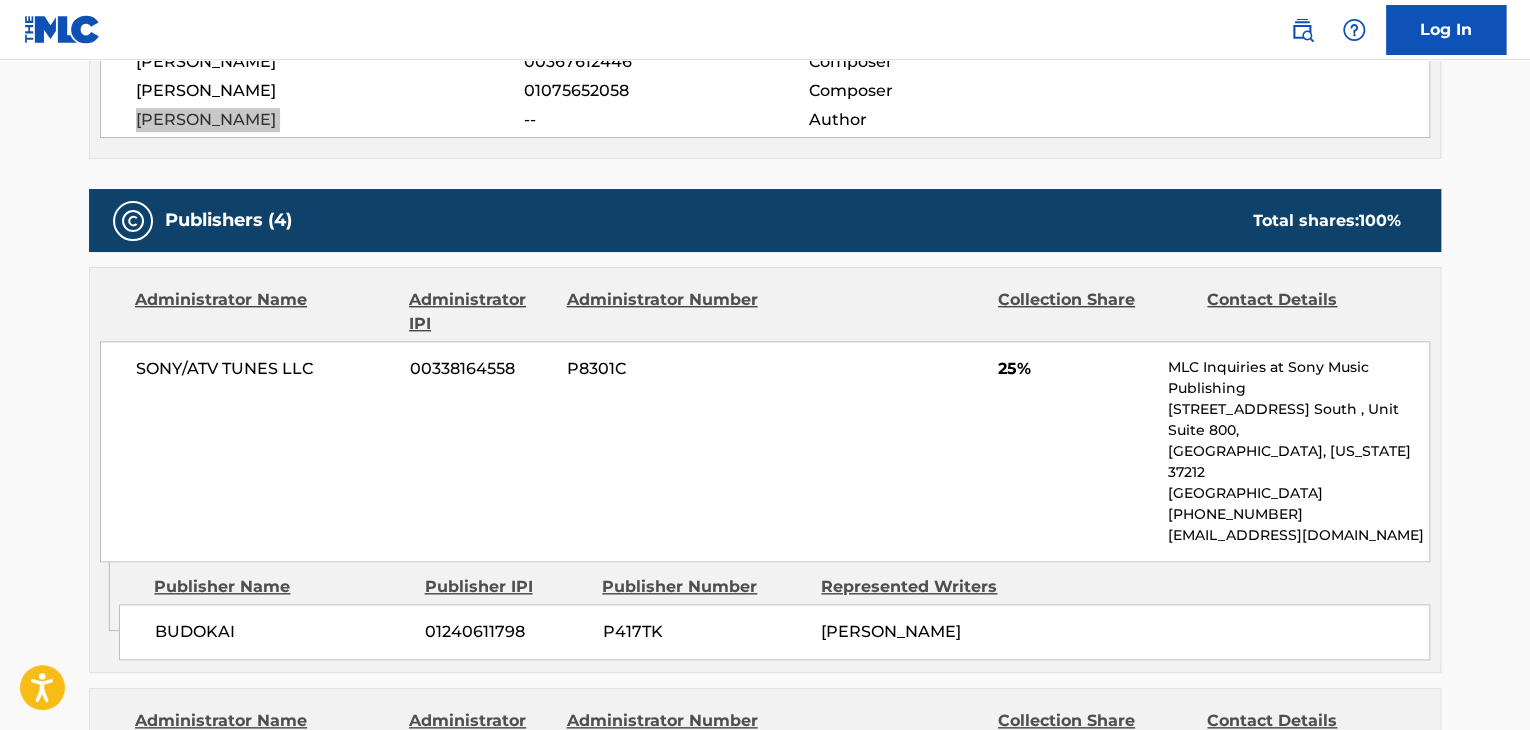 scroll, scrollTop: 866, scrollLeft: 0, axis: vertical 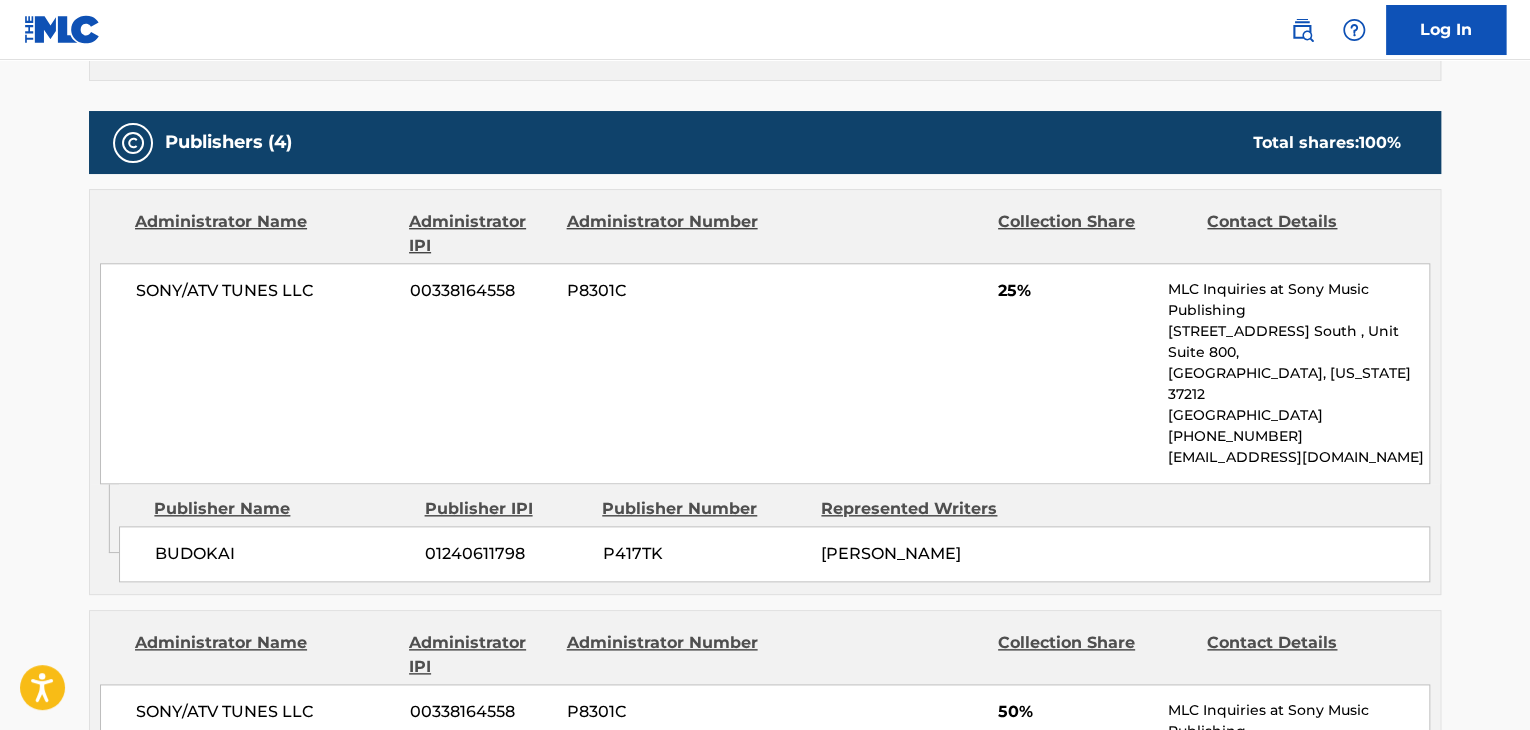 click on "BUDOKAI" at bounding box center (282, 554) 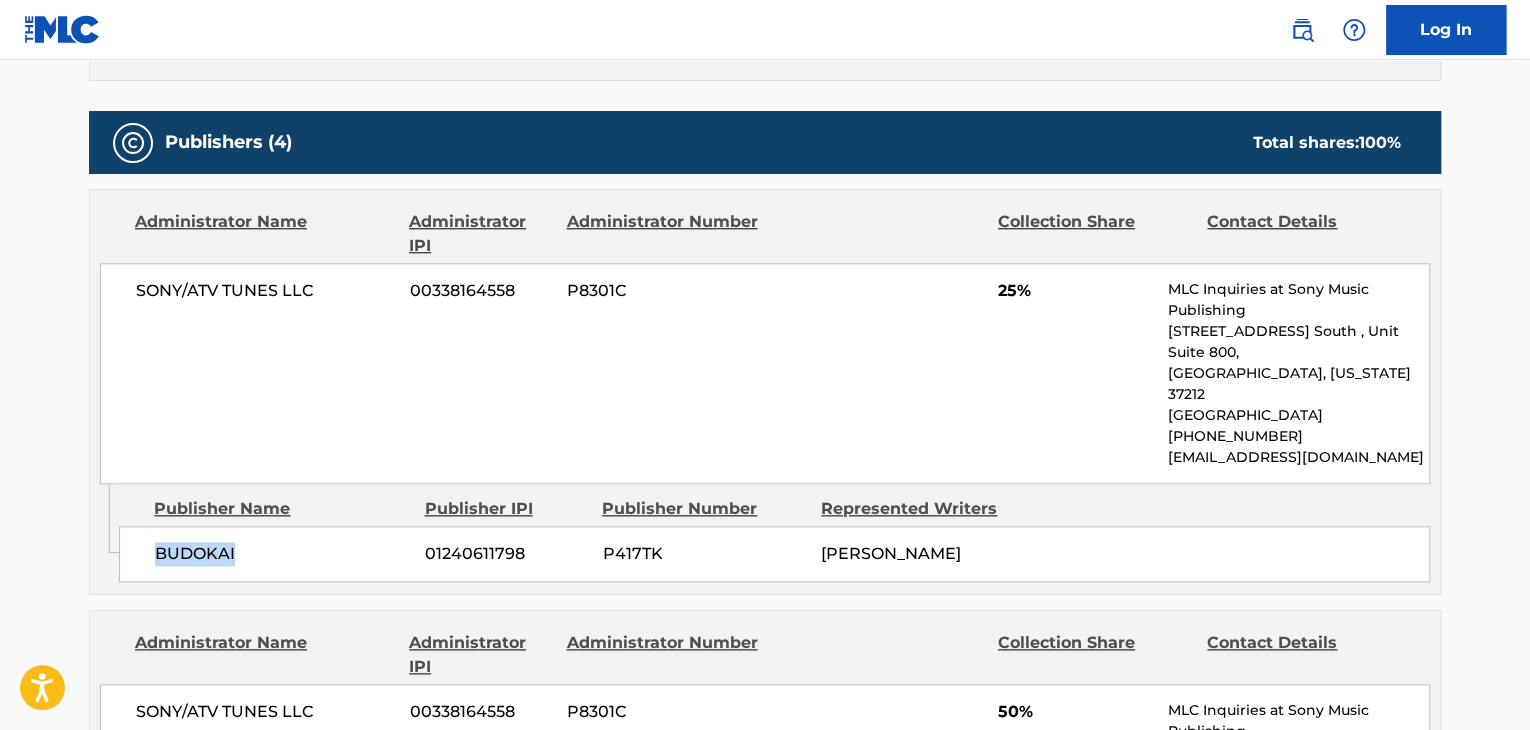 click on "BUDOKAI" at bounding box center (282, 554) 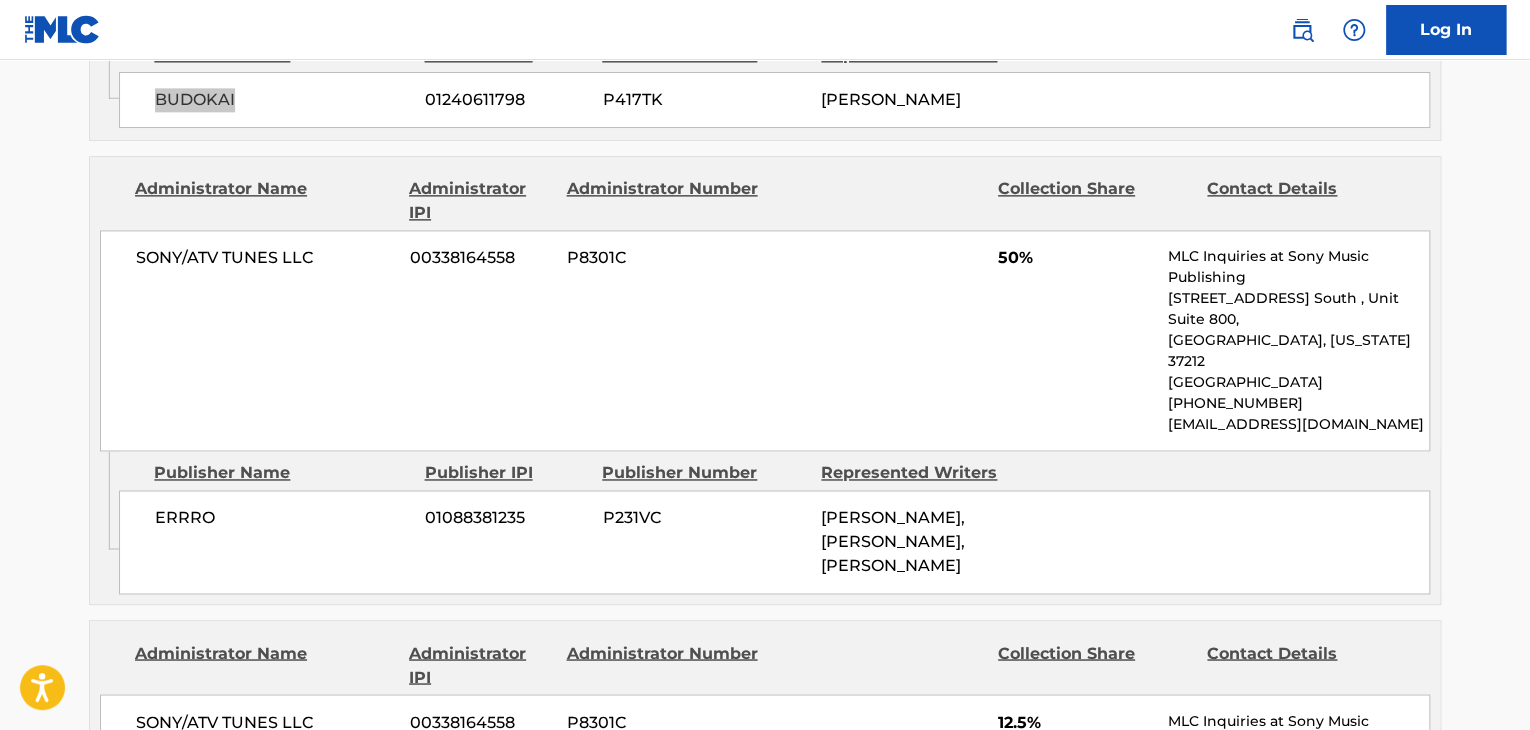 scroll, scrollTop: 1333, scrollLeft: 0, axis: vertical 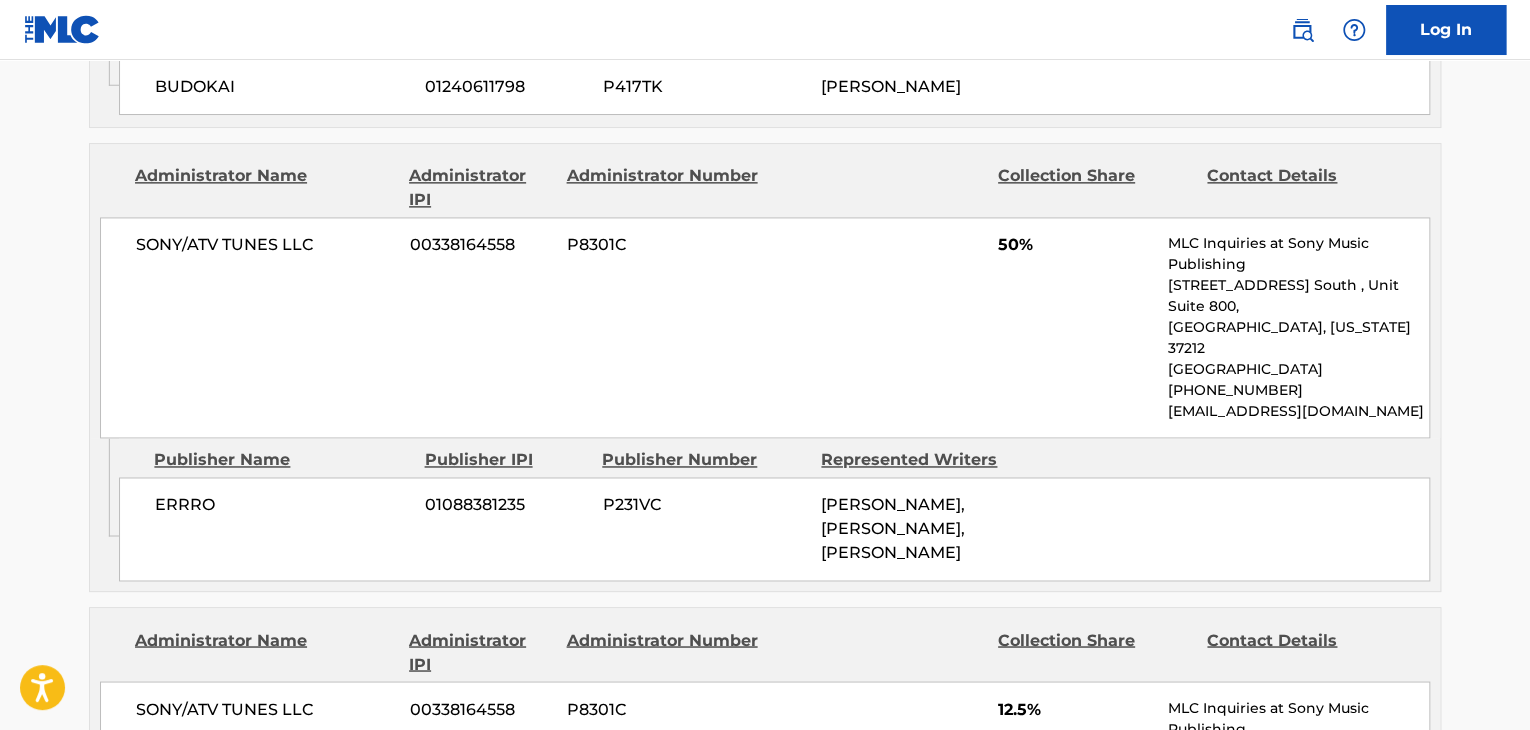 click on "ERRRO" at bounding box center [282, 505] 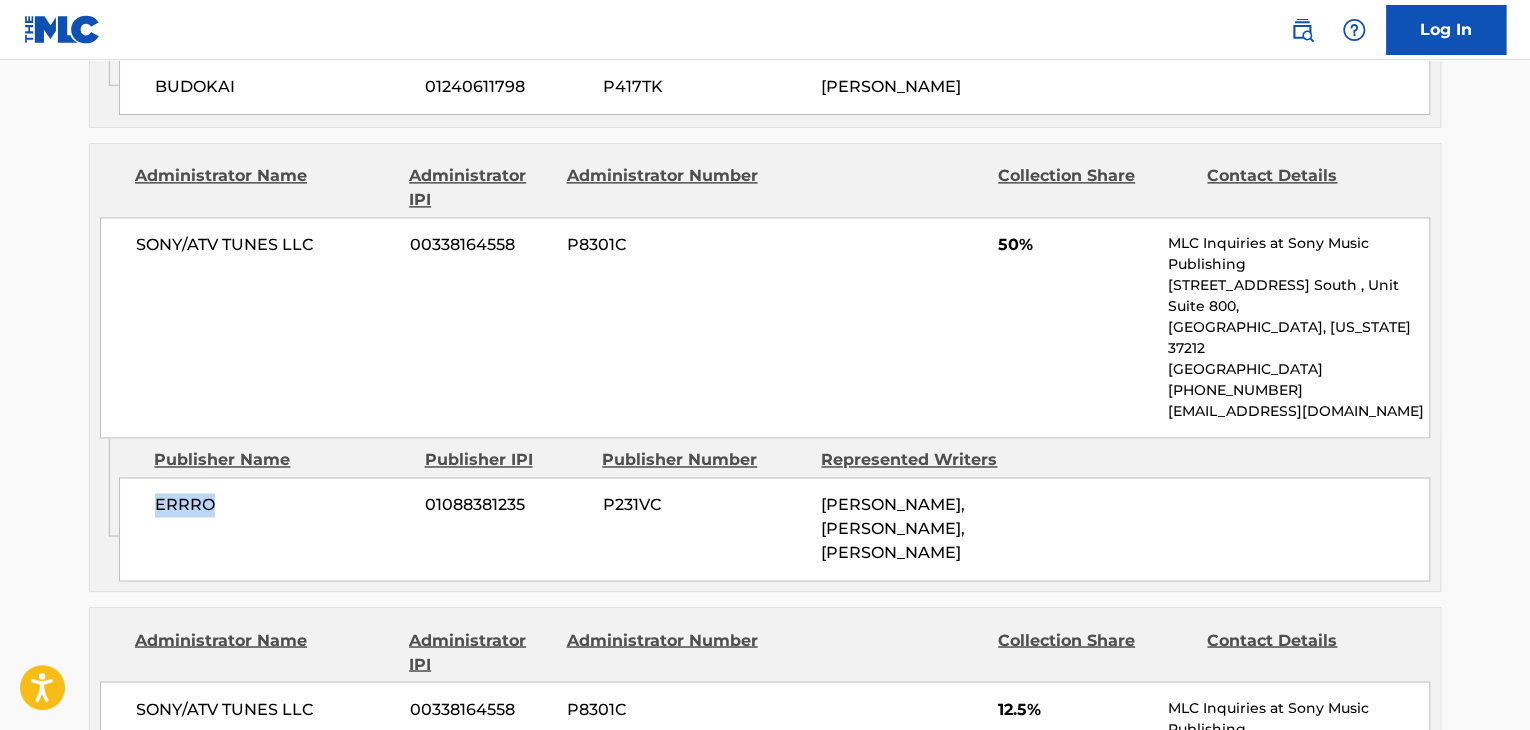 click on "ERRRO" at bounding box center (282, 505) 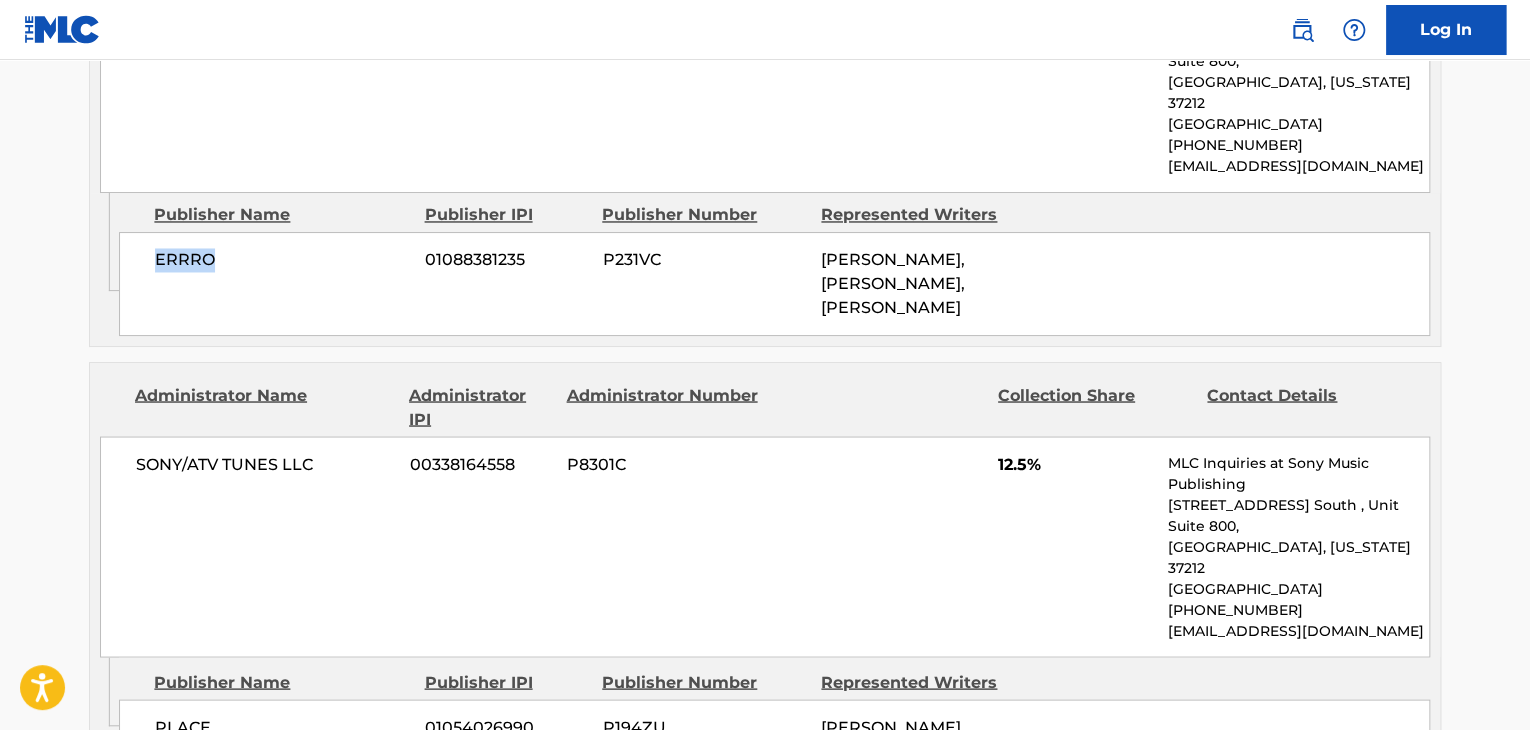 scroll, scrollTop: 1733, scrollLeft: 0, axis: vertical 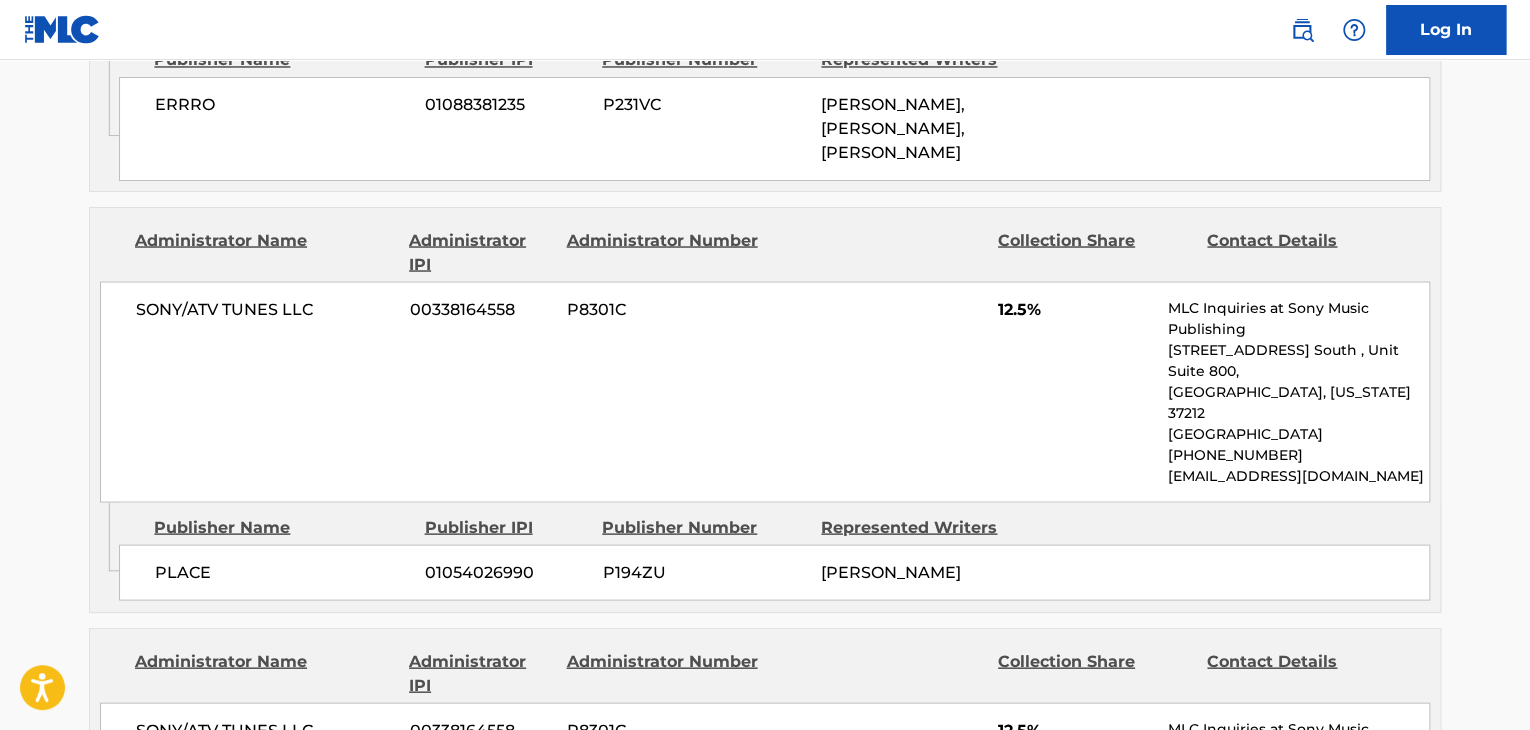 click on "PLACE" at bounding box center (282, 572) 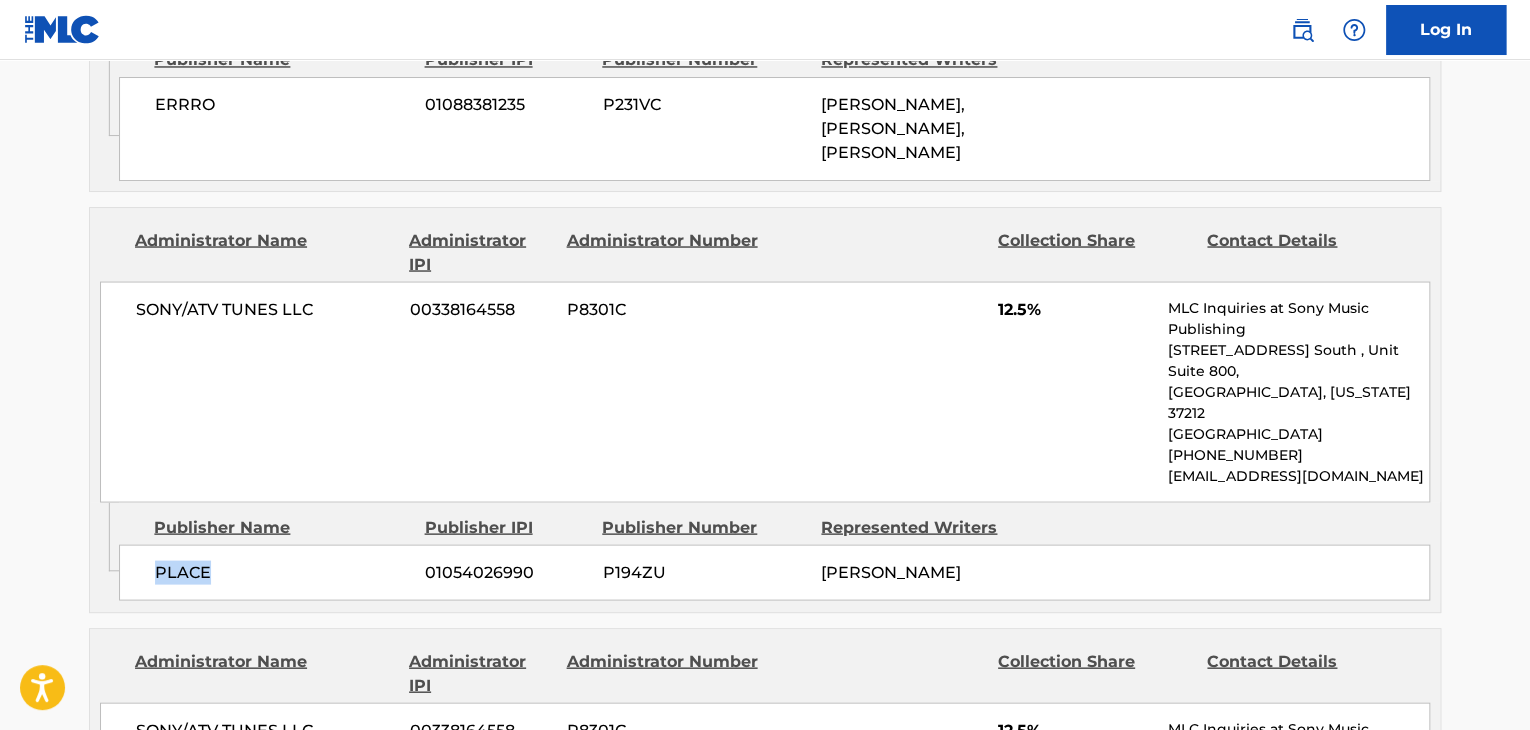 click on "PLACE" at bounding box center [282, 572] 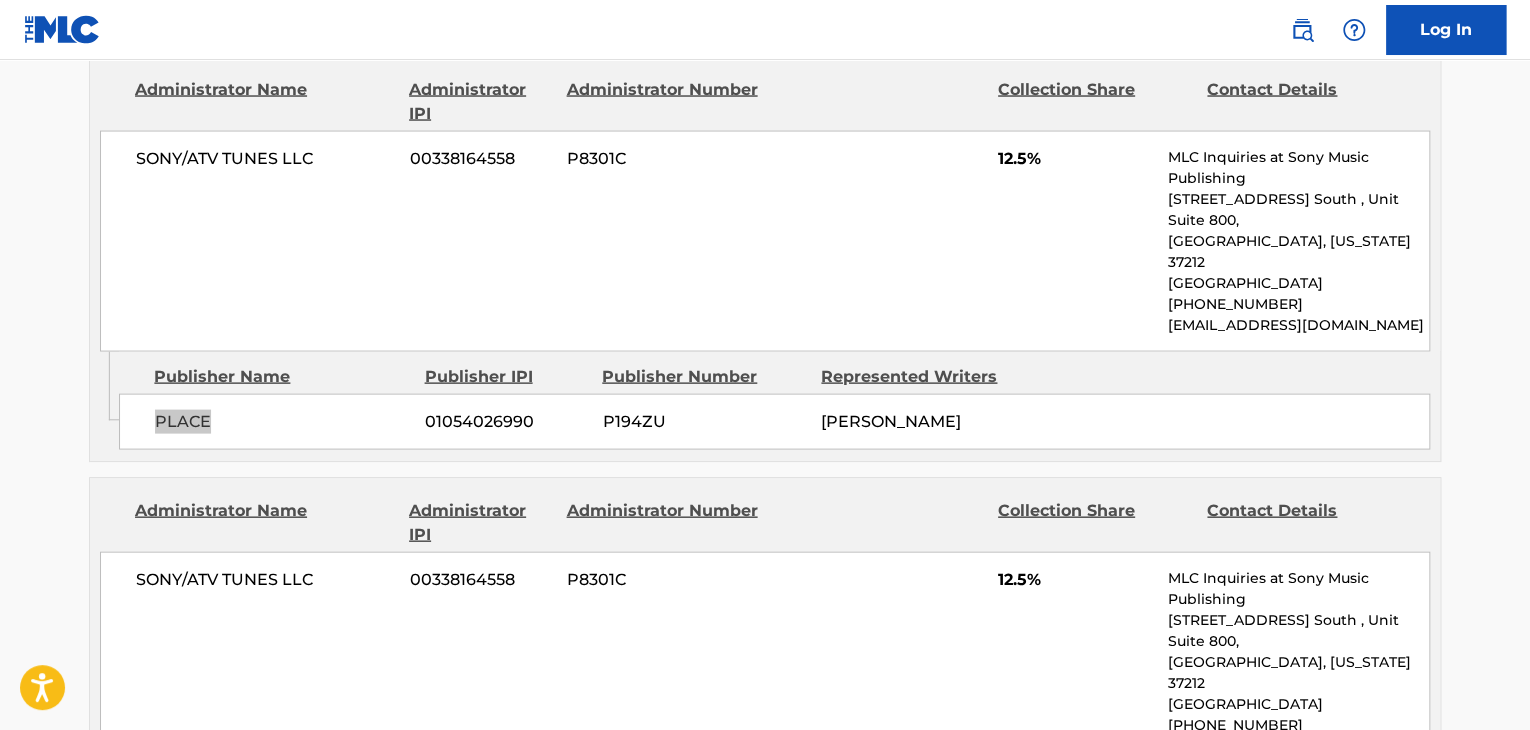 scroll, scrollTop: 2000, scrollLeft: 0, axis: vertical 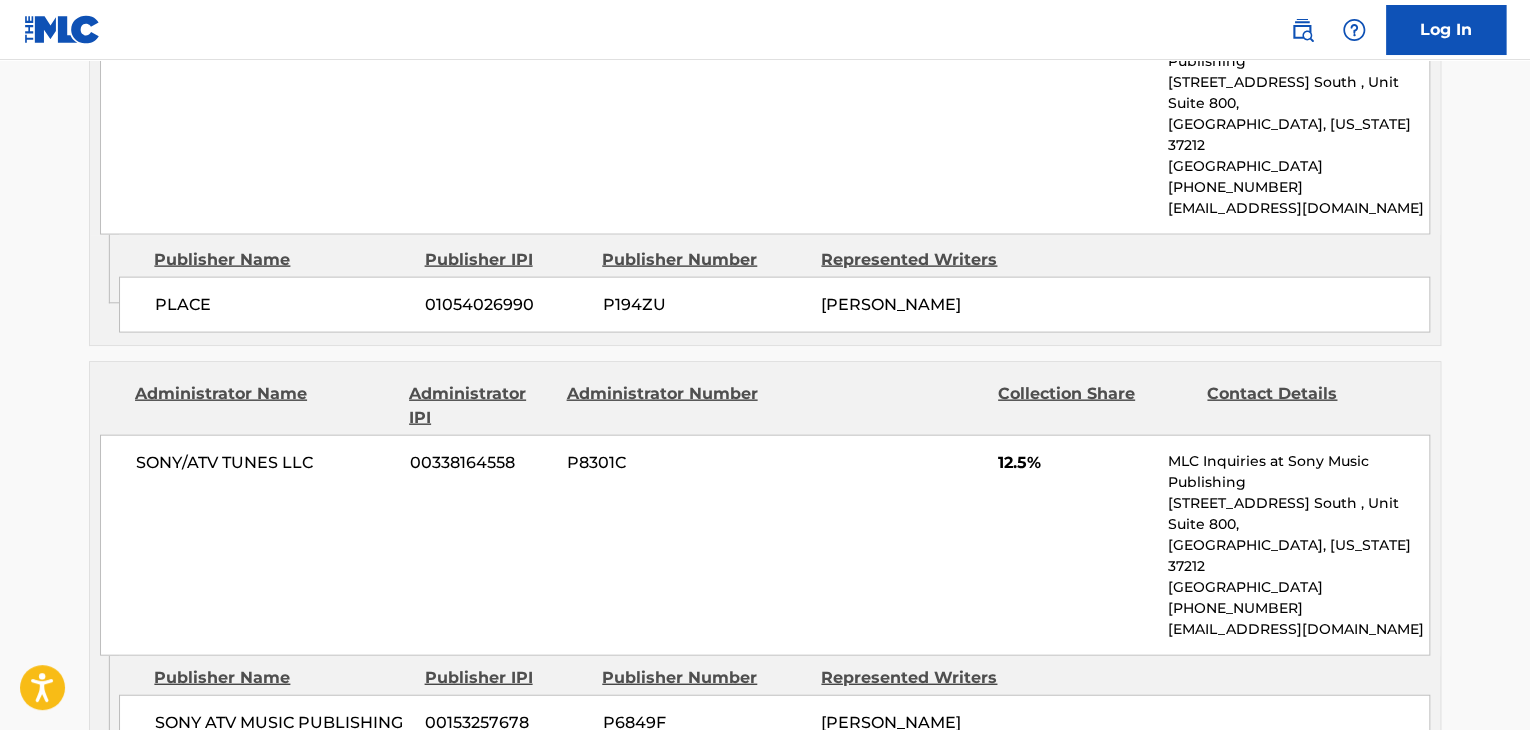 click on "SONY ATV MUSIC PUBLISHING FRANCE" at bounding box center [282, 735] 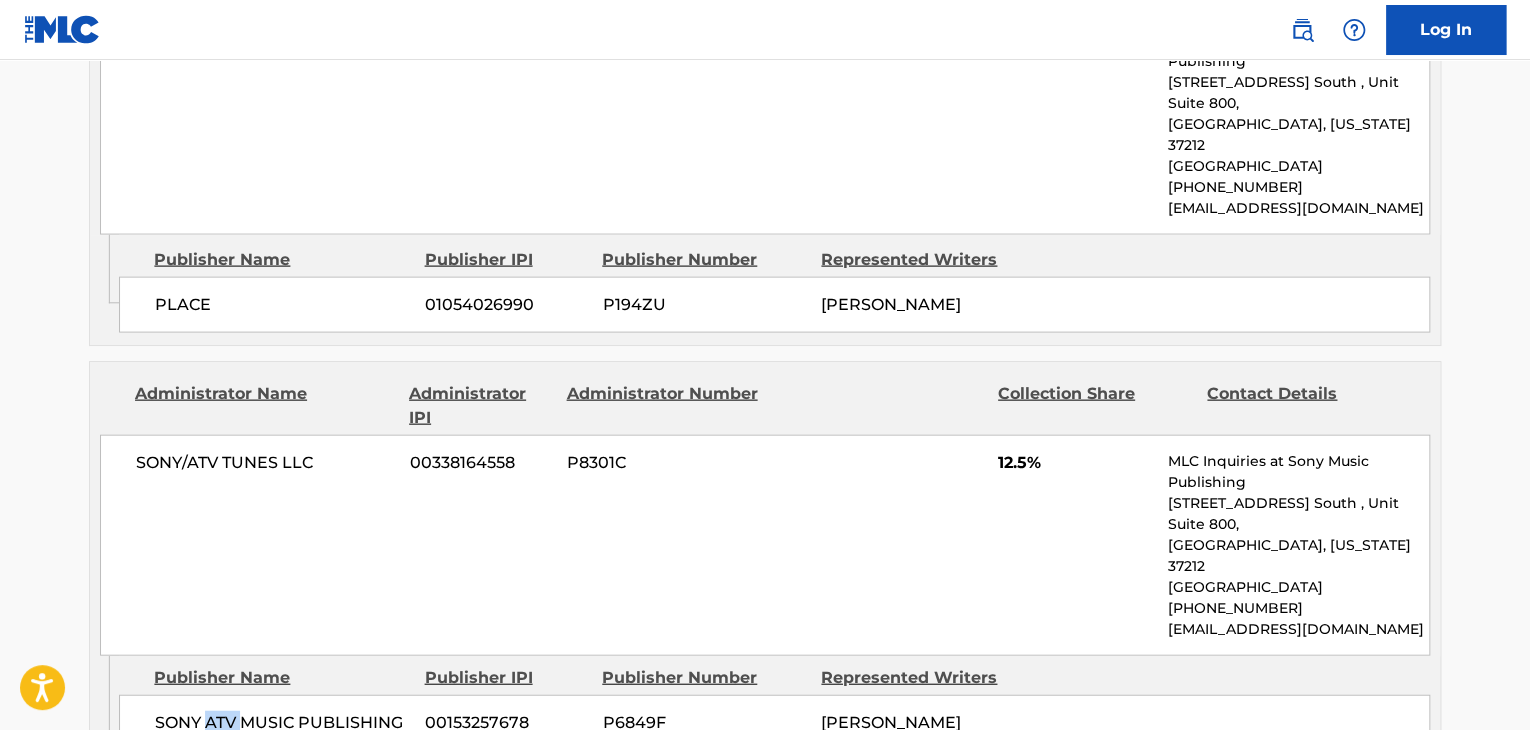click on "SONY ATV MUSIC PUBLISHING FRANCE" at bounding box center [282, 735] 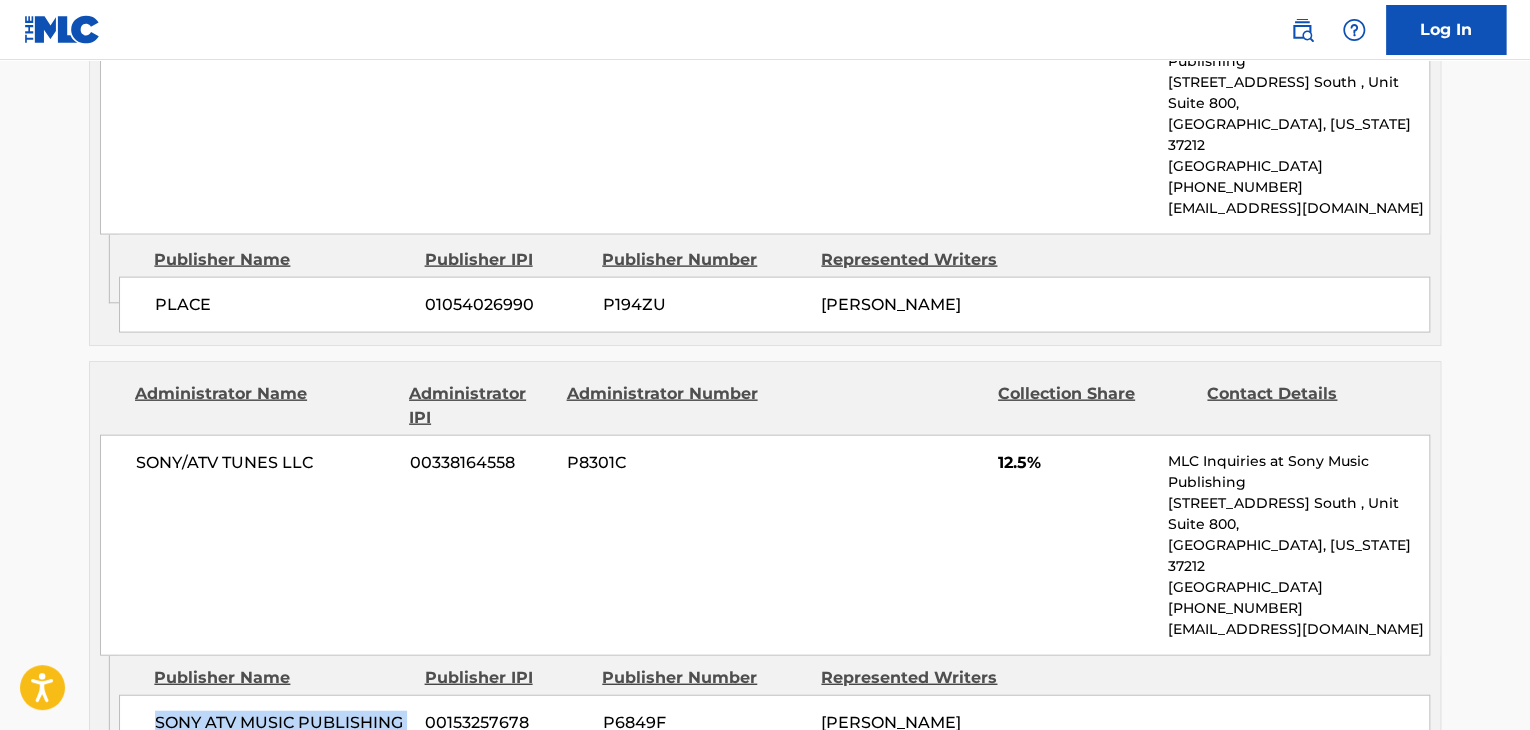 click on "SONY ATV MUSIC PUBLISHING FRANCE" at bounding box center [282, 735] 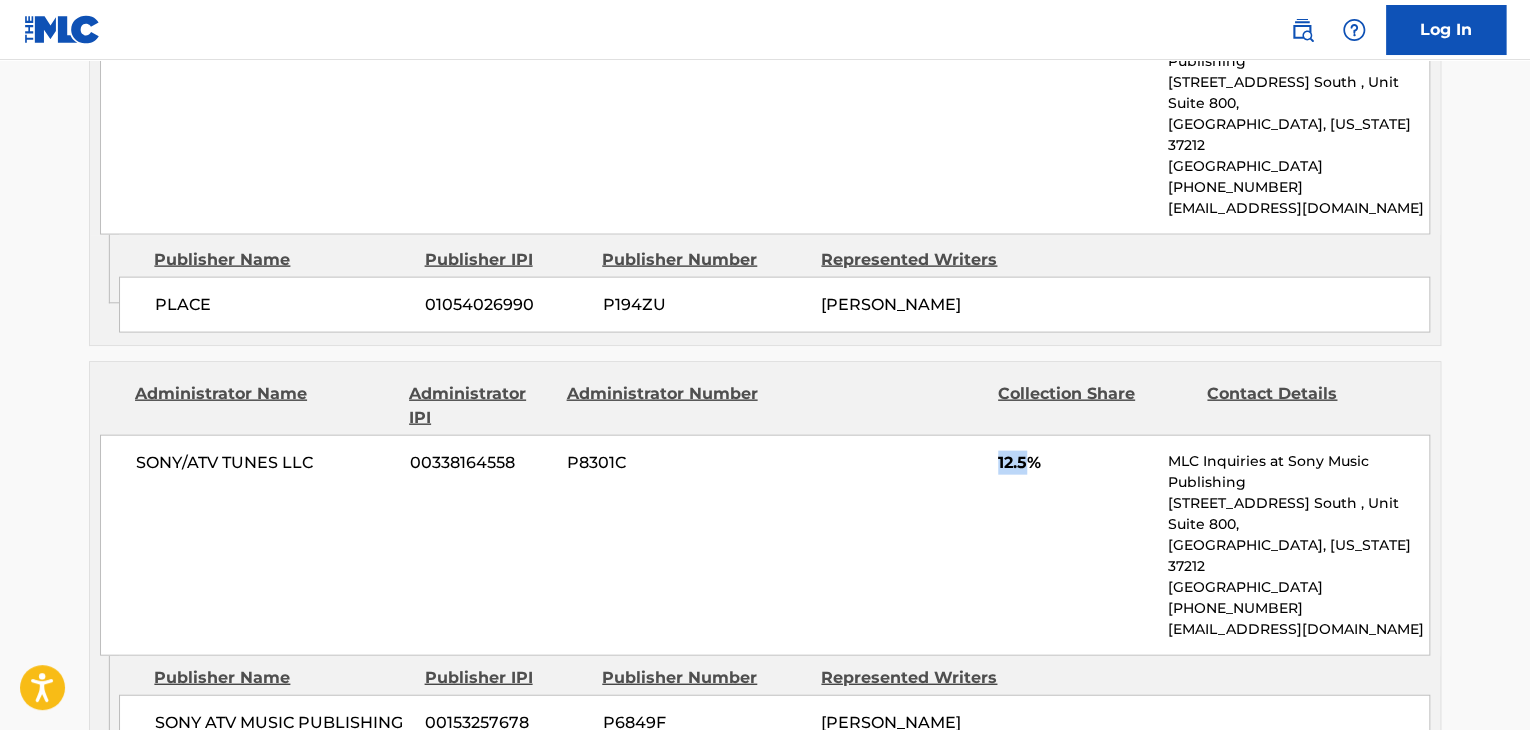 drag, startPoint x: 1028, startPoint y: 361, endPoint x: 994, endPoint y: 369, distance: 34.928497 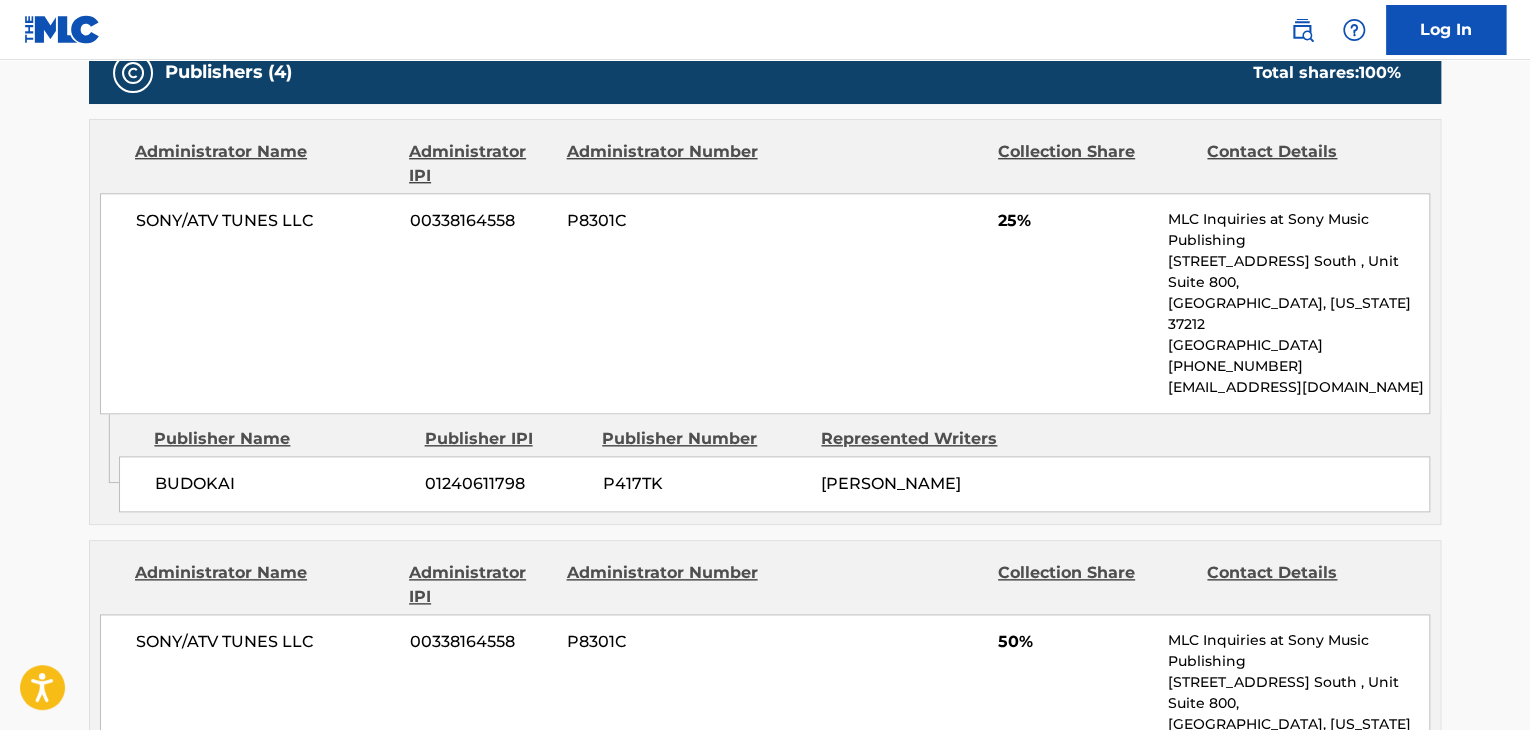 scroll, scrollTop: 933, scrollLeft: 0, axis: vertical 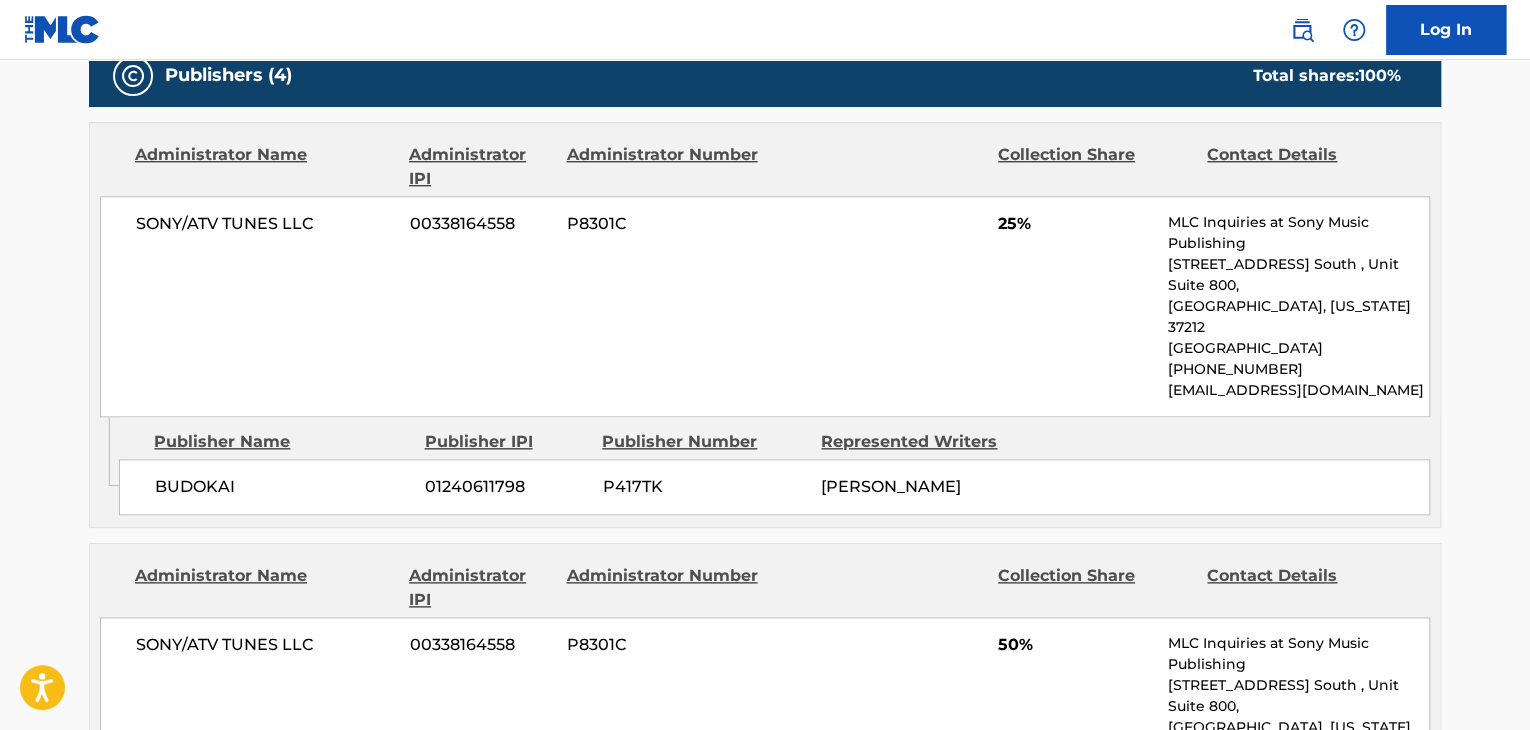 click on "BUDOKAI" at bounding box center (282, 487) 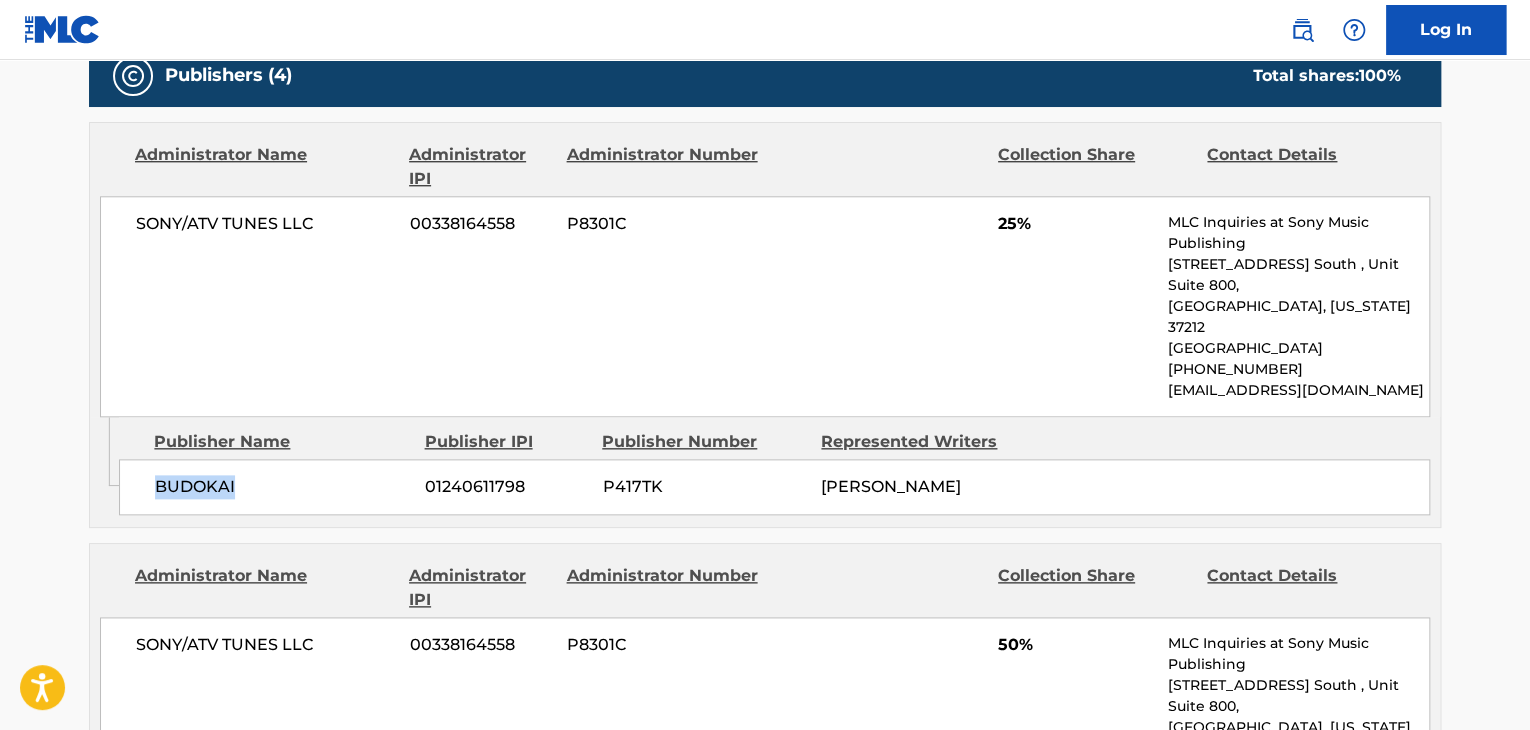 click on "BUDOKAI" at bounding box center (282, 487) 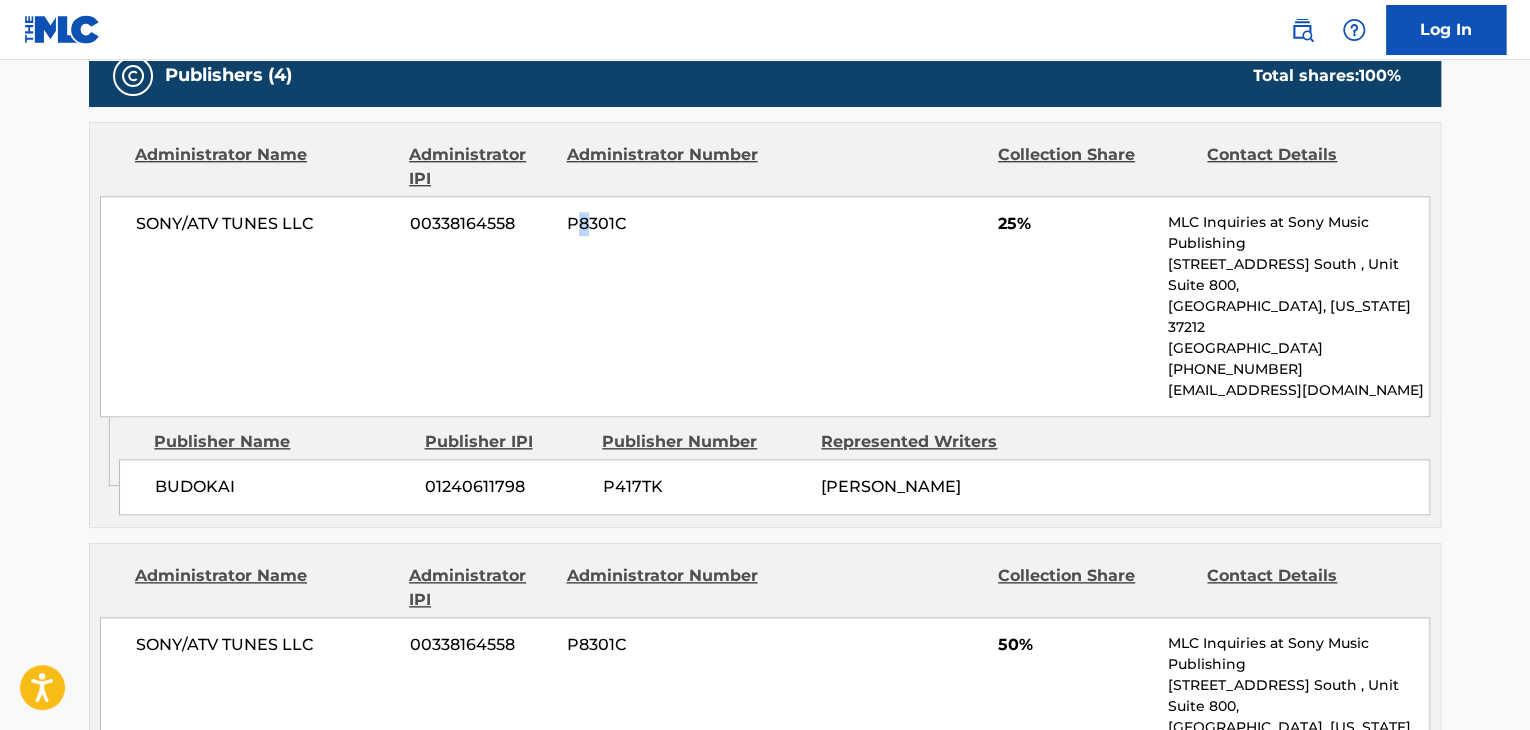 click on "SONY/ATV TUNES LLC 00338164558 P8301C 25% MLC Inquiries at Sony Music Publishing [STREET_ADDRESS] [GEOGRAPHIC_DATA][US_STATE] [PHONE_NUMBER] [EMAIL_ADDRESS][DOMAIN_NAME]" at bounding box center (765, 306) 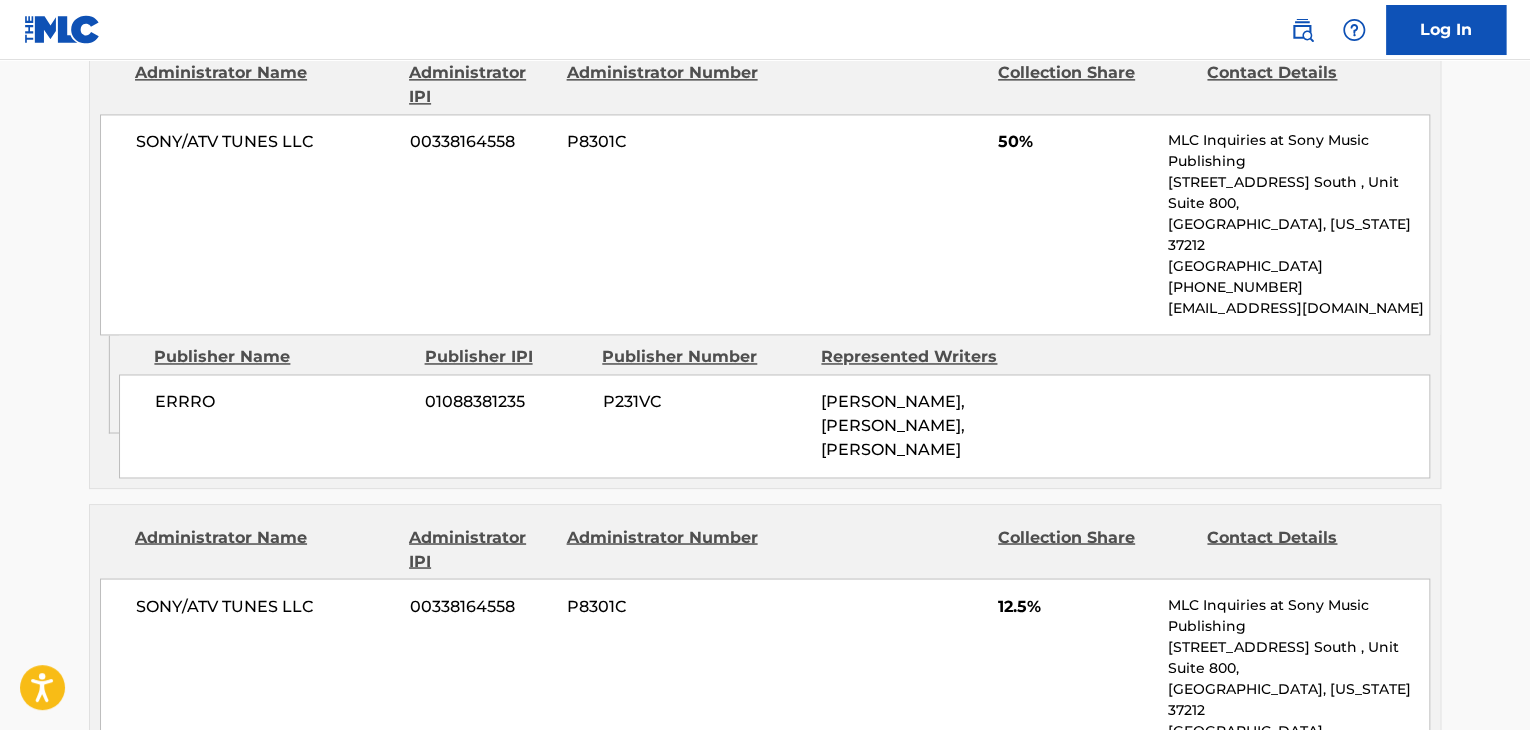 scroll, scrollTop: 1466, scrollLeft: 0, axis: vertical 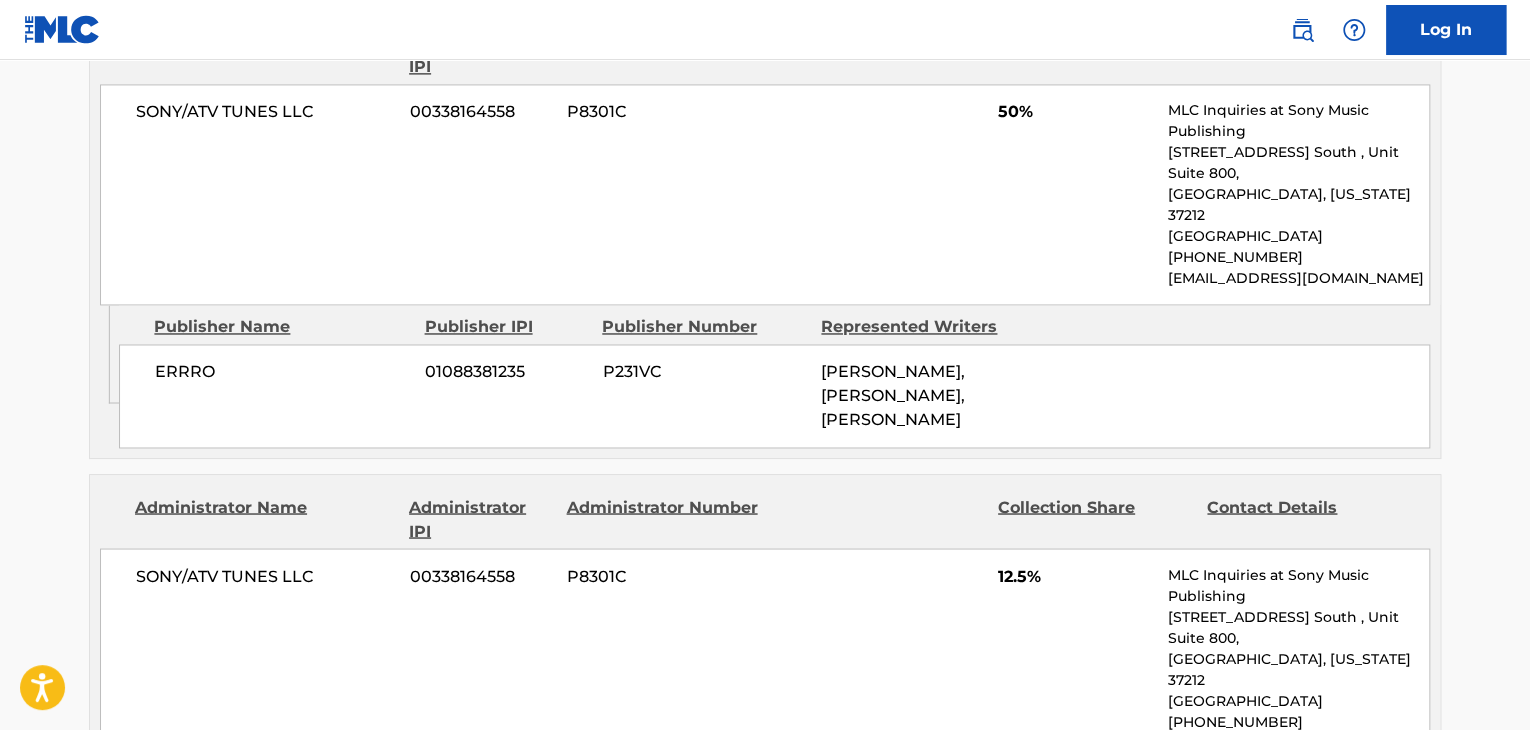click on "ERRRO 01088381235 P231VC [PERSON_NAME], [PERSON_NAME], [PERSON_NAME]" at bounding box center [774, 396] 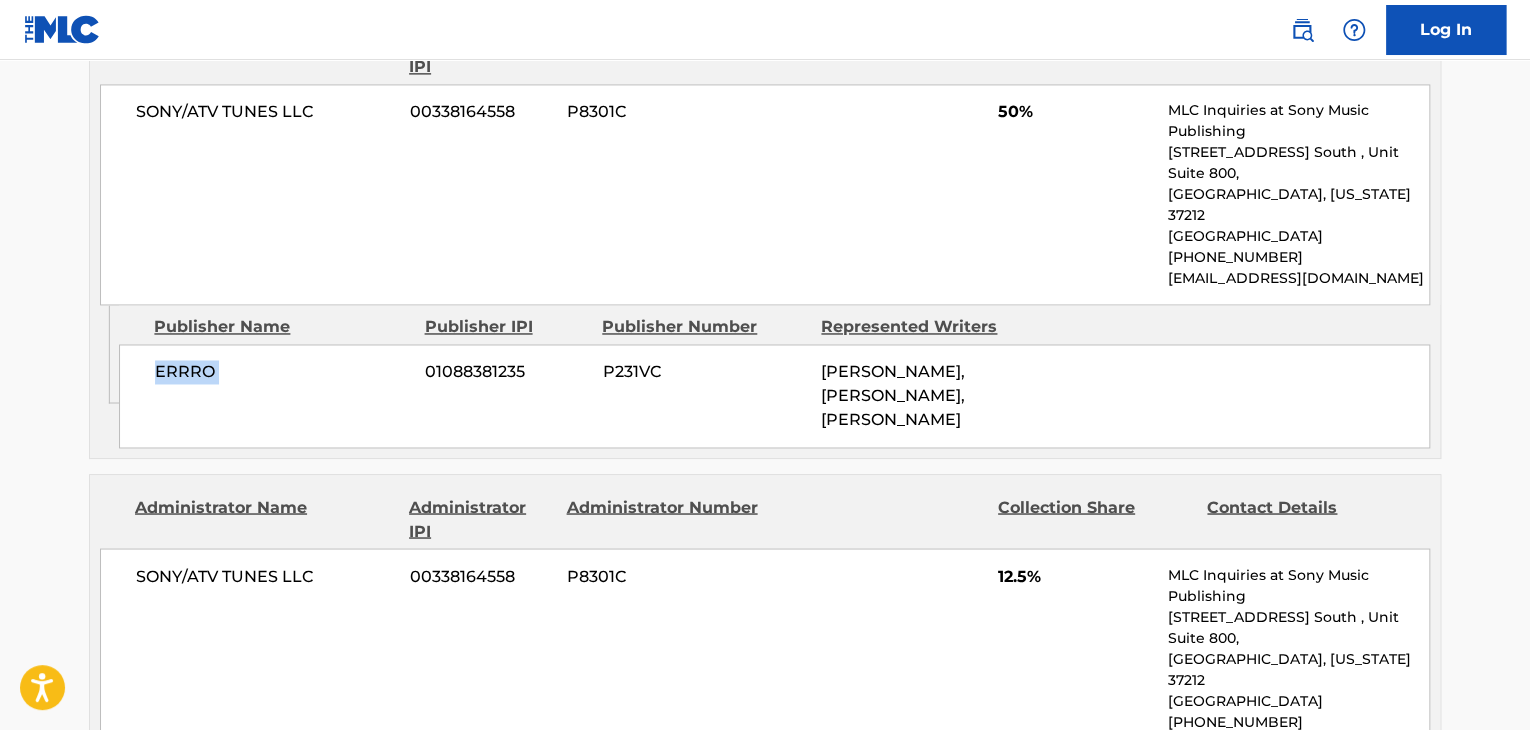 click on "ERRRO" at bounding box center (282, 372) 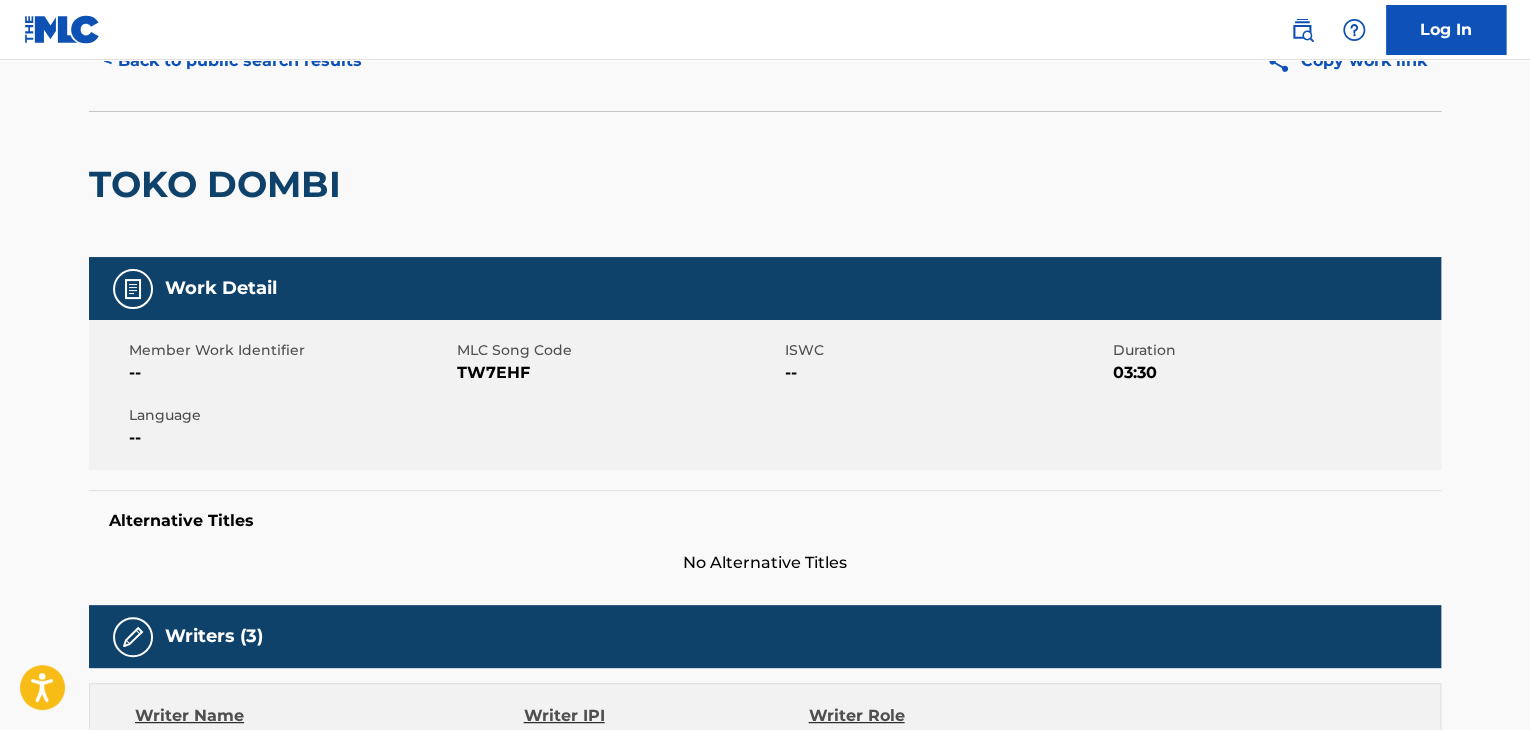 scroll, scrollTop: 0, scrollLeft: 0, axis: both 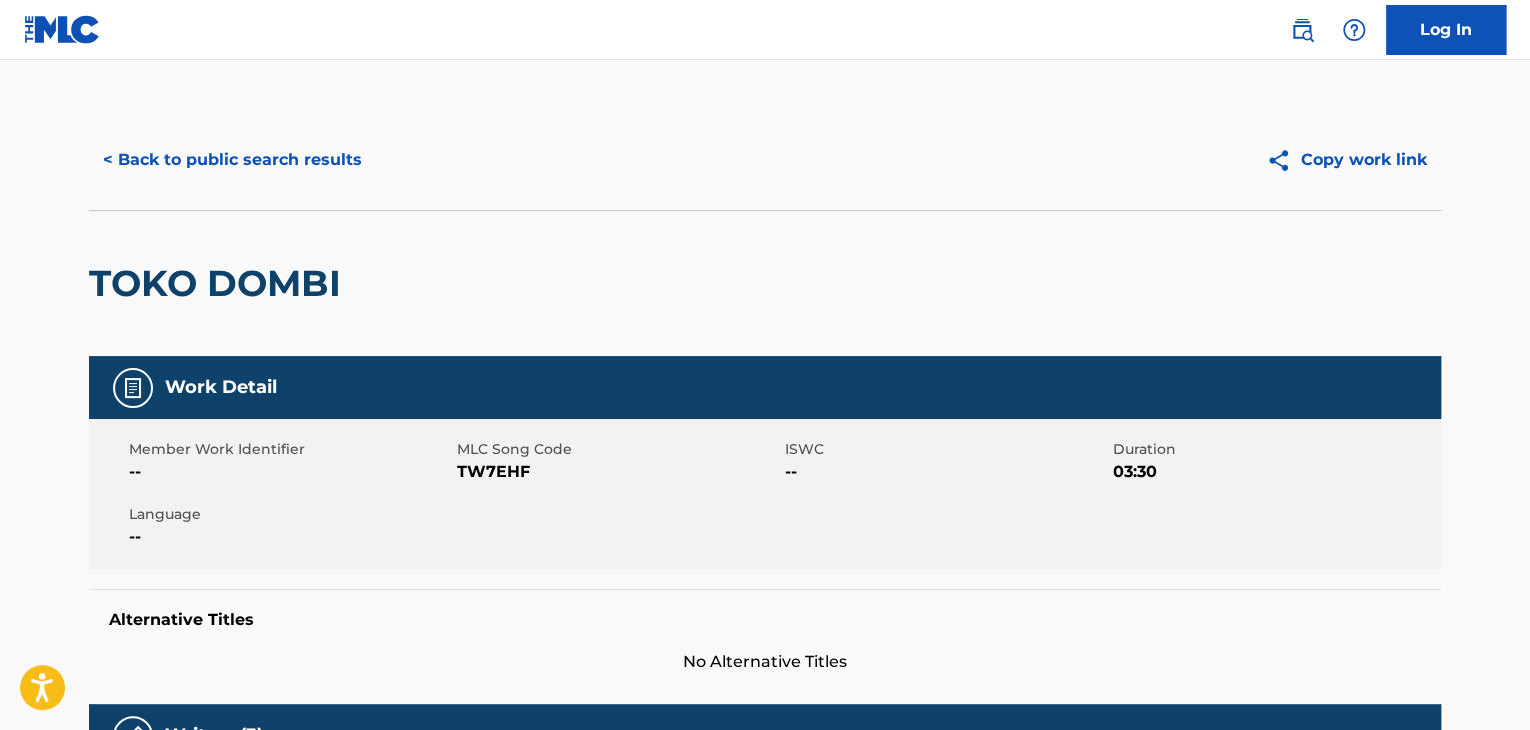 click on "< Back to public search results" at bounding box center [232, 160] 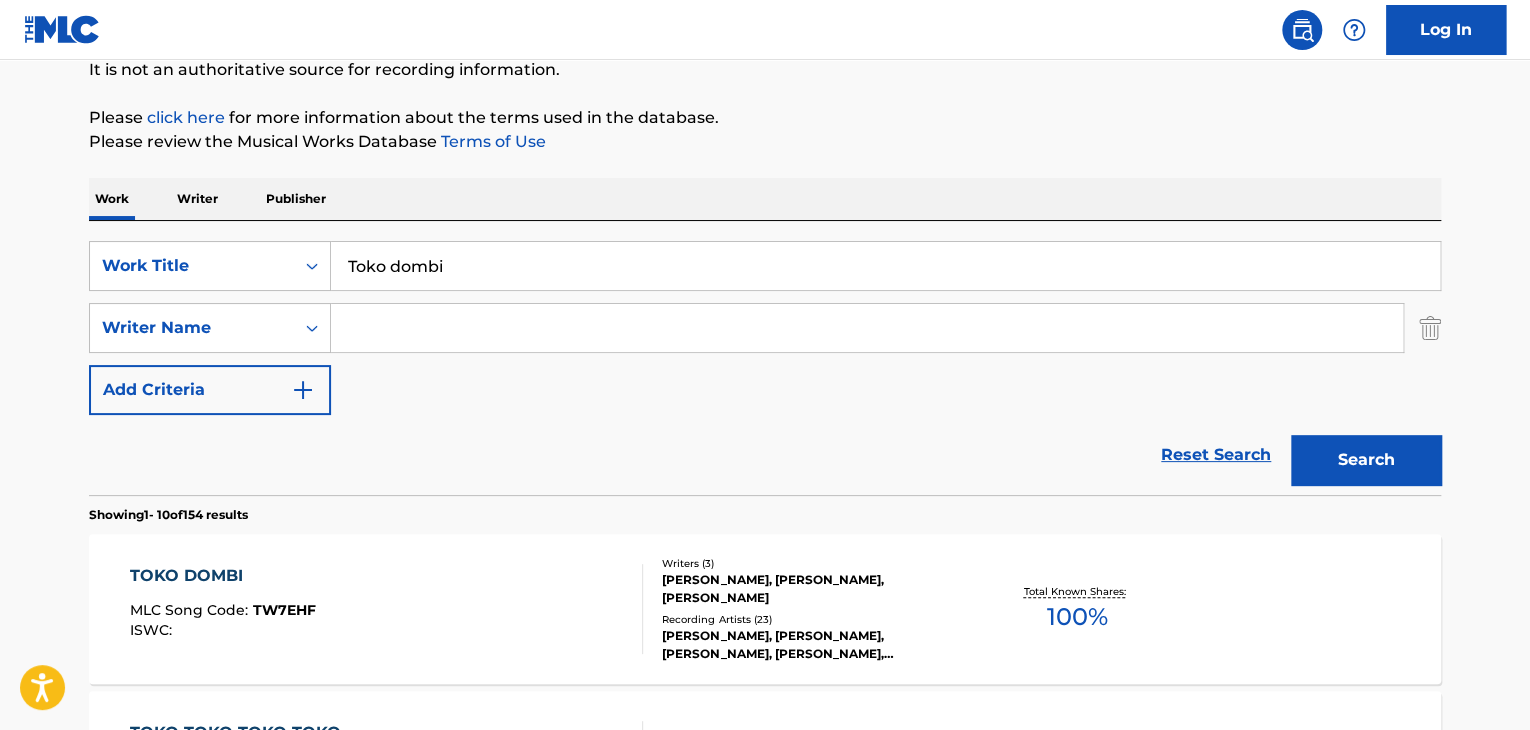 click on "Toko dombi" at bounding box center [885, 266] 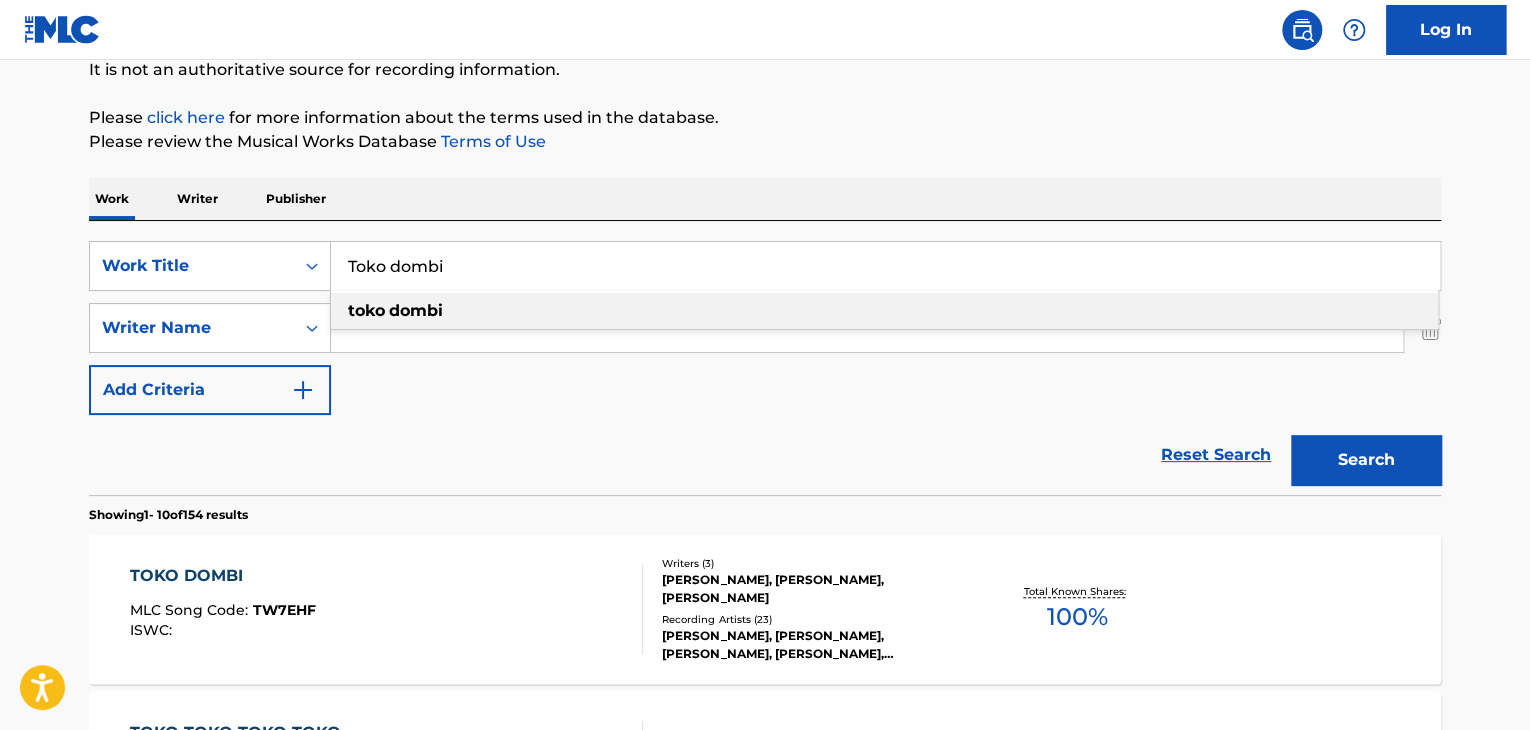 paste on "BroZone's Back" 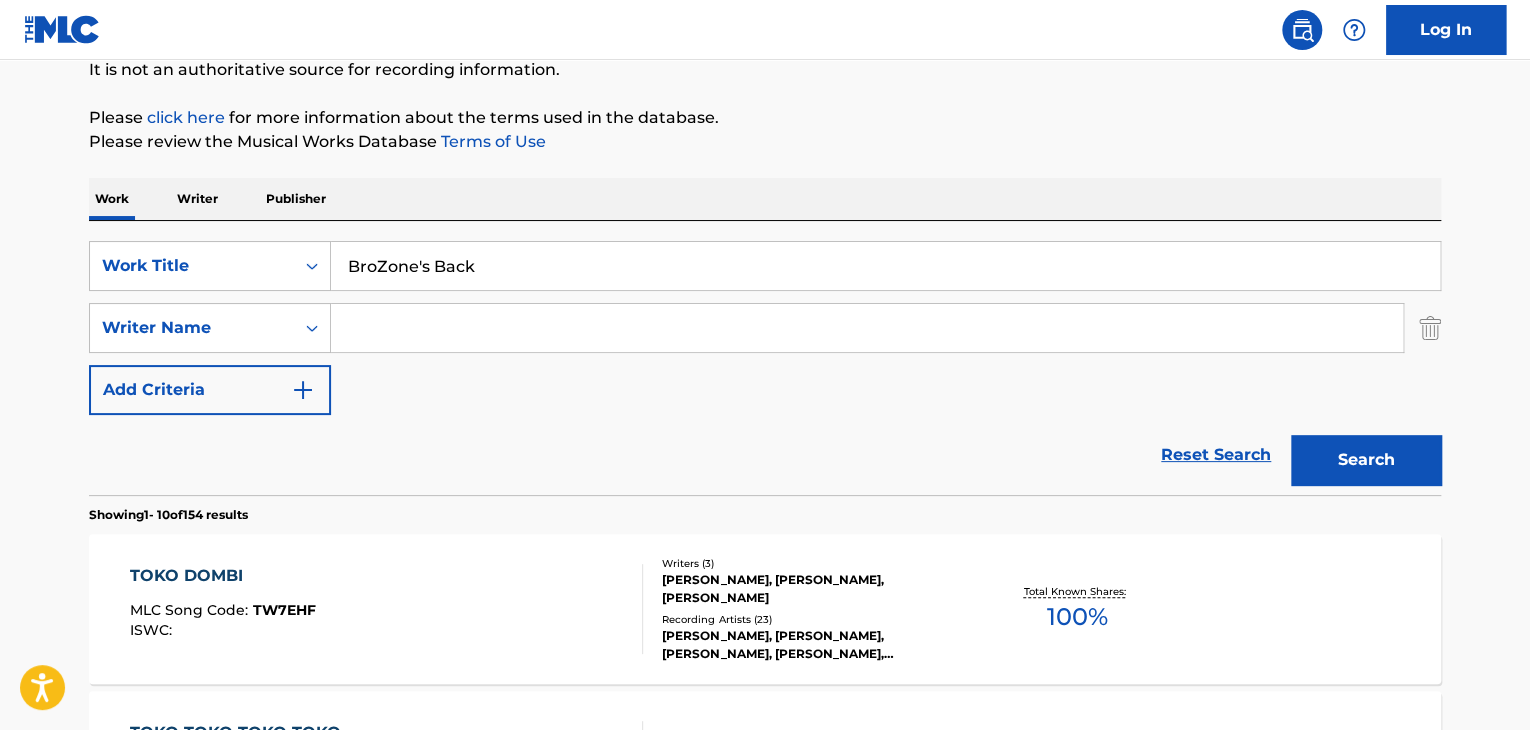 click on "Search" at bounding box center (1366, 460) 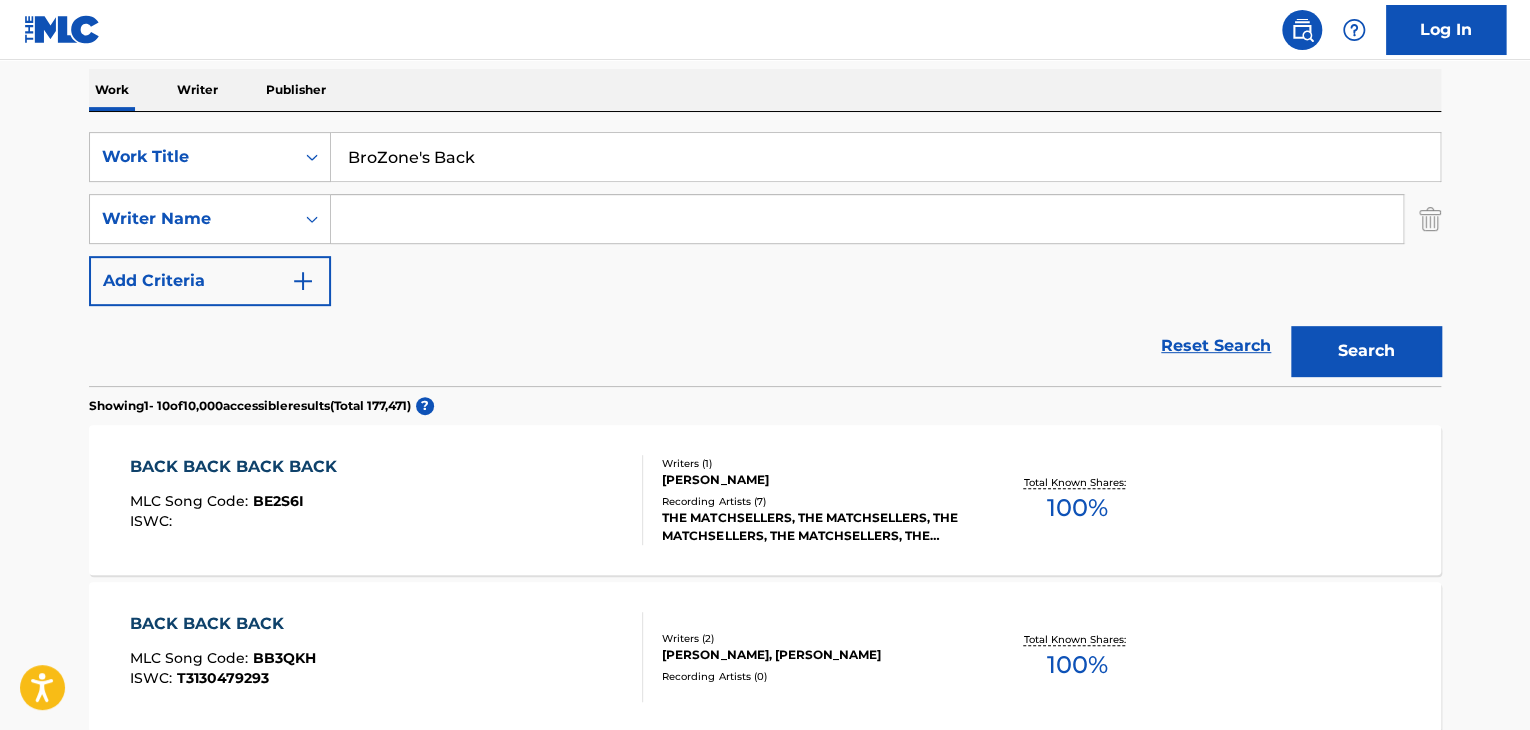 scroll, scrollTop: 204, scrollLeft: 0, axis: vertical 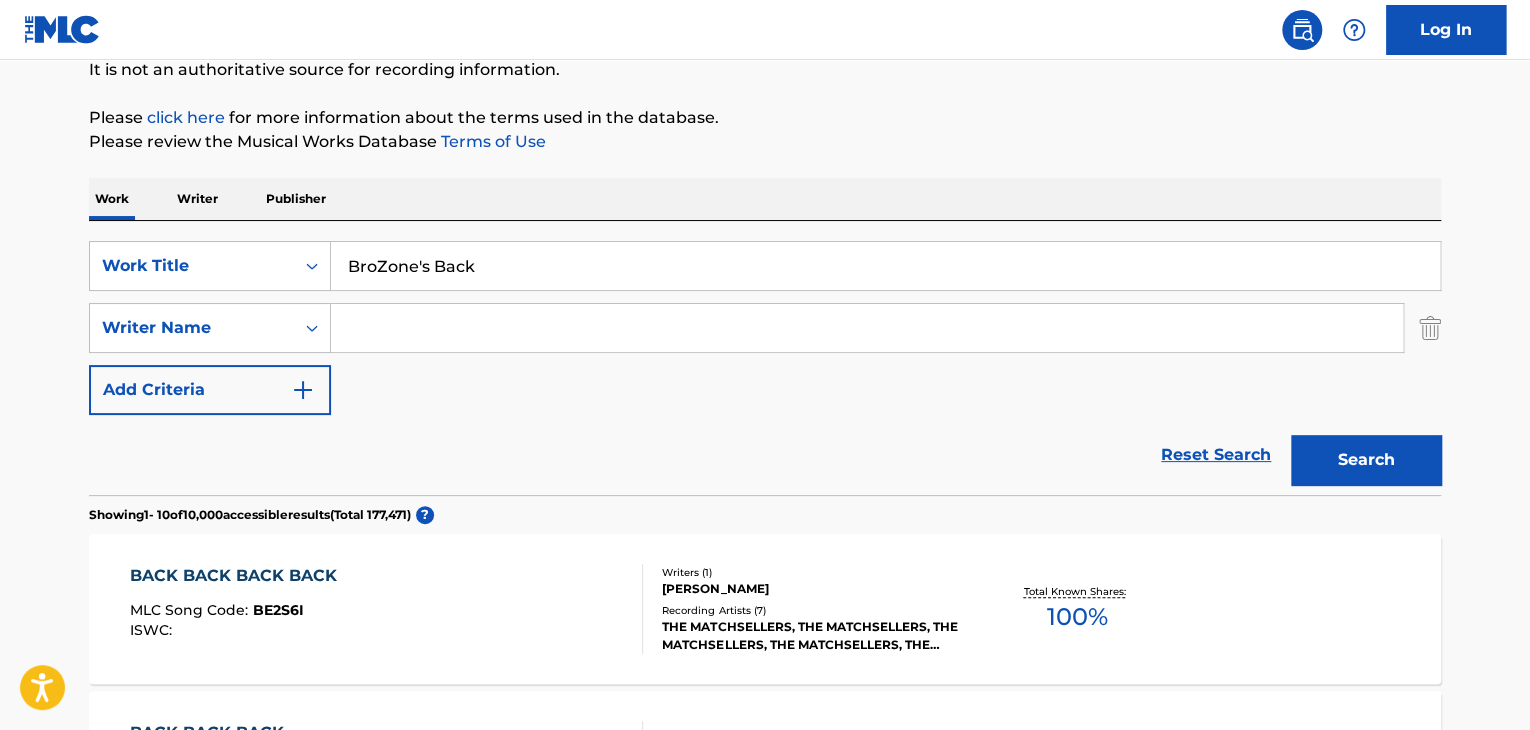 click on "BroZone's Back" at bounding box center [885, 266] 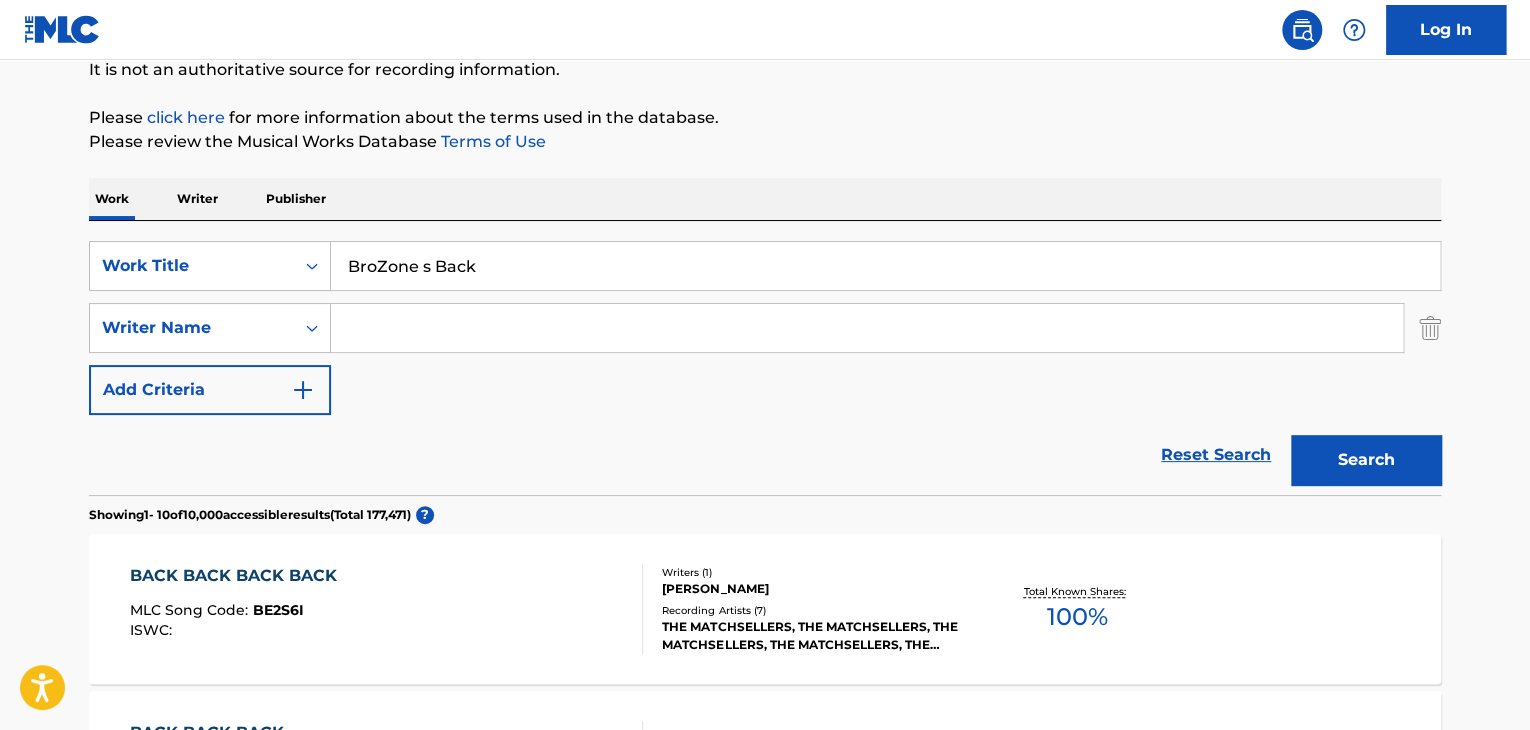 click on "Search" at bounding box center [1366, 460] 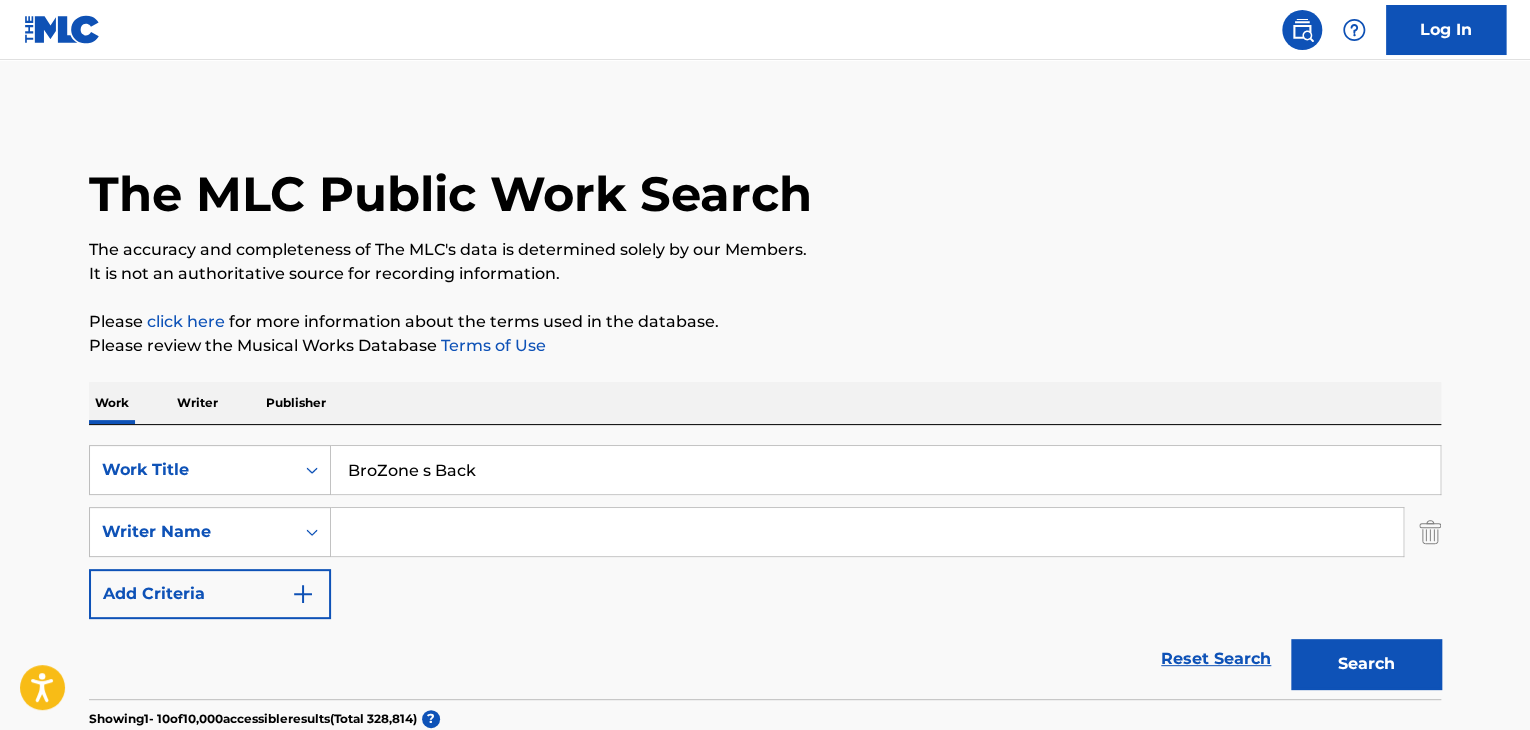 scroll, scrollTop: 0, scrollLeft: 0, axis: both 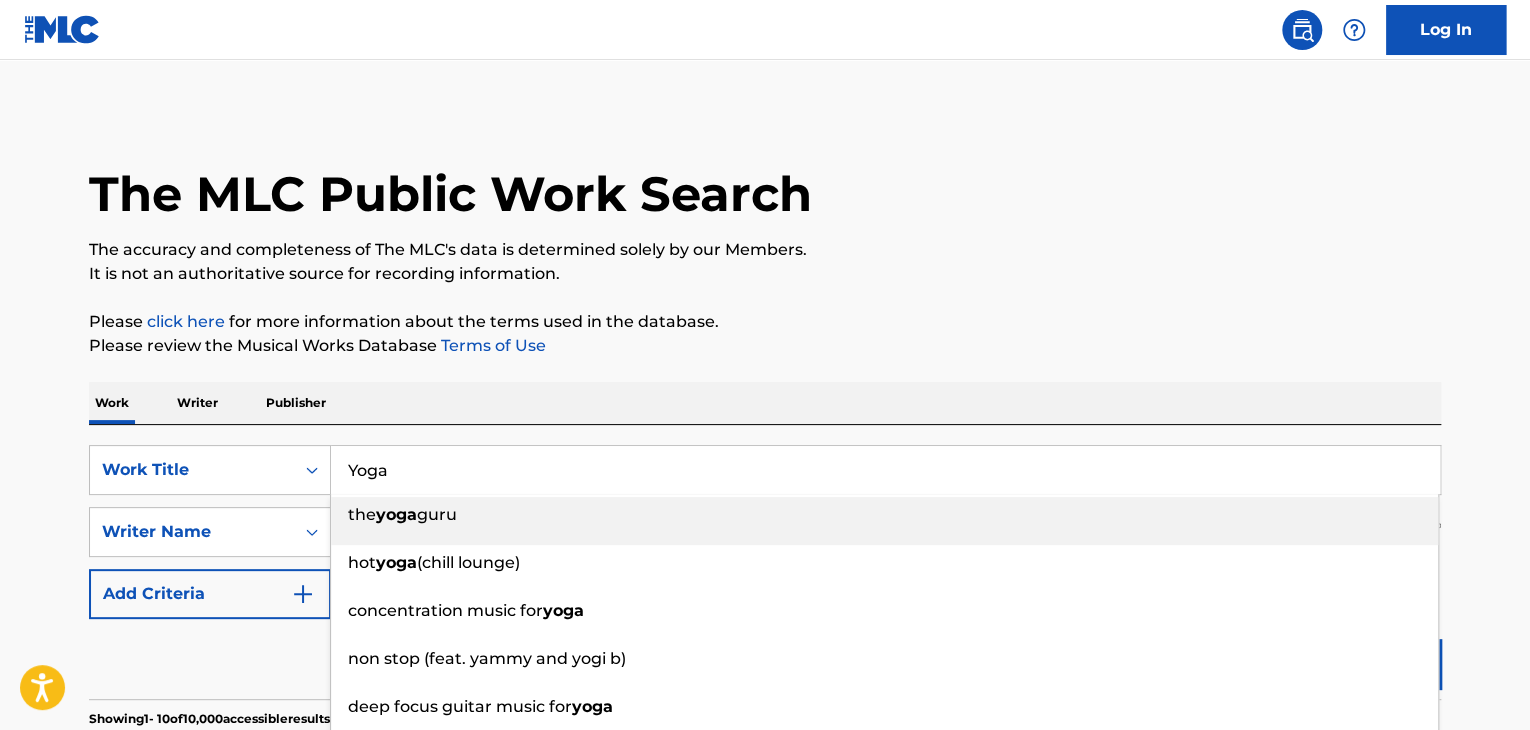 type on "Yoga" 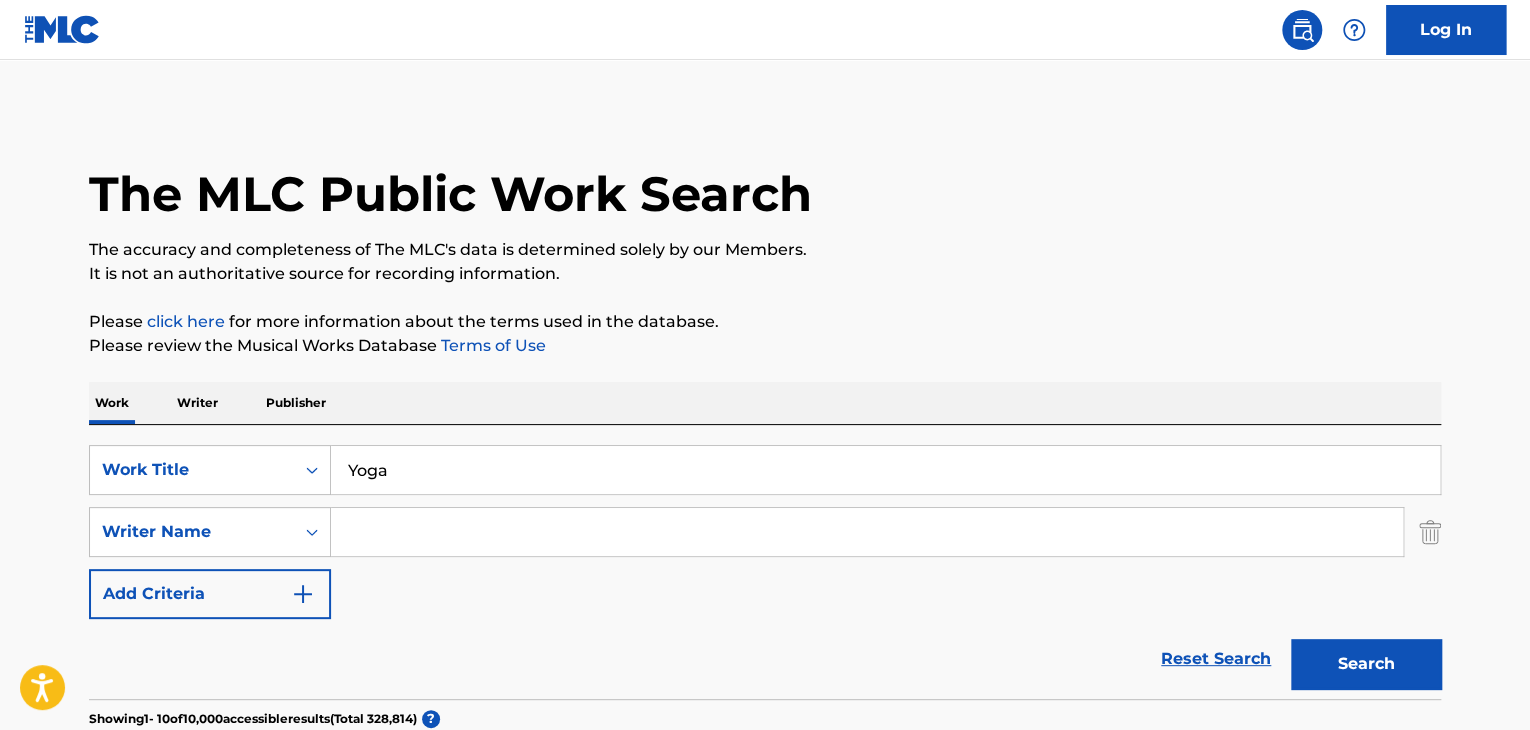 paste on "[PERSON_NAME]" 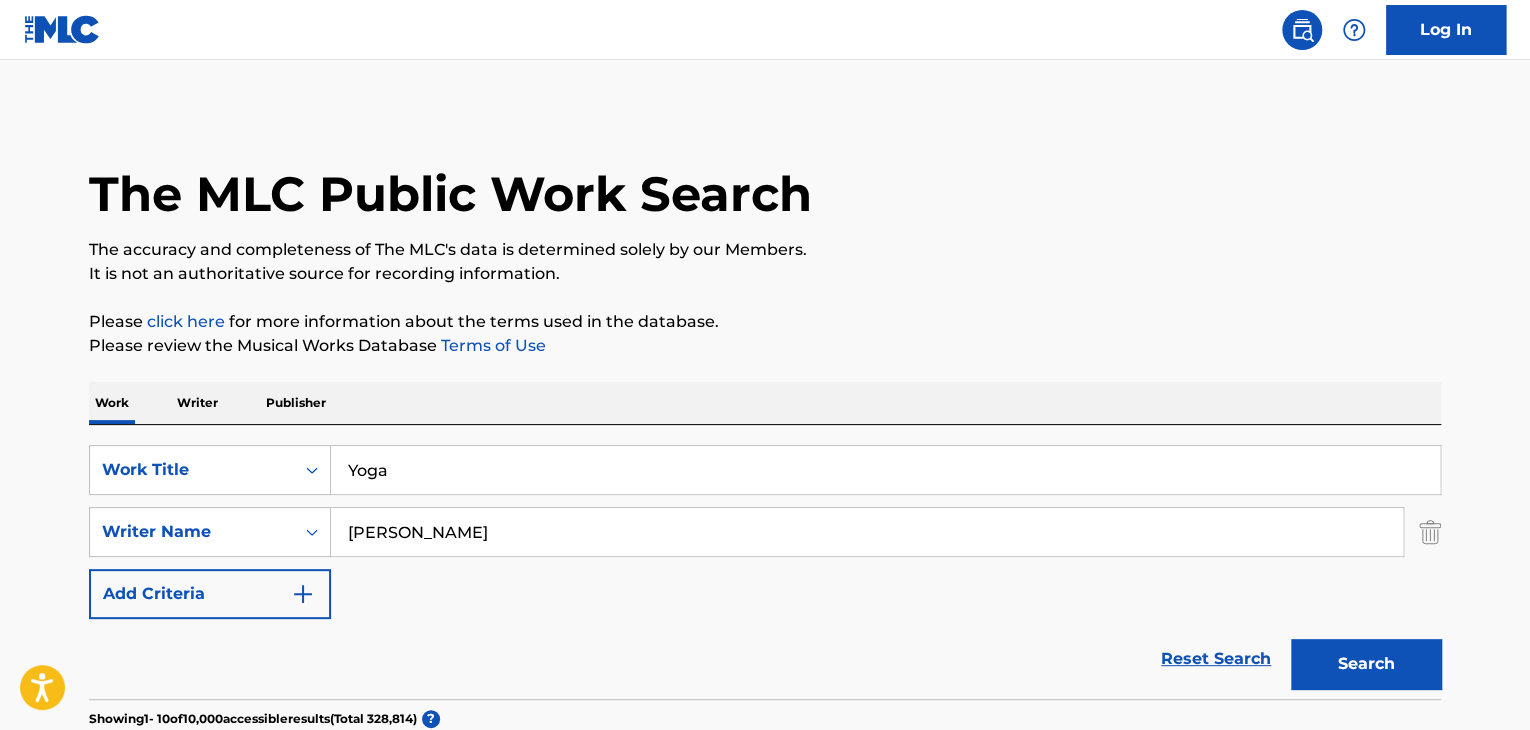 type on "[PERSON_NAME]" 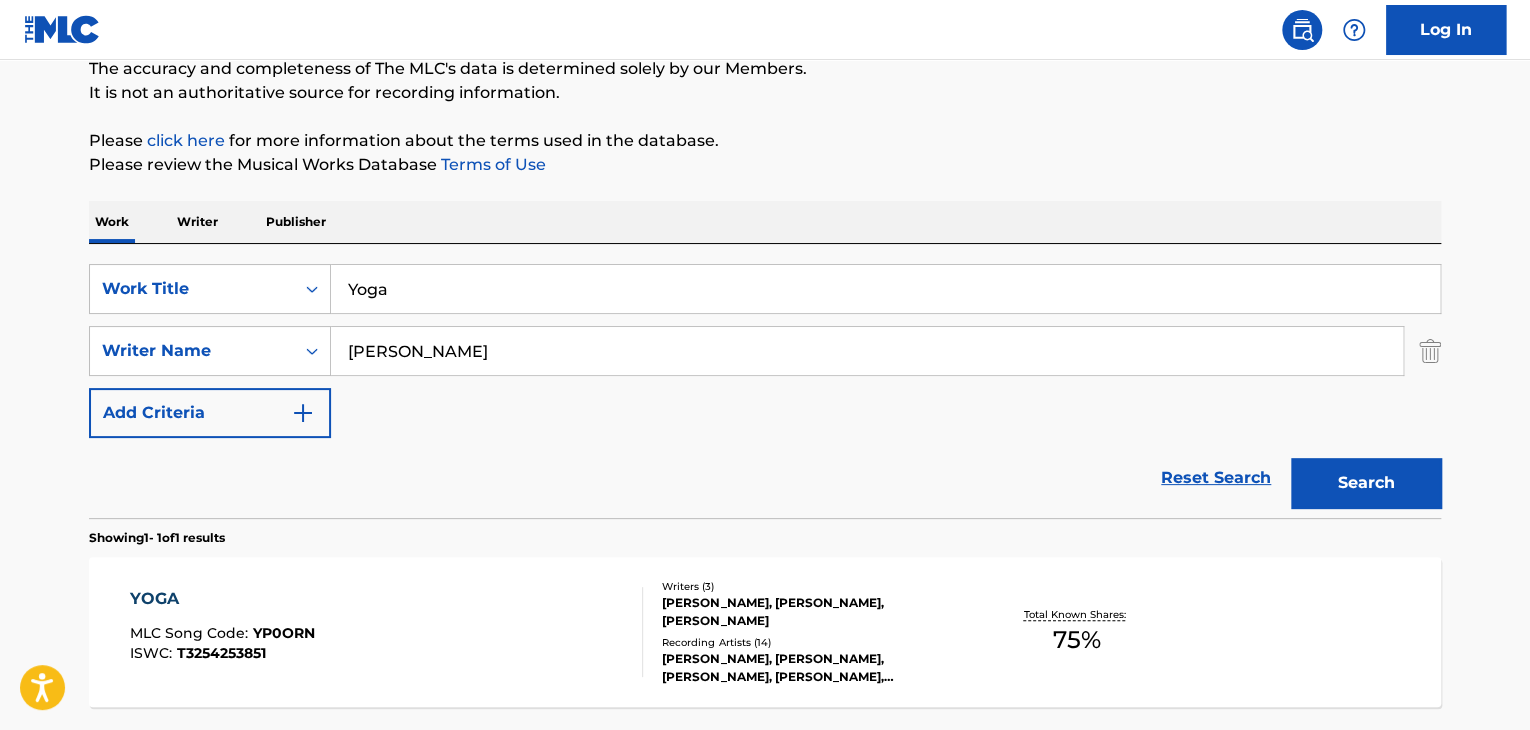 scroll, scrollTop: 358, scrollLeft: 0, axis: vertical 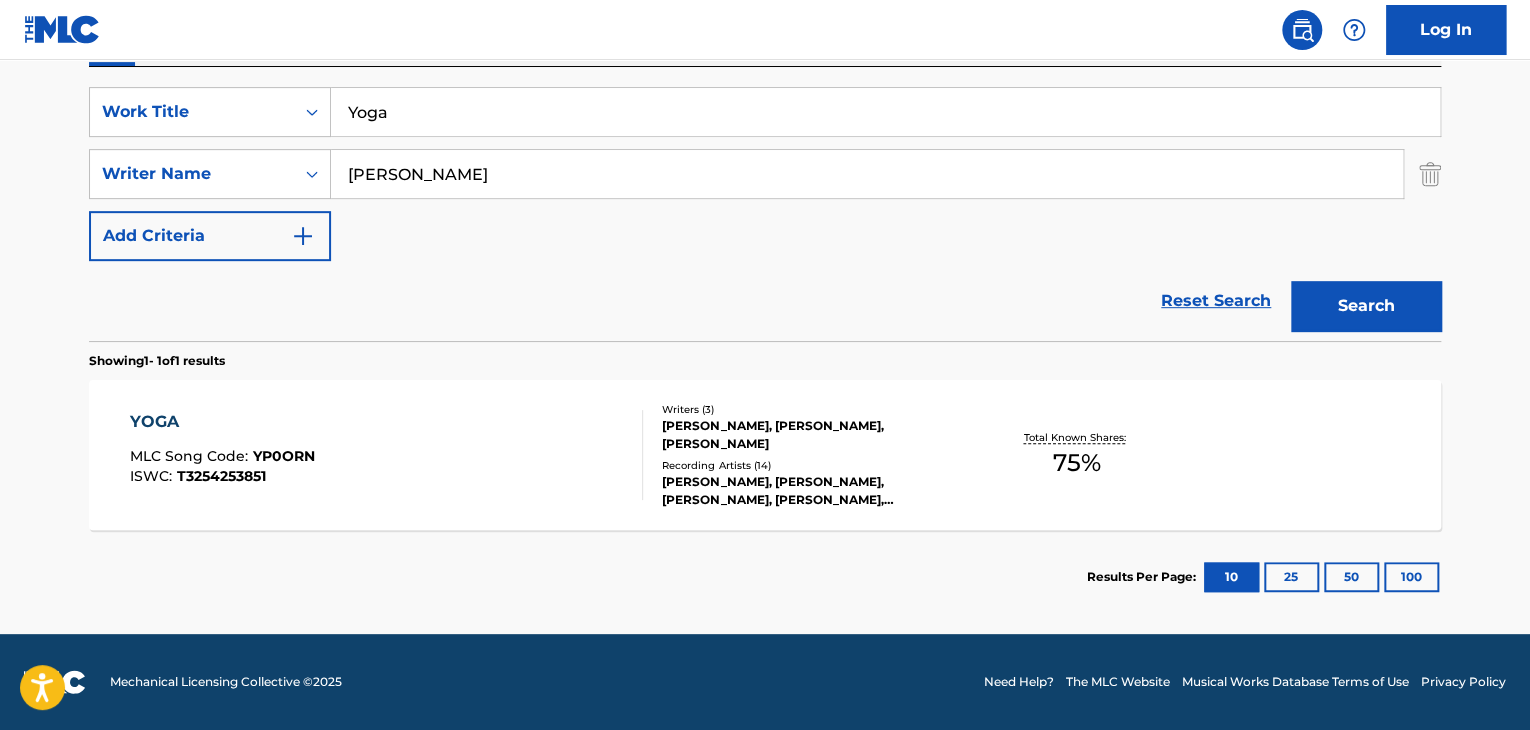 click on "YOGA" at bounding box center [222, 422] 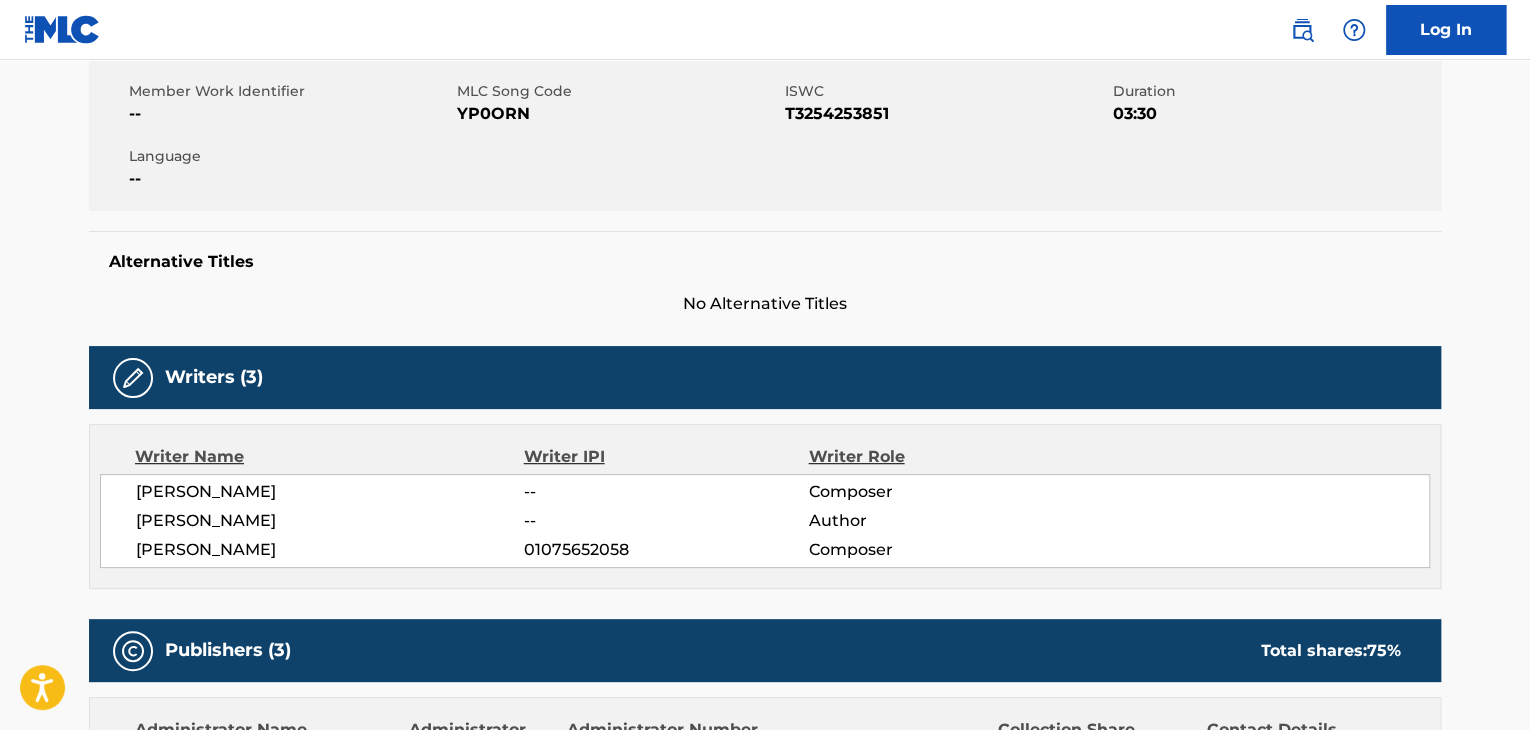 scroll, scrollTop: 0, scrollLeft: 0, axis: both 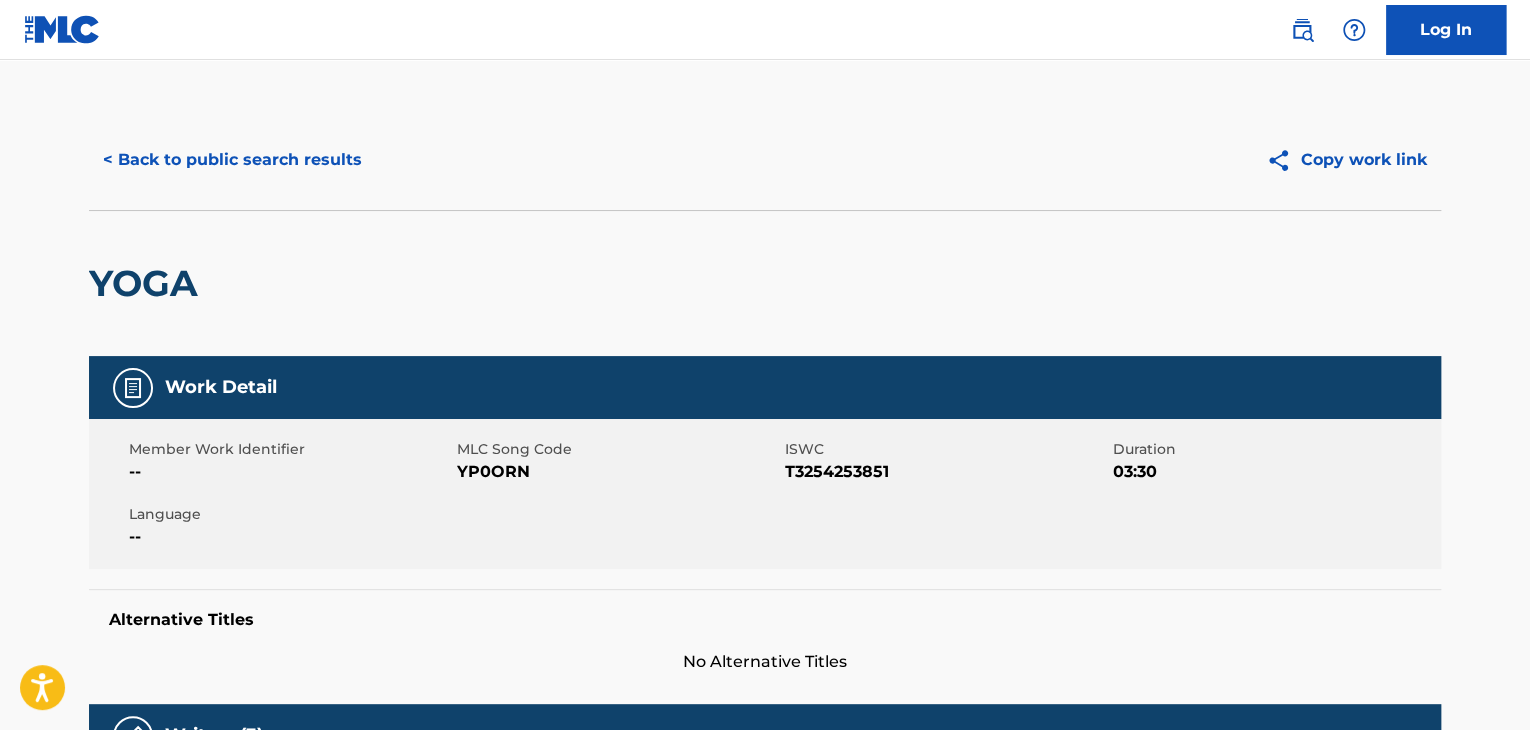 click on "YP0ORN" at bounding box center (618, 472) 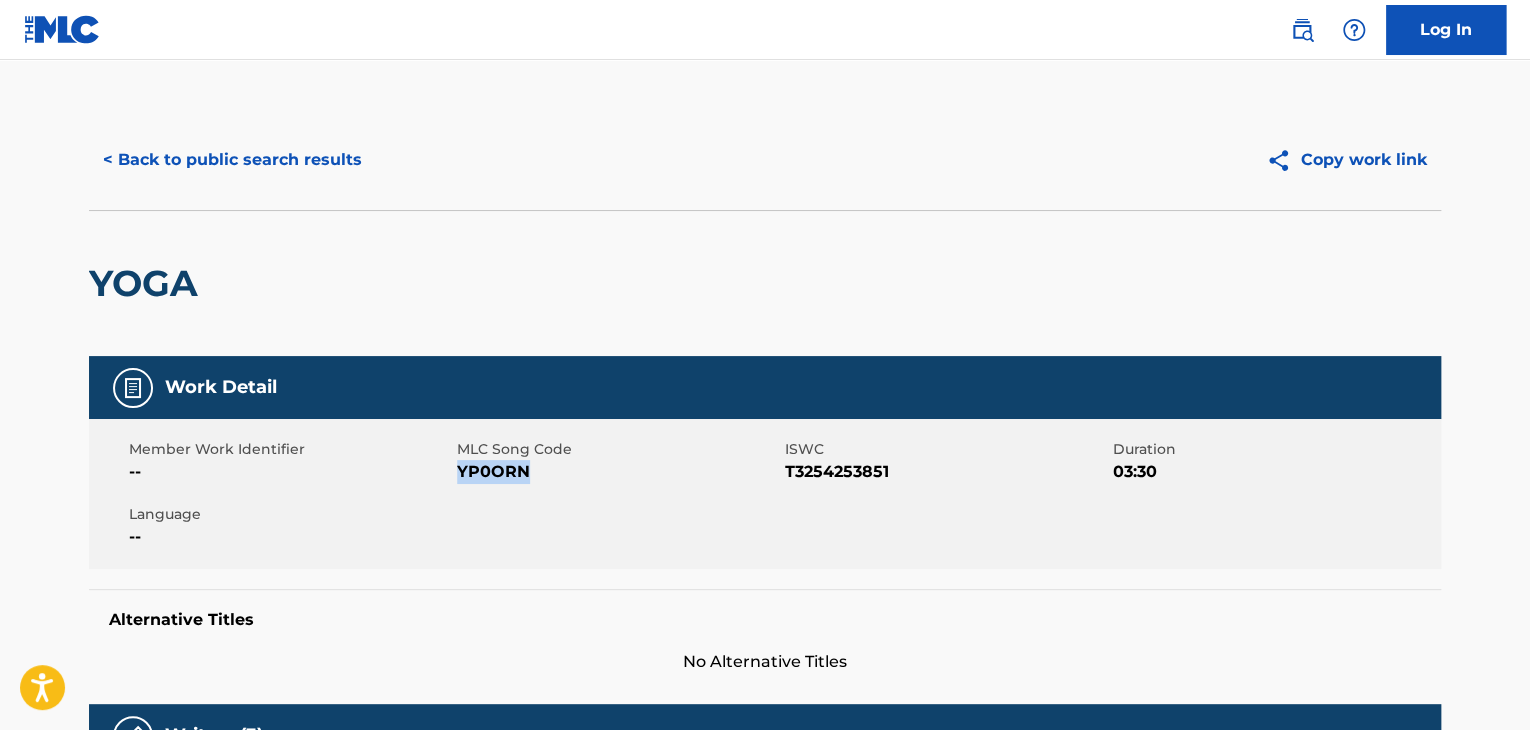 click on "YP0ORN" at bounding box center [618, 472] 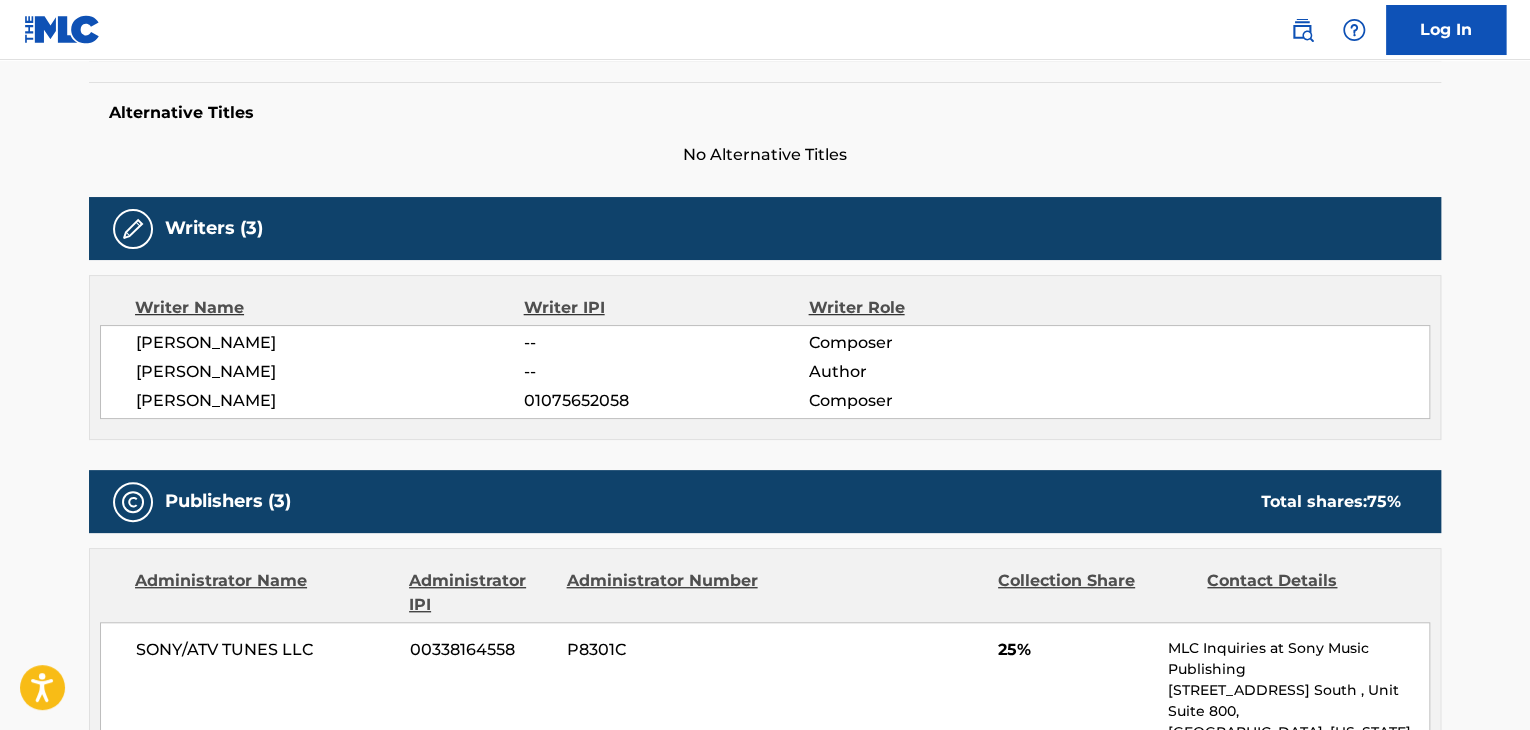 scroll, scrollTop: 533, scrollLeft: 0, axis: vertical 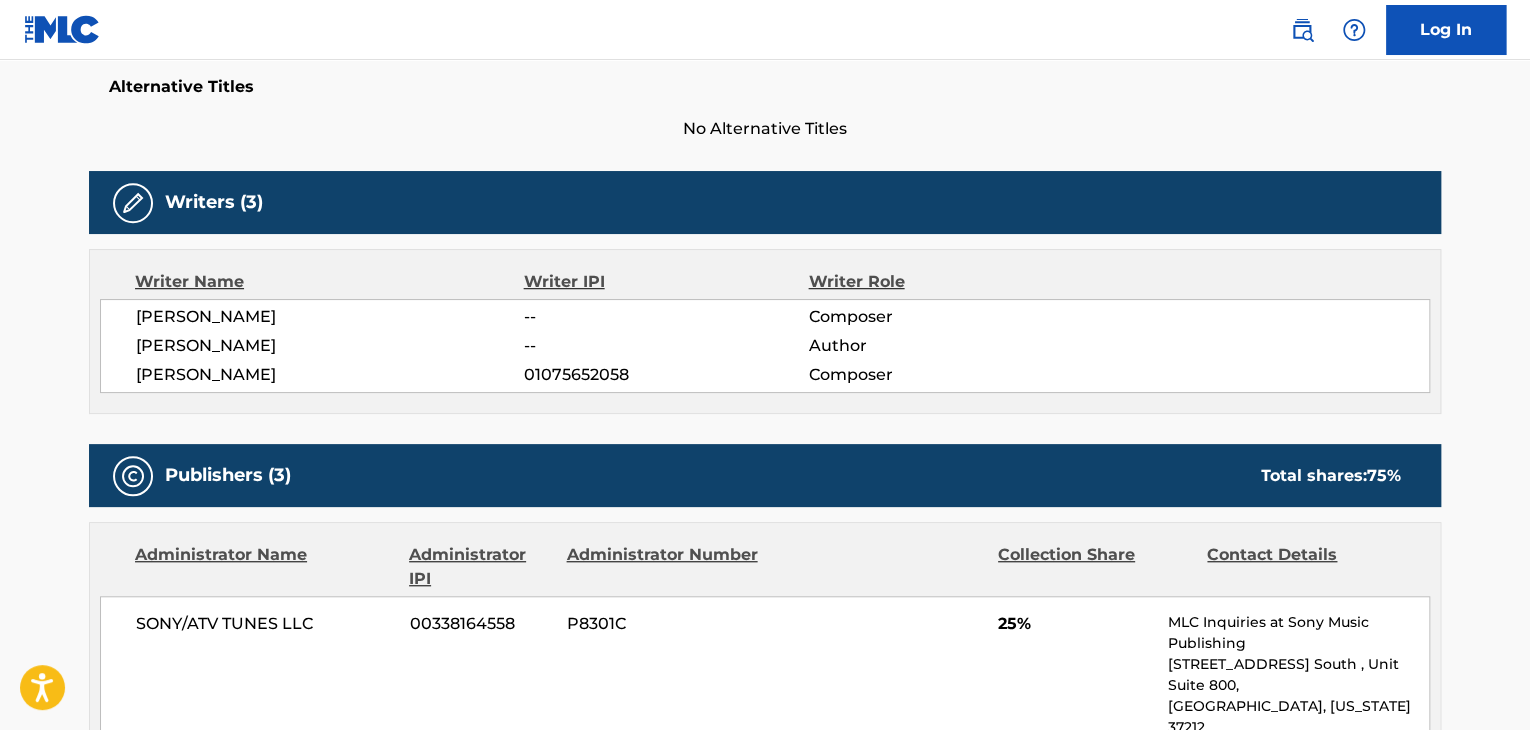 click on "[PERSON_NAME]" at bounding box center (330, 317) 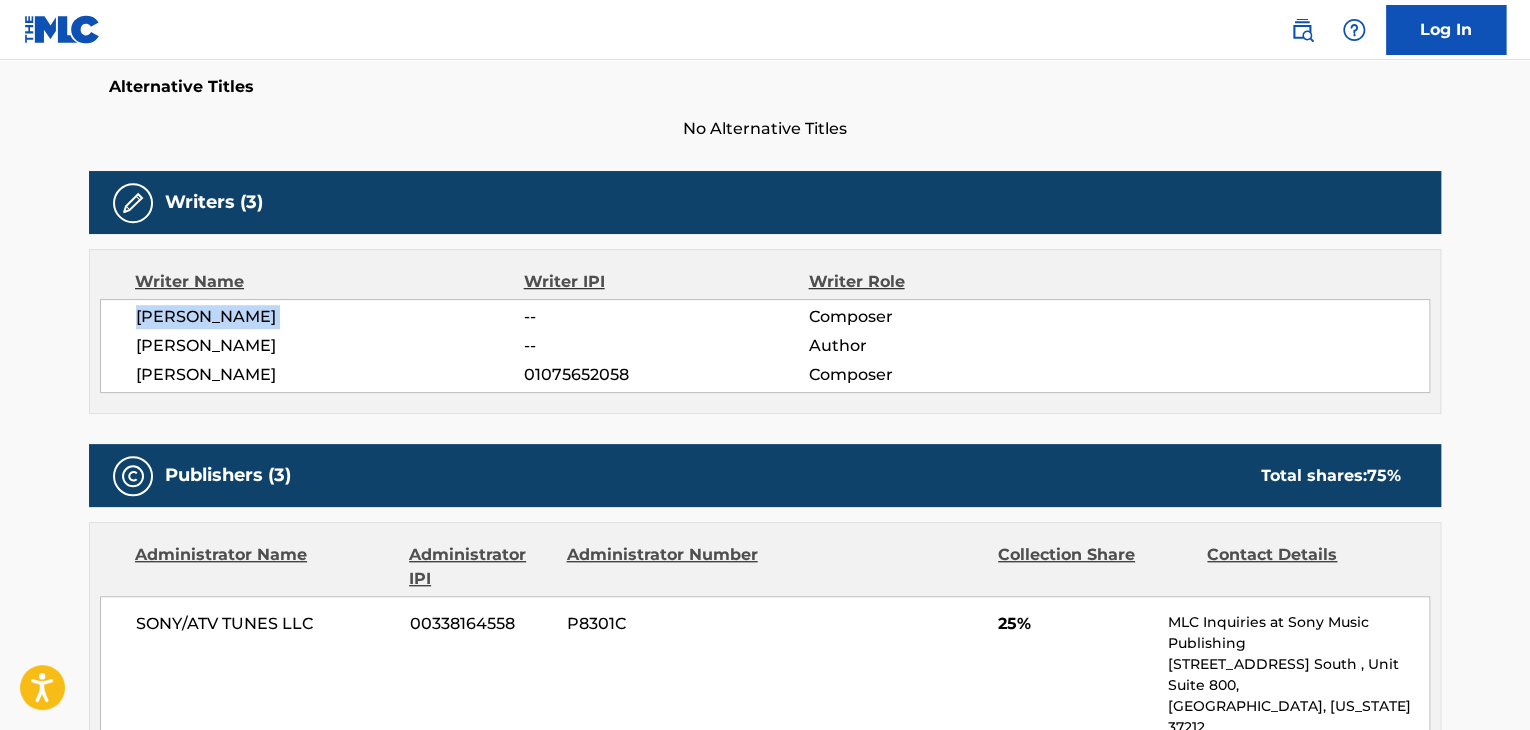 click on "[PERSON_NAME]" at bounding box center (330, 317) 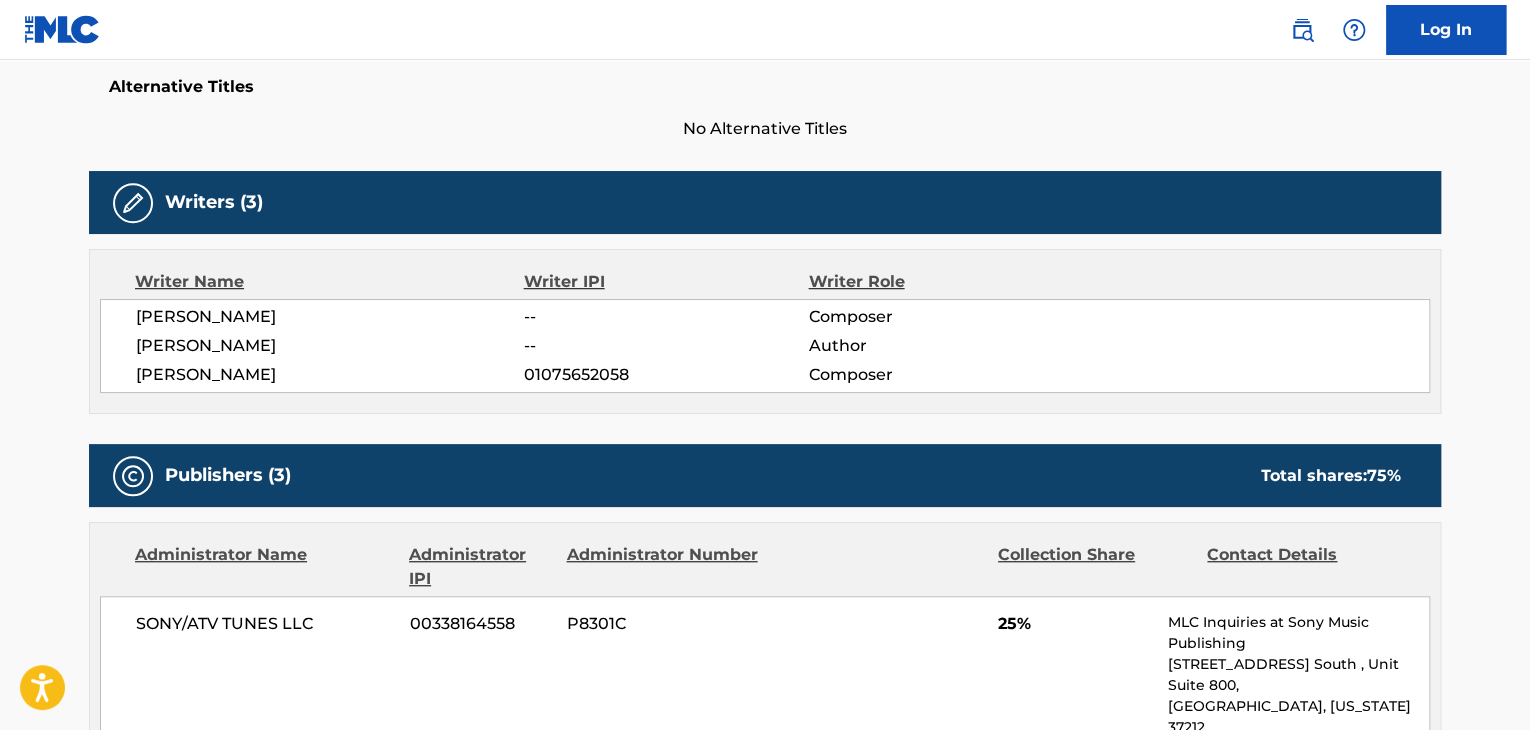 click on "[PERSON_NAME]" at bounding box center [330, 375] 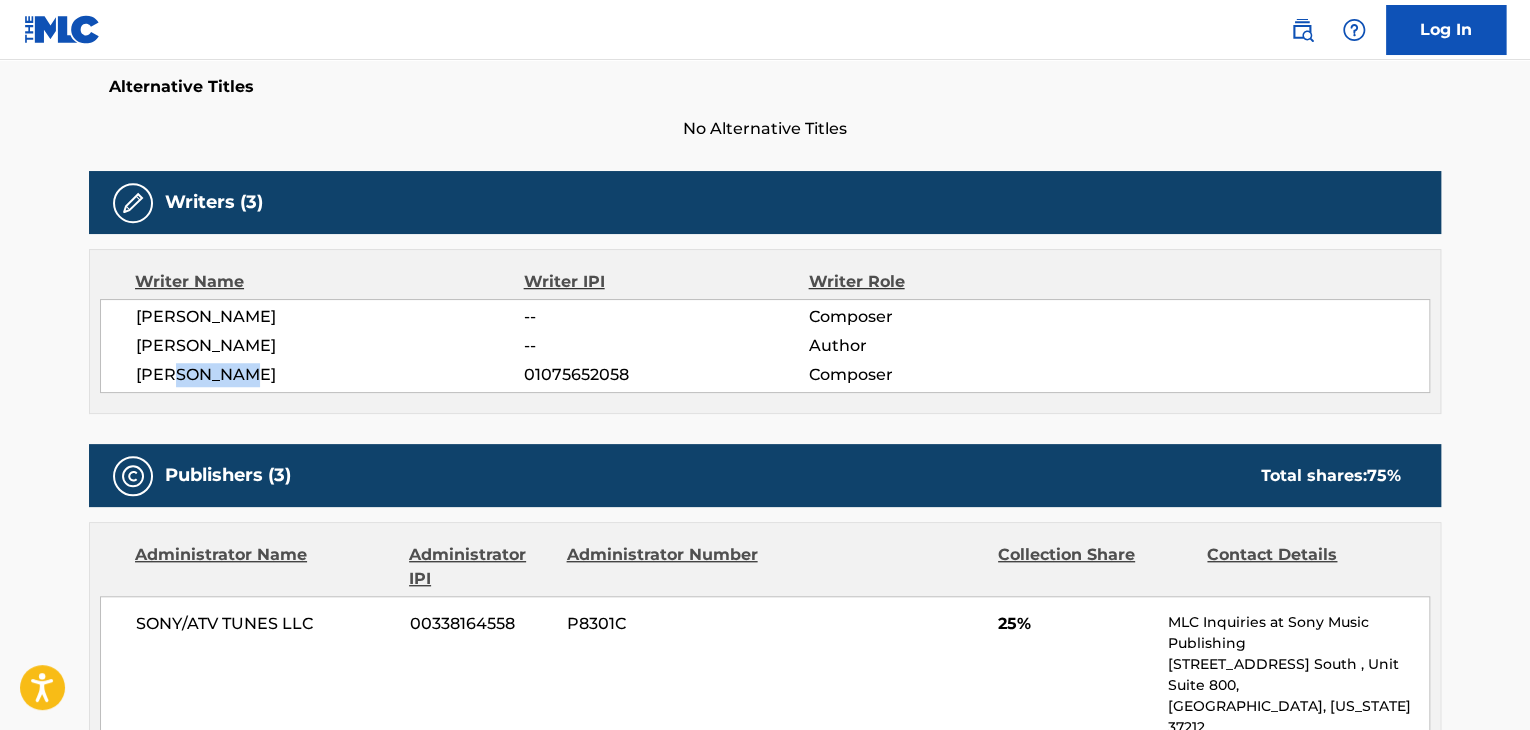 click on "[PERSON_NAME]" at bounding box center (330, 375) 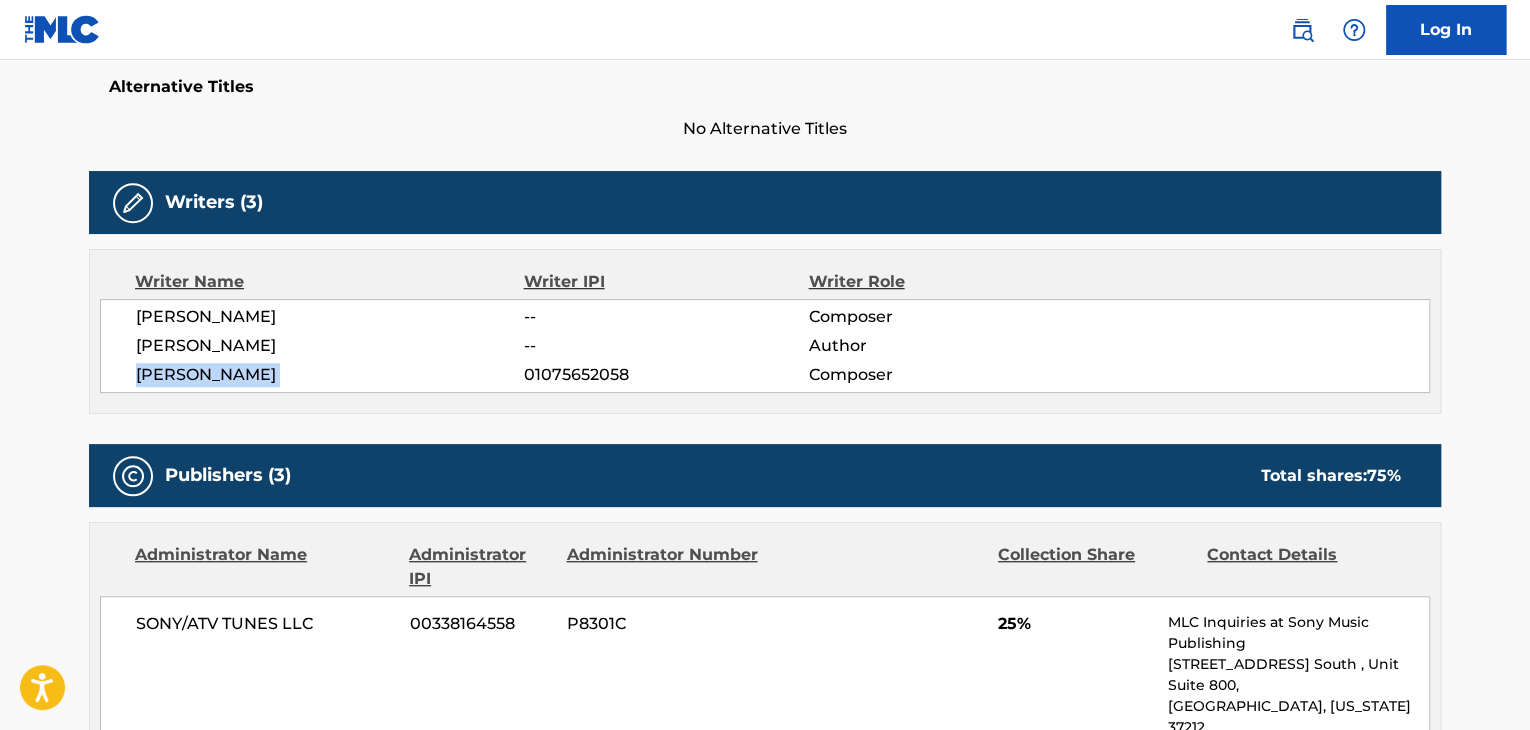 click on "[PERSON_NAME]" at bounding box center [330, 375] 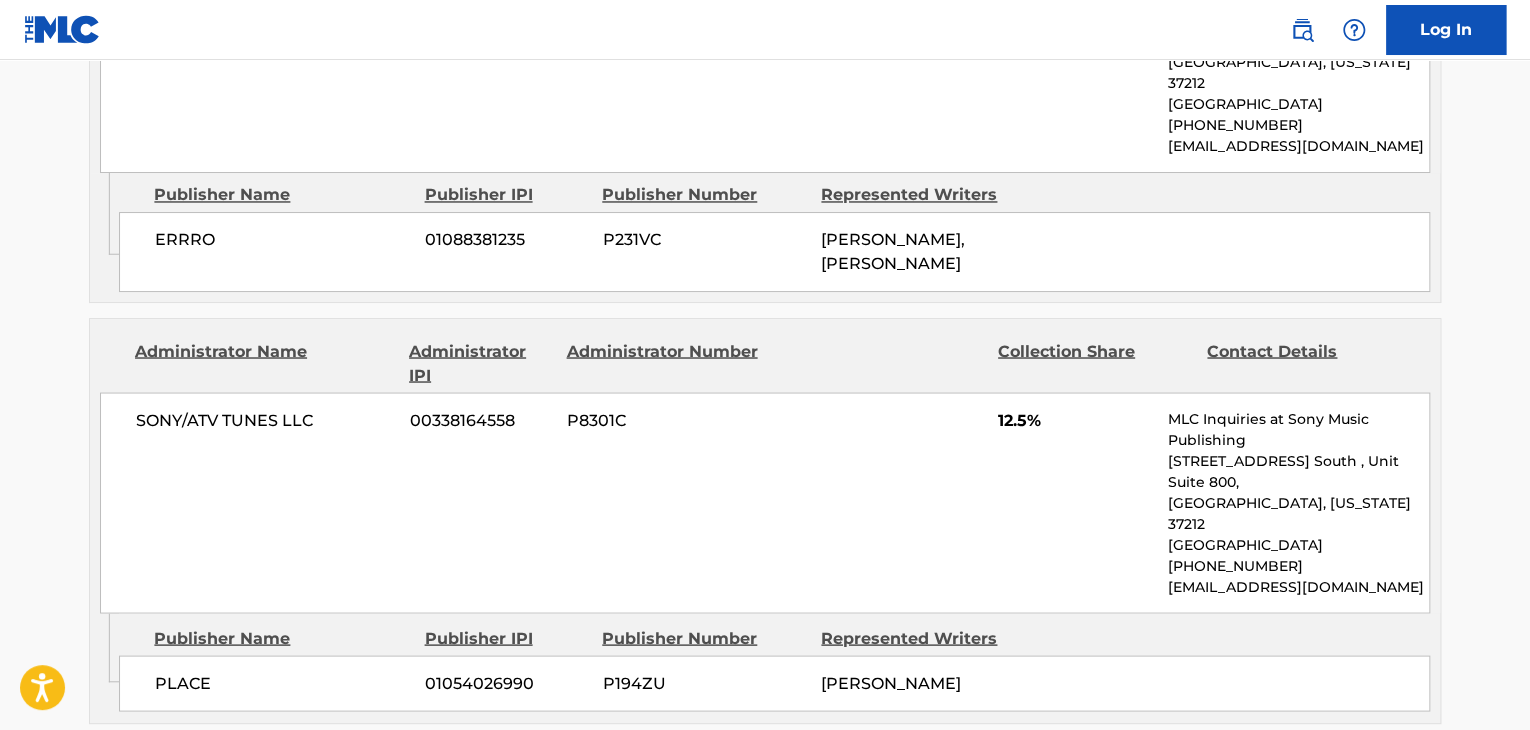 scroll, scrollTop: 1600, scrollLeft: 0, axis: vertical 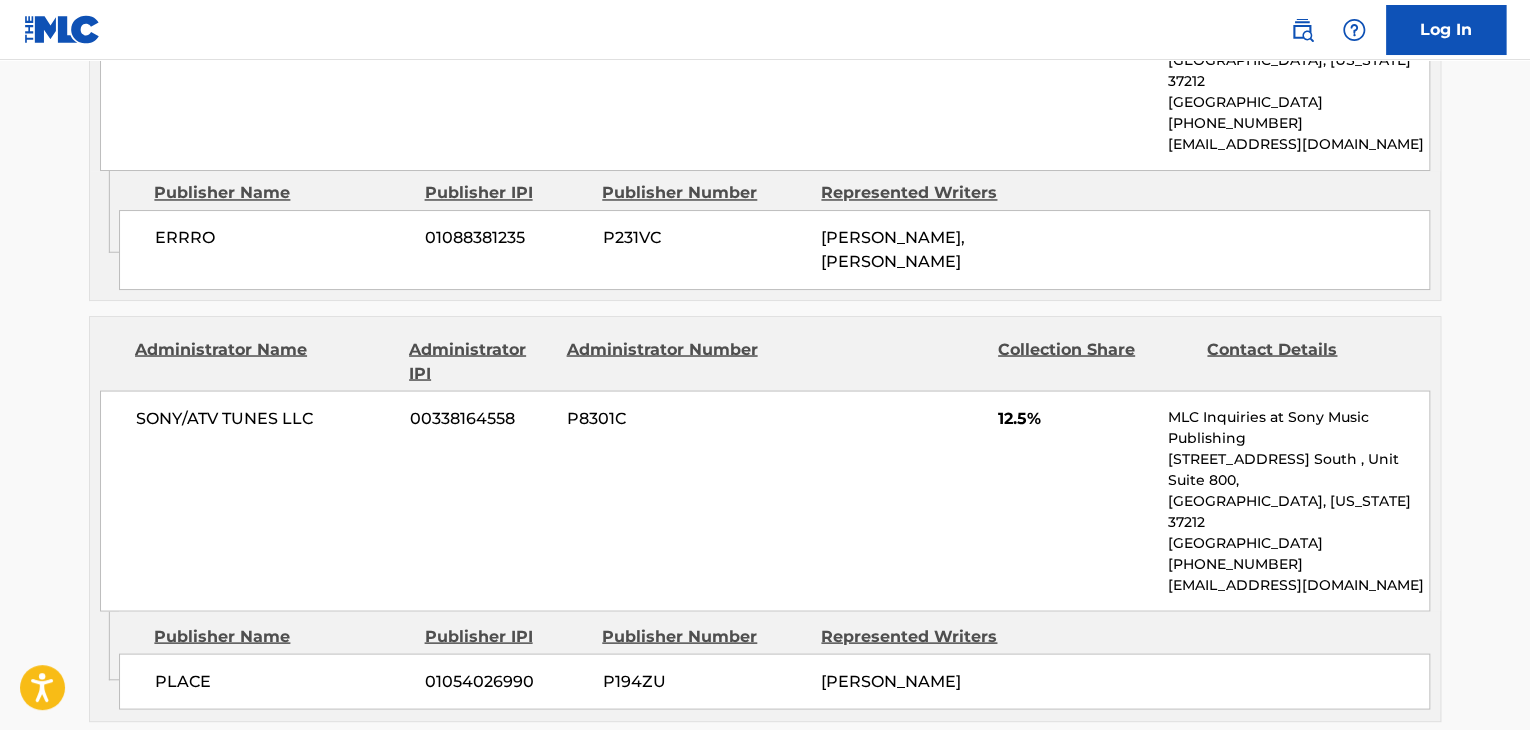 click on "PLACE" at bounding box center [282, 681] 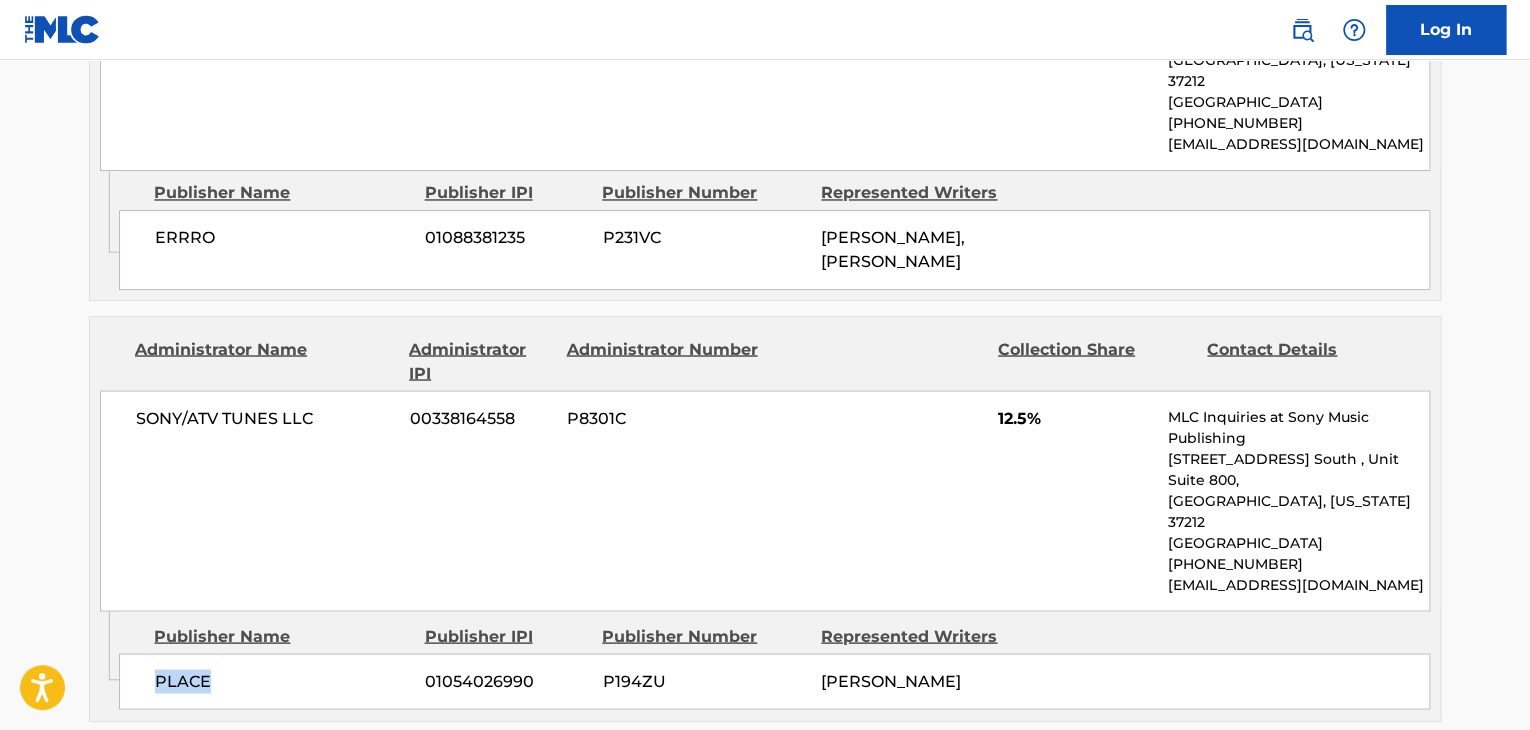 click on "PLACE" at bounding box center (282, 681) 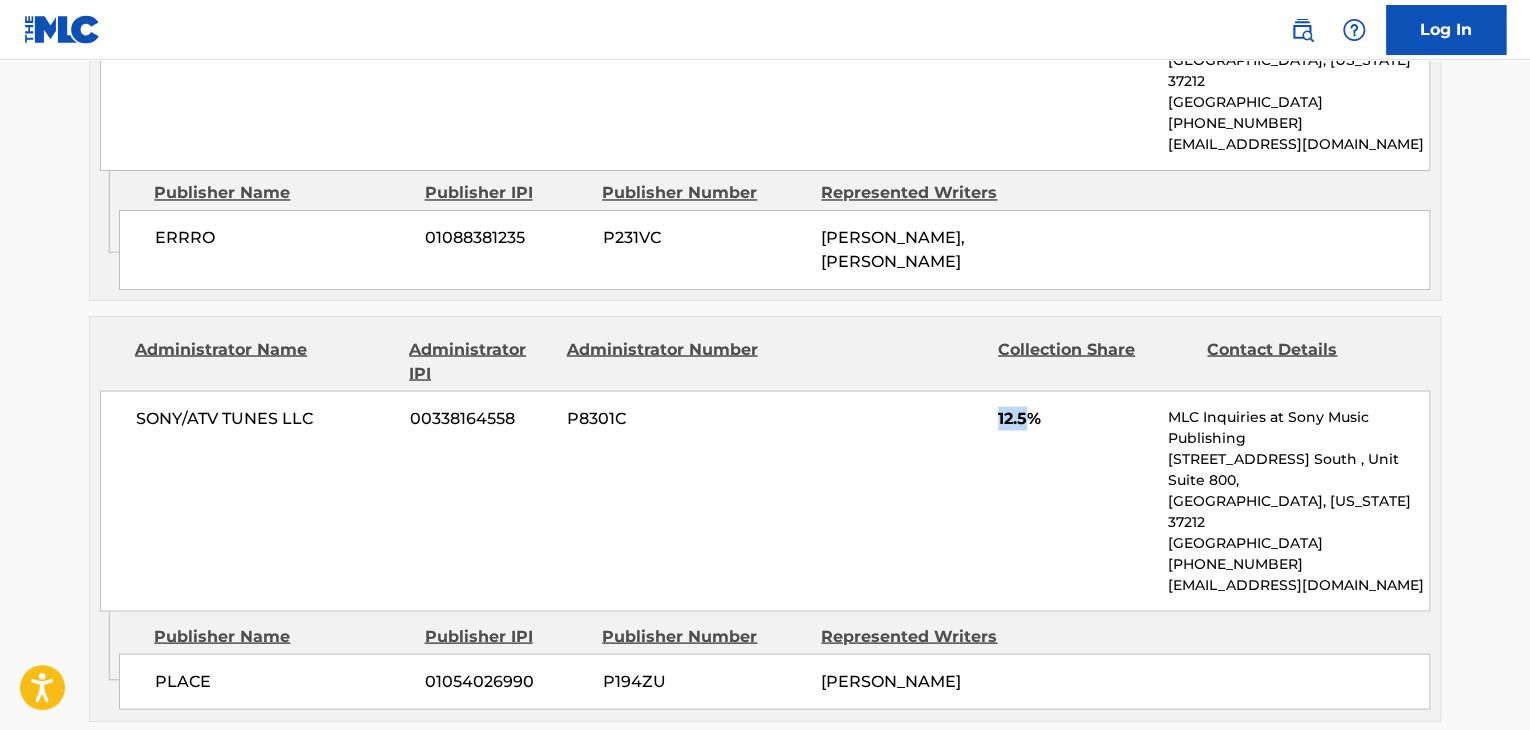 drag, startPoint x: 1027, startPoint y: 333, endPoint x: 997, endPoint y: 339, distance: 30.594116 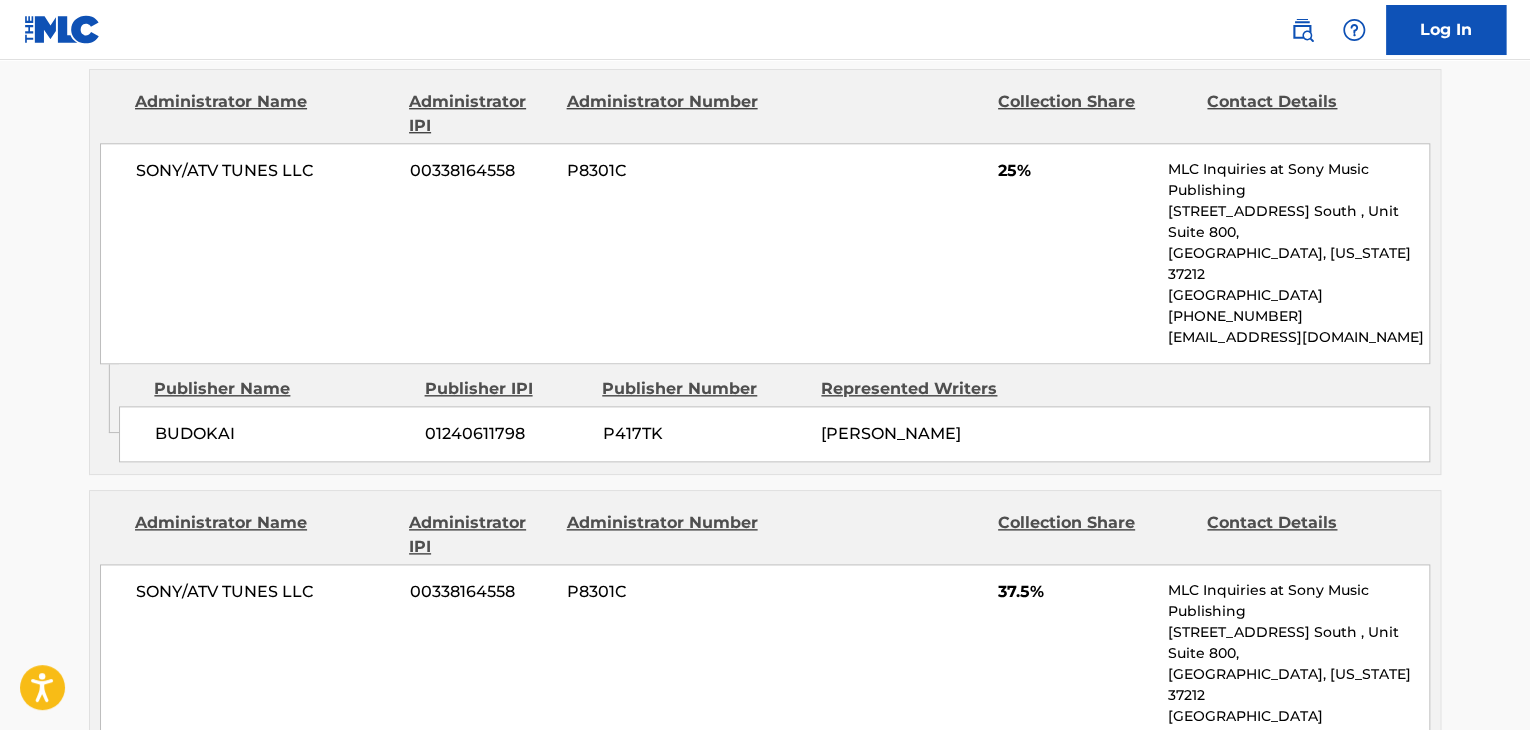 scroll, scrollTop: 933, scrollLeft: 0, axis: vertical 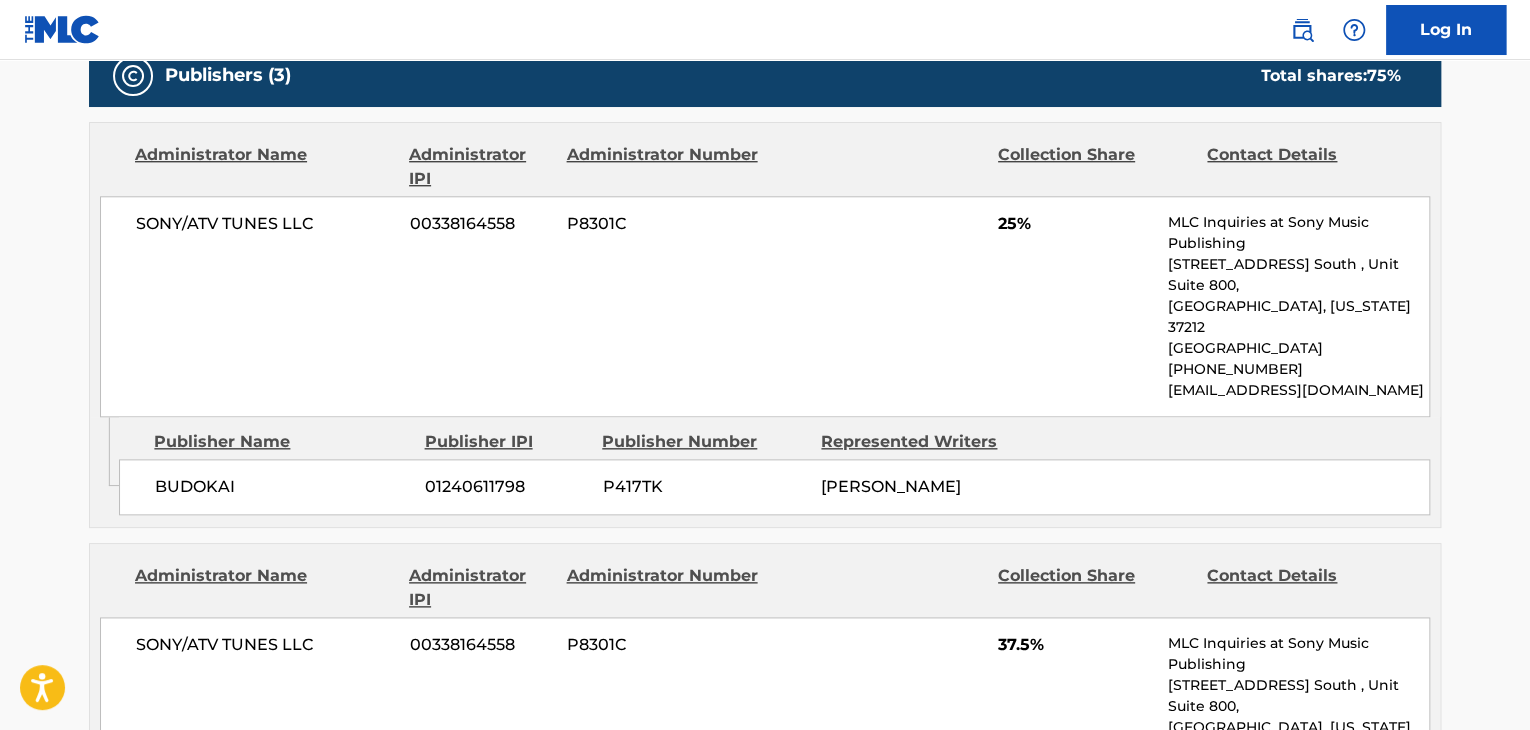 click on "BUDOKAI" at bounding box center [282, 487] 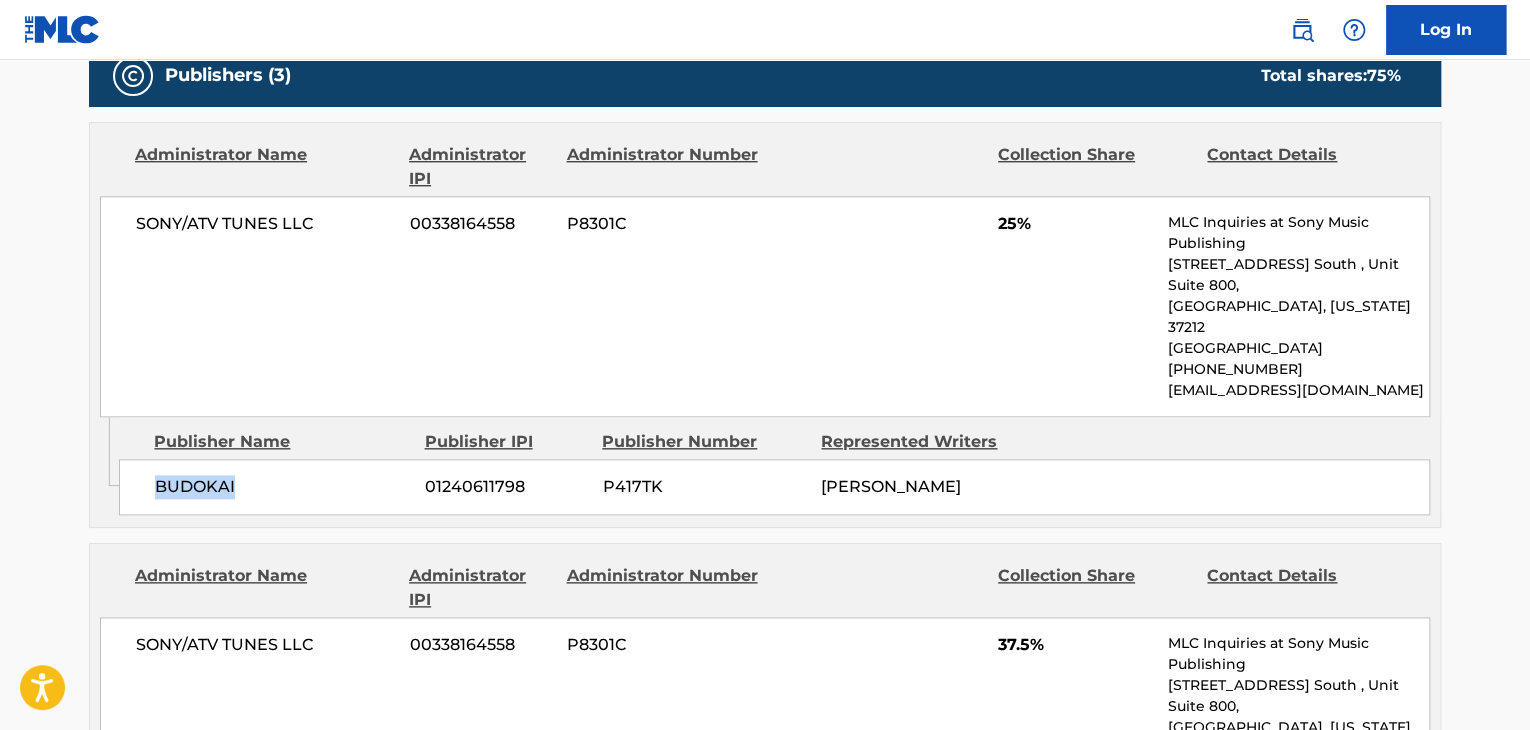 click on "BUDOKAI" at bounding box center (282, 487) 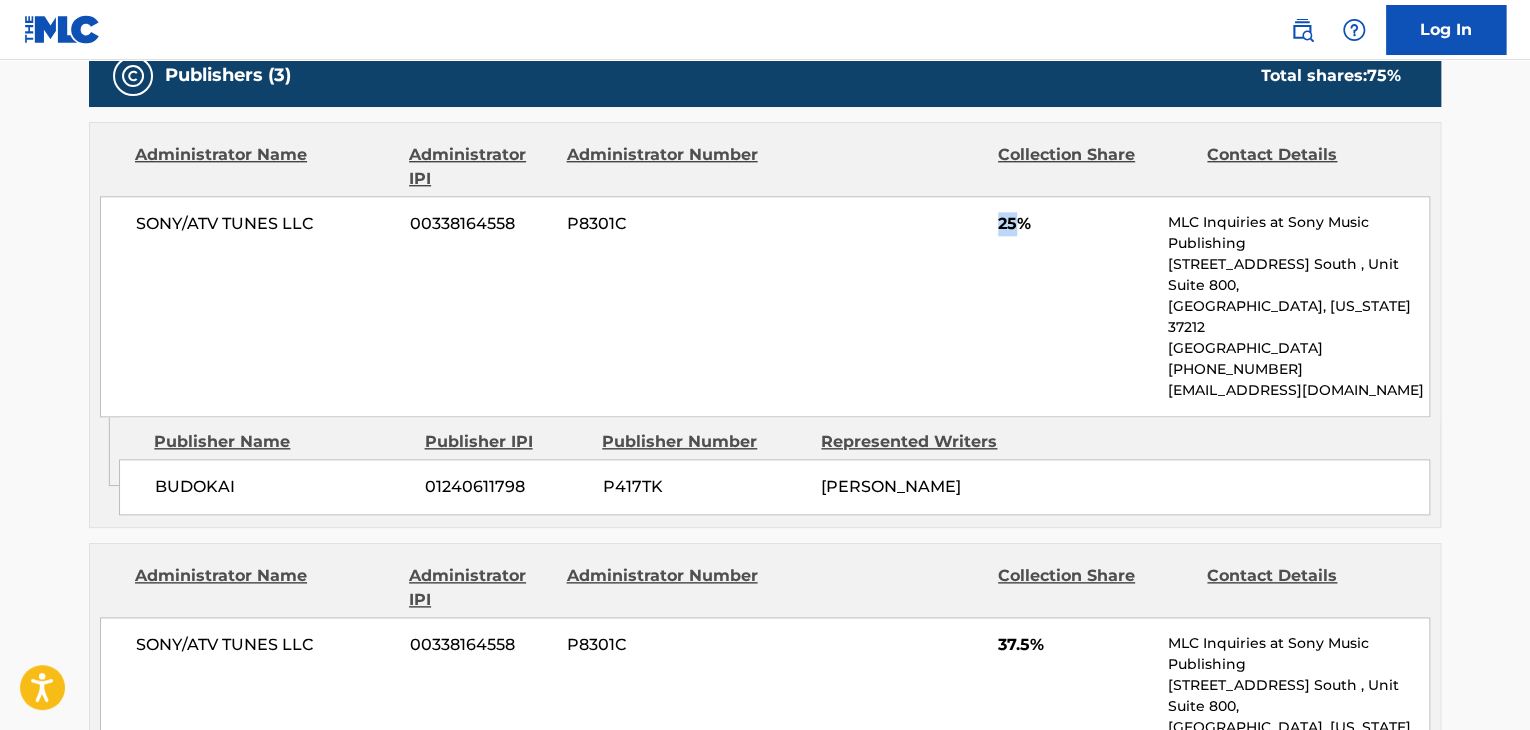 drag, startPoint x: 1021, startPoint y: 229, endPoint x: 998, endPoint y: 241, distance: 25.942244 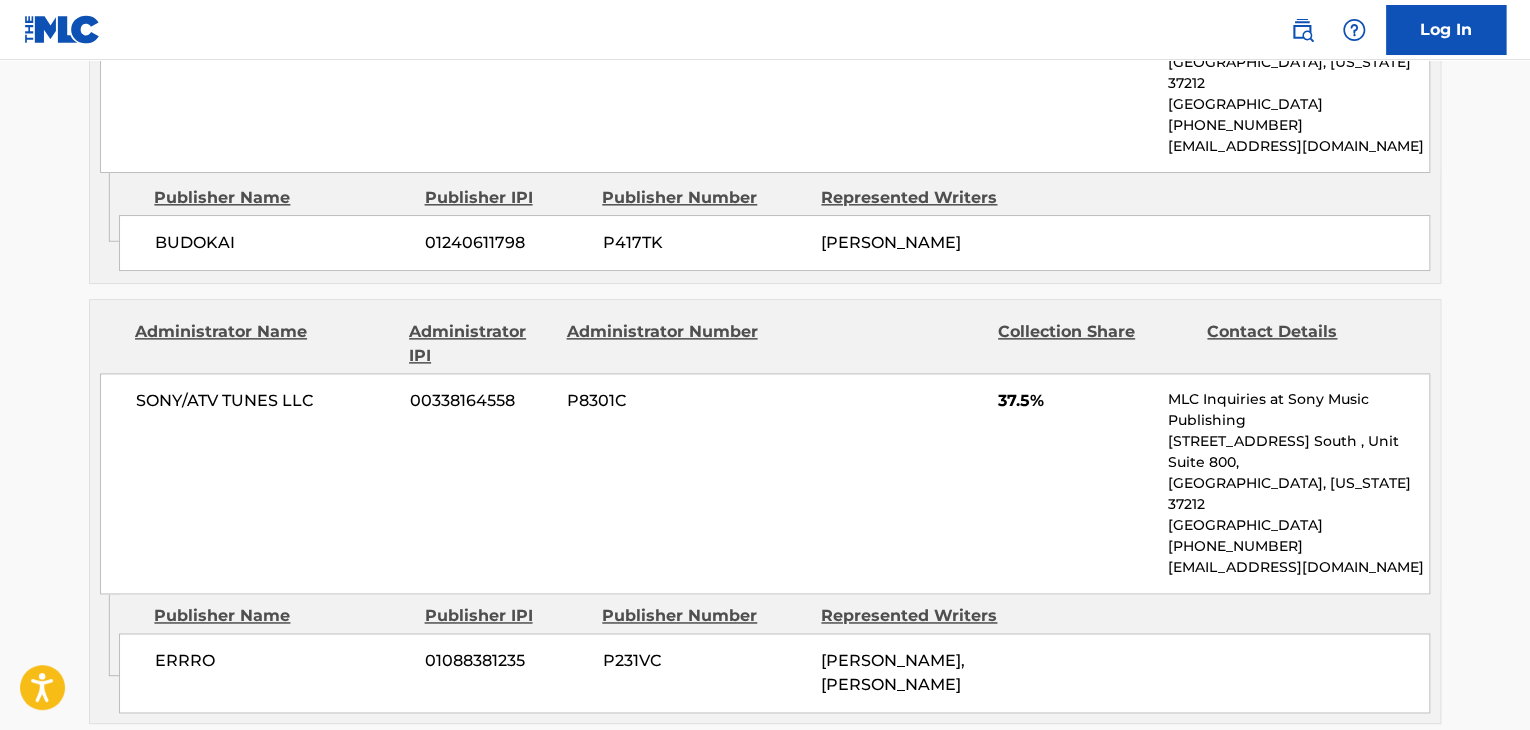 scroll, scrollTop: 1200, scrollLeft: 0, axis: vertical 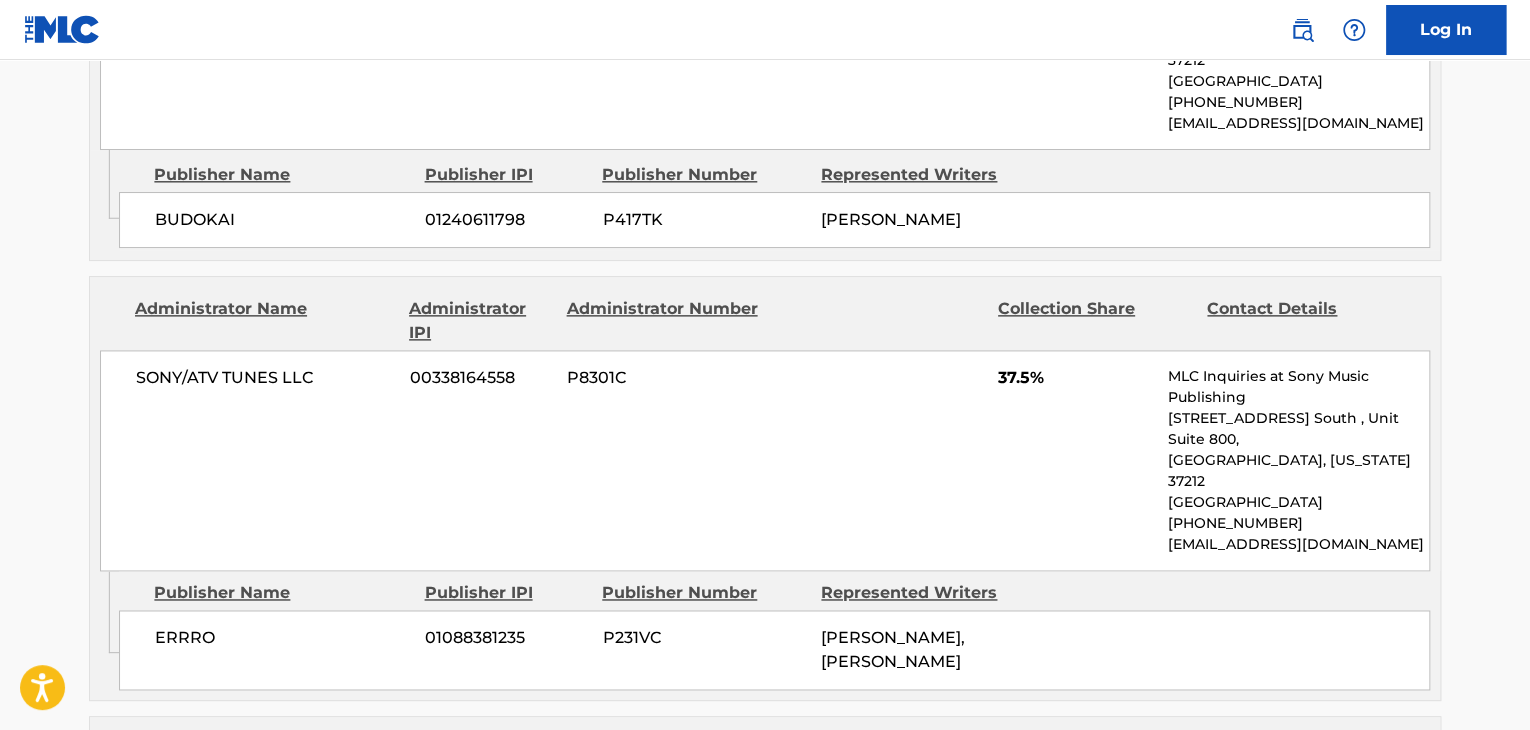 click on "ERRRO" at bounding box center (282, 638) 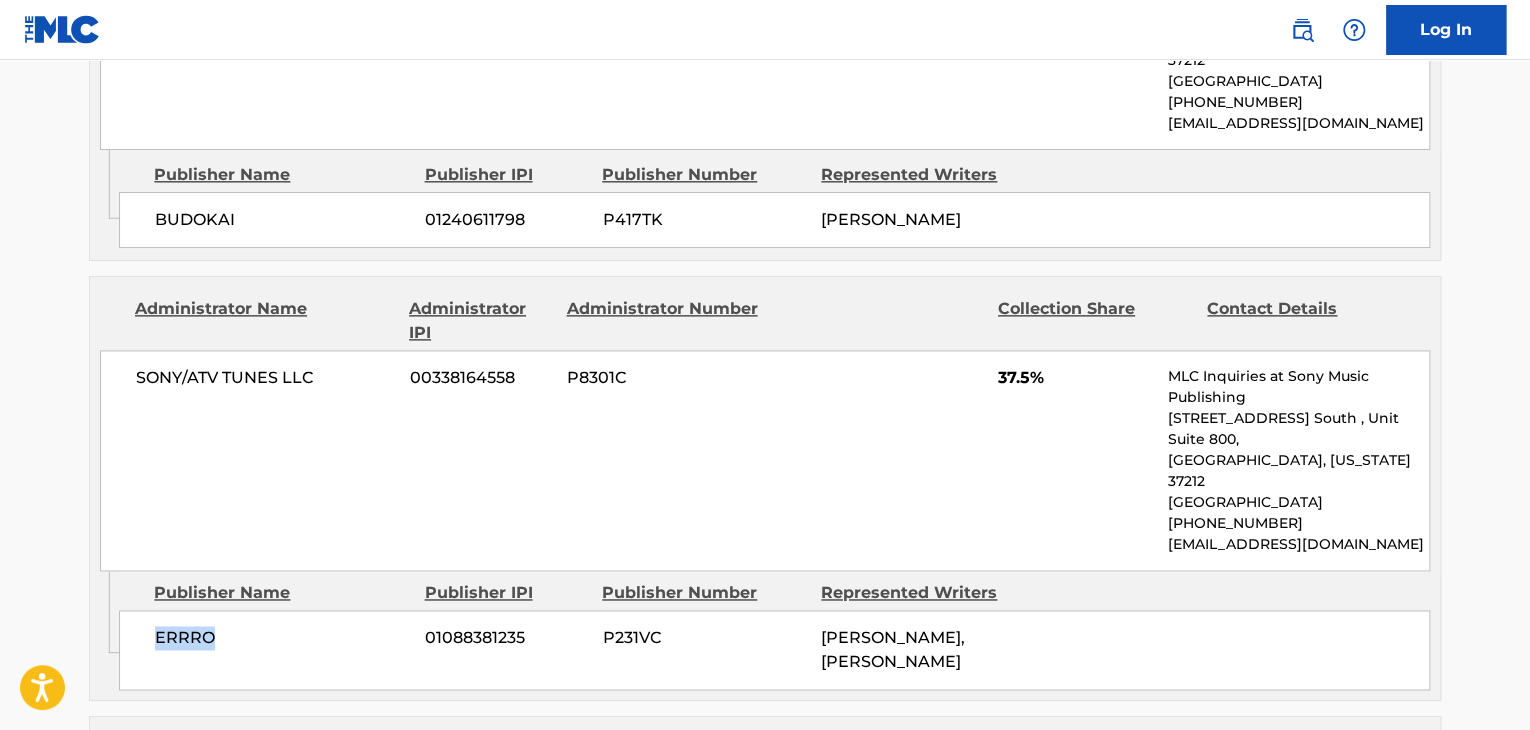 click on "ERRRO" at bounding box center (282, 638) 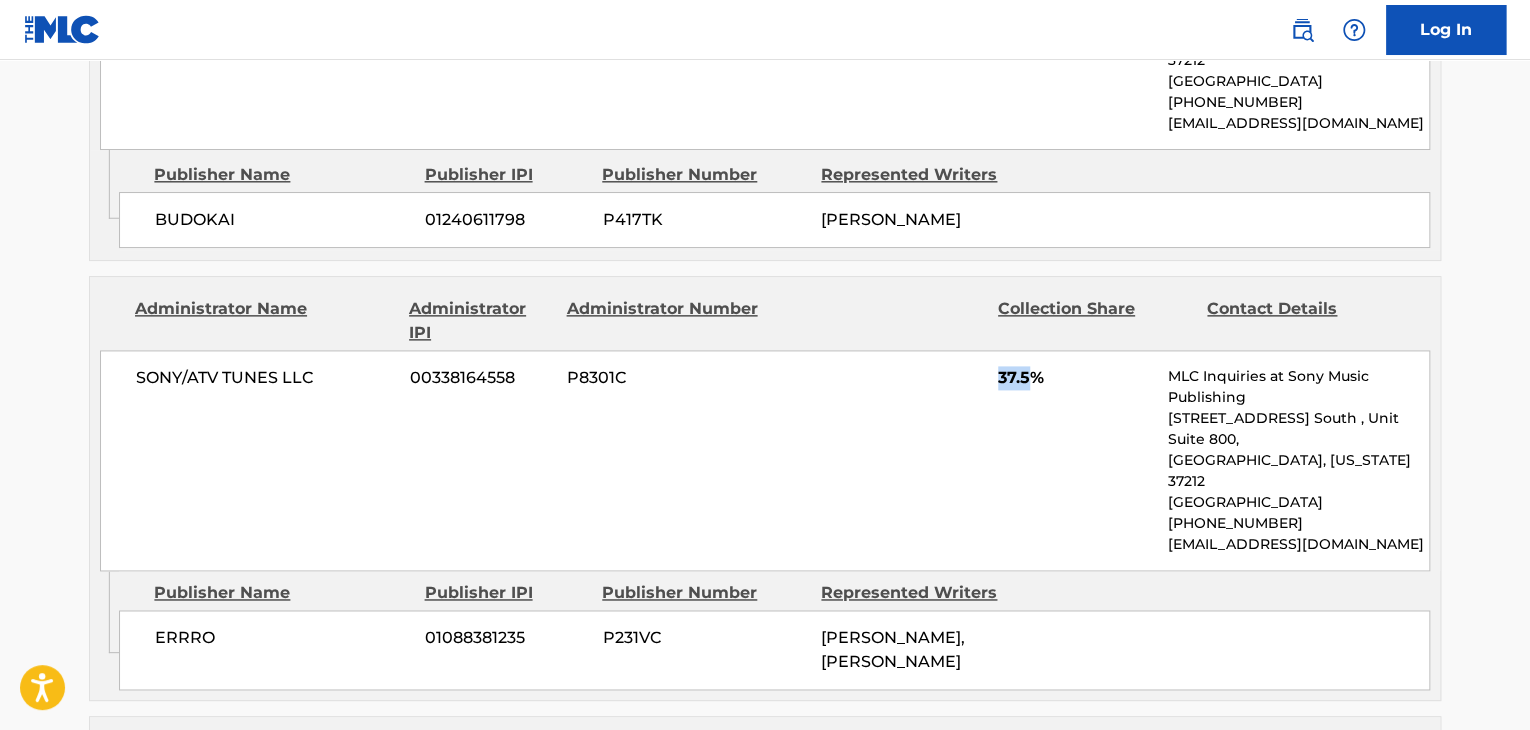 drag, startPoint x: 1032, startPoint y: 341, endPoint x: 994, endPoint y: 348, distance: 38.63936 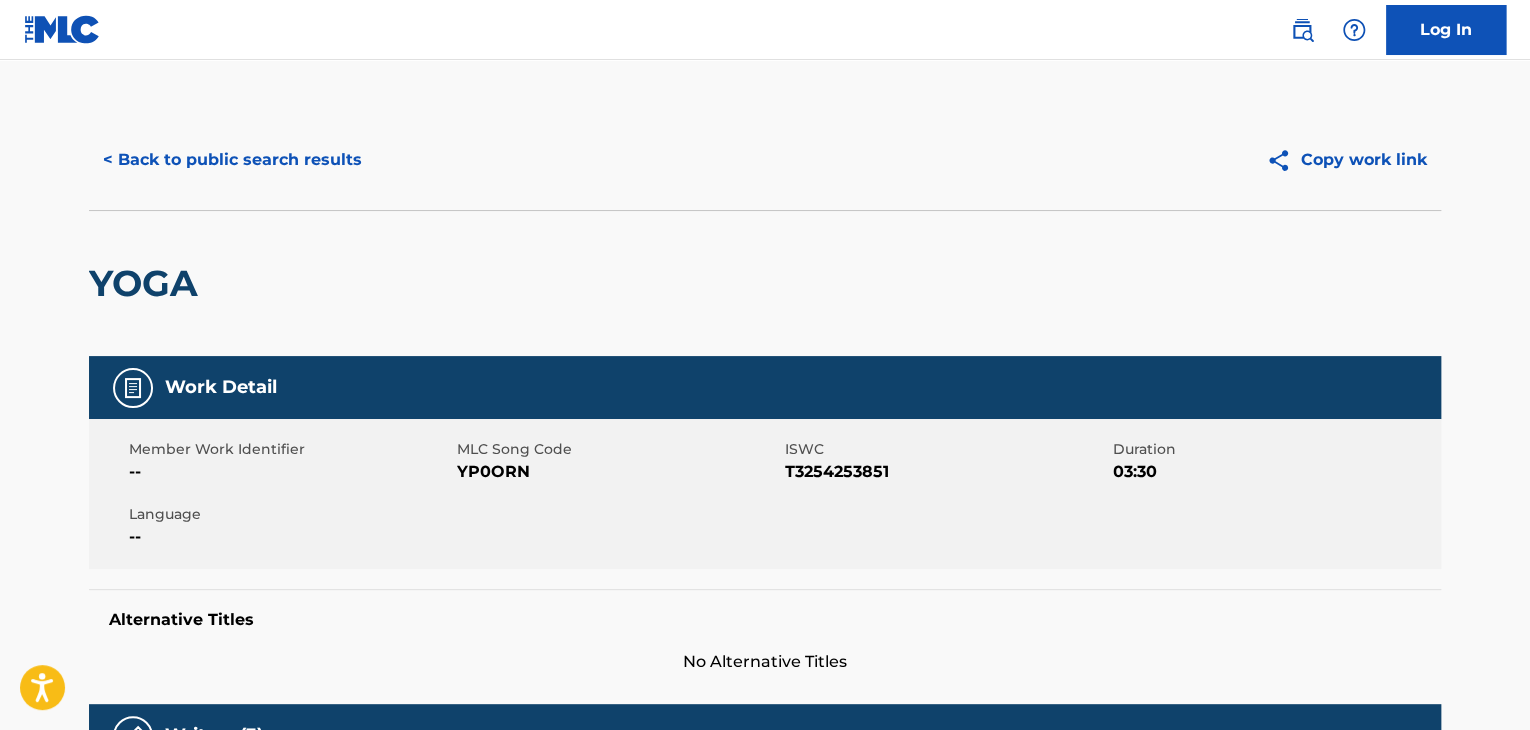 scroll, scrollTop: 0, scrollLeft: 0, axis: both 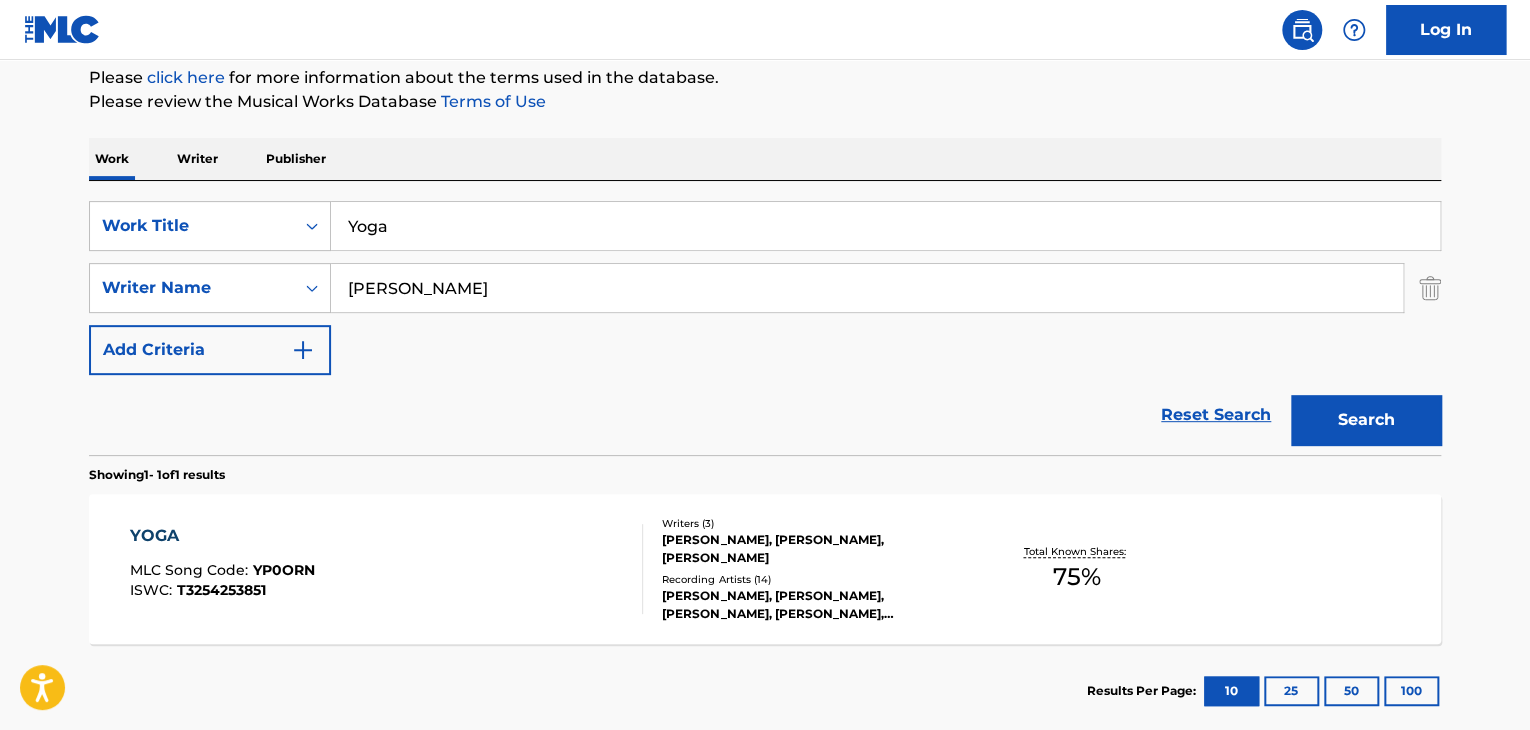 click on "Yoga" at bounding box center (885, 226) 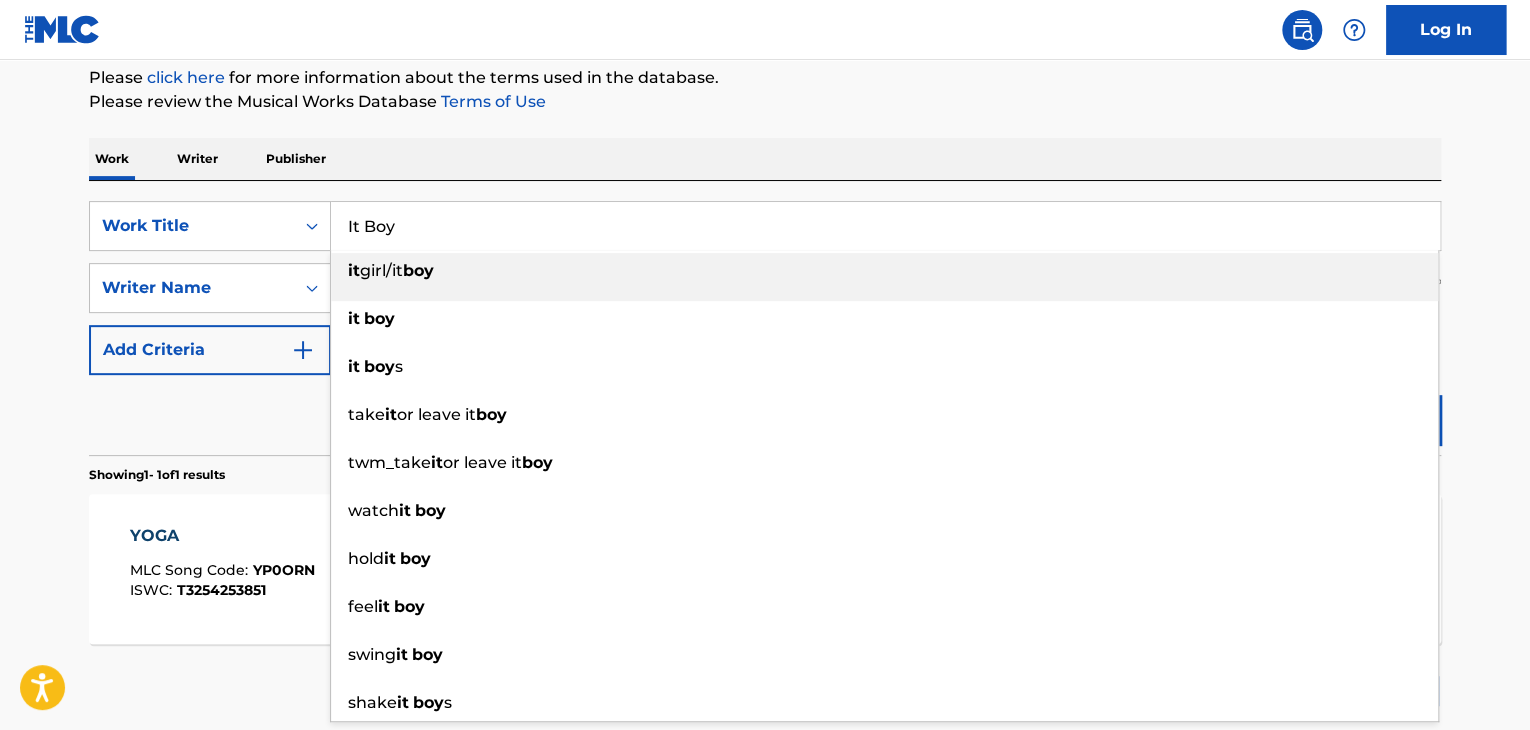 type on "It Boy" 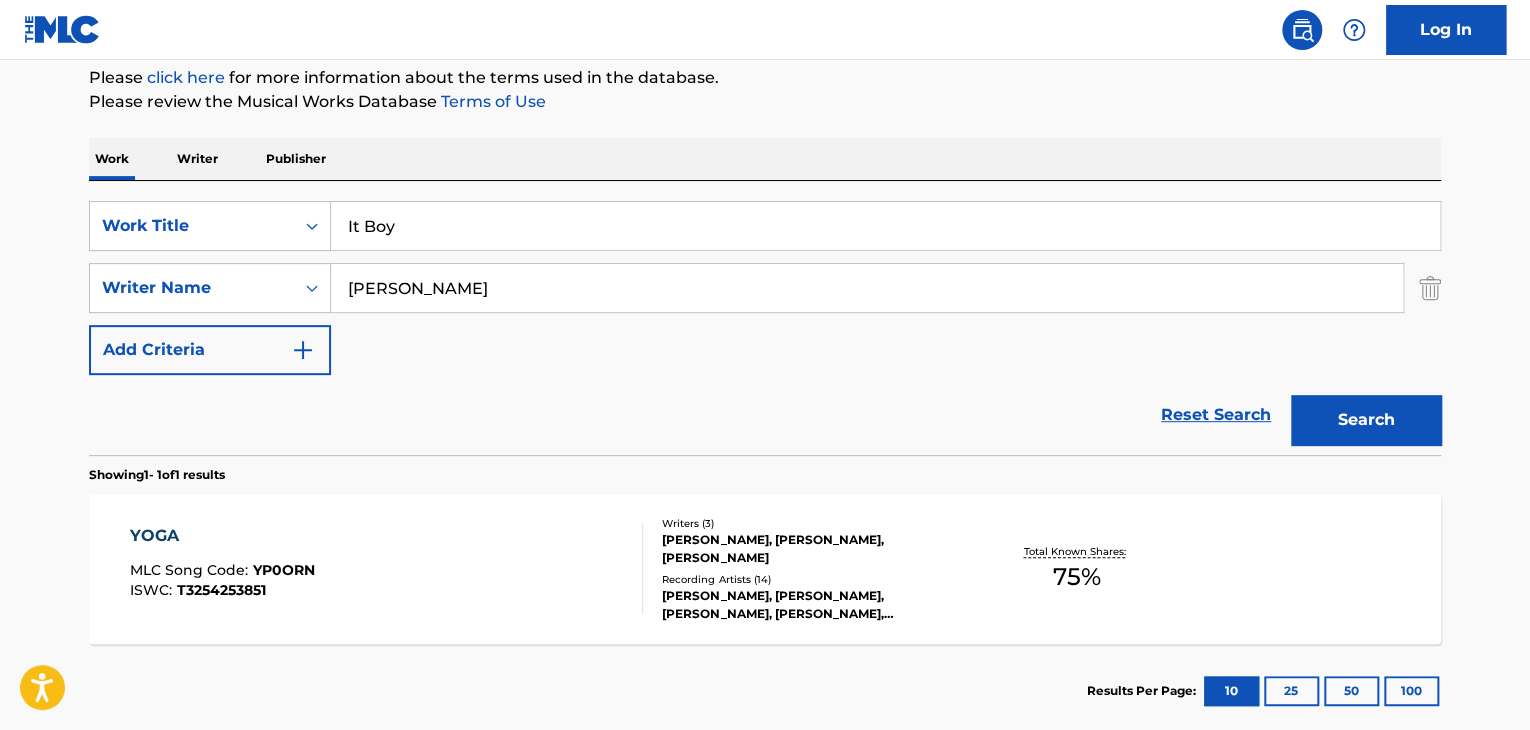 paste on "Cicilia" 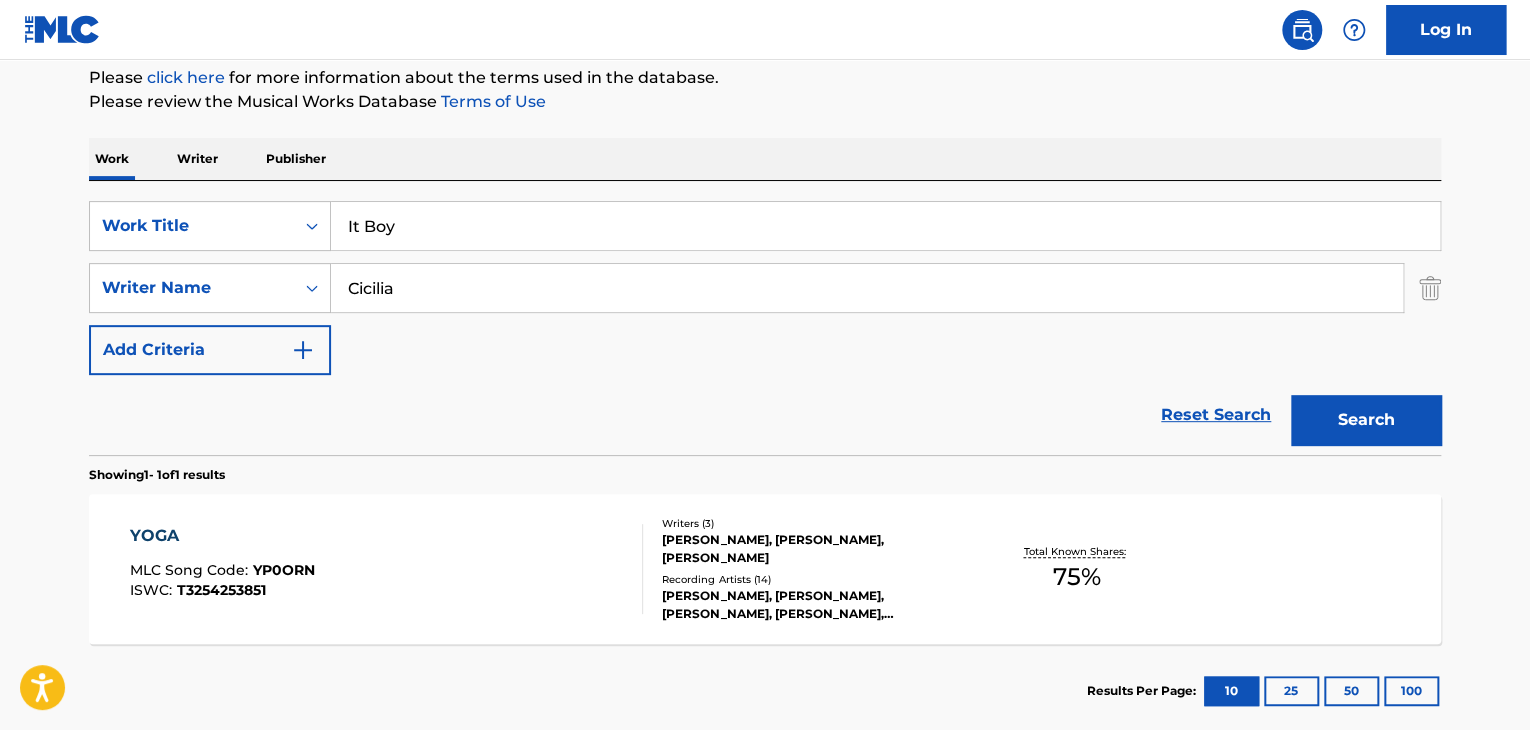 type on "Cicilia" 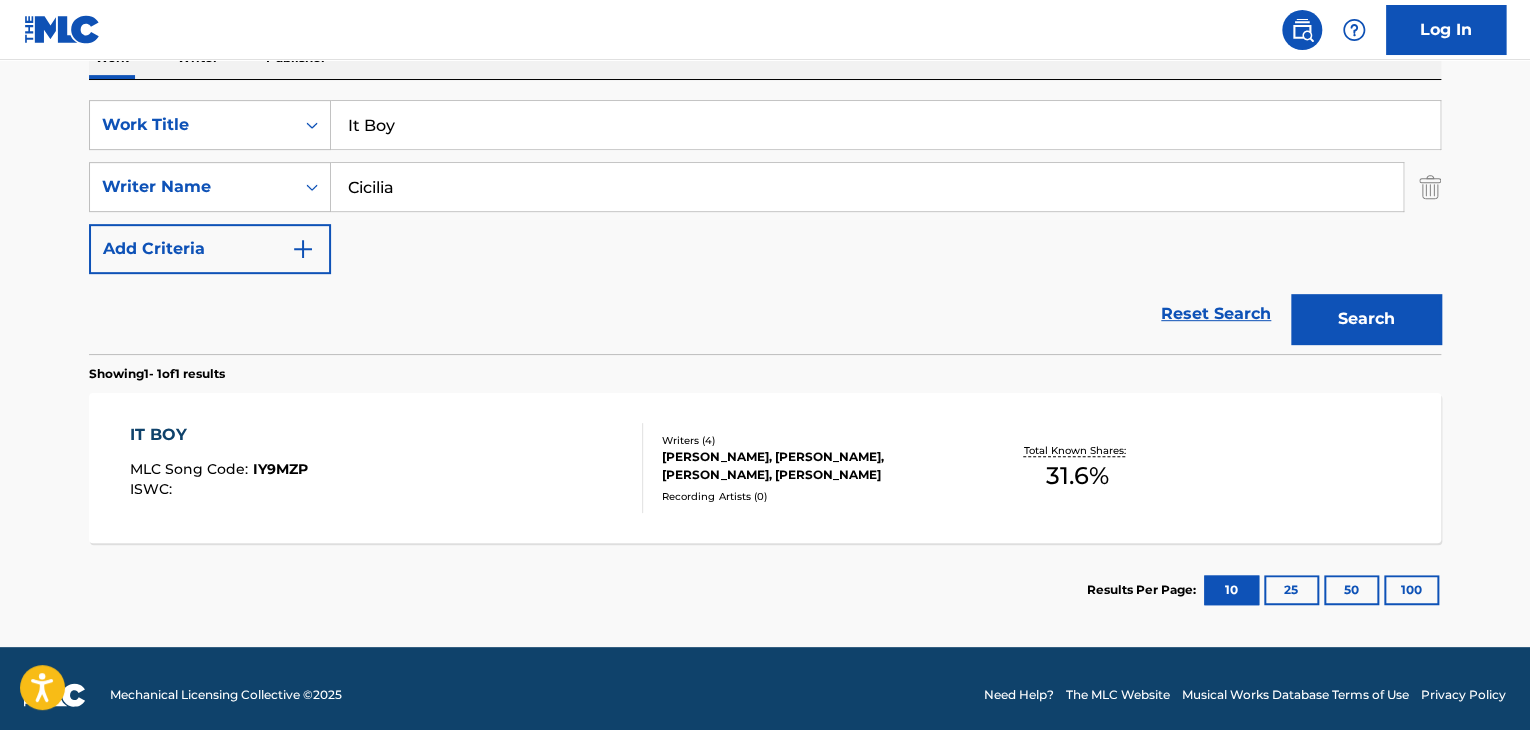 scroll, scrollTop: 358, scrollLeft: 0, axis: vertical 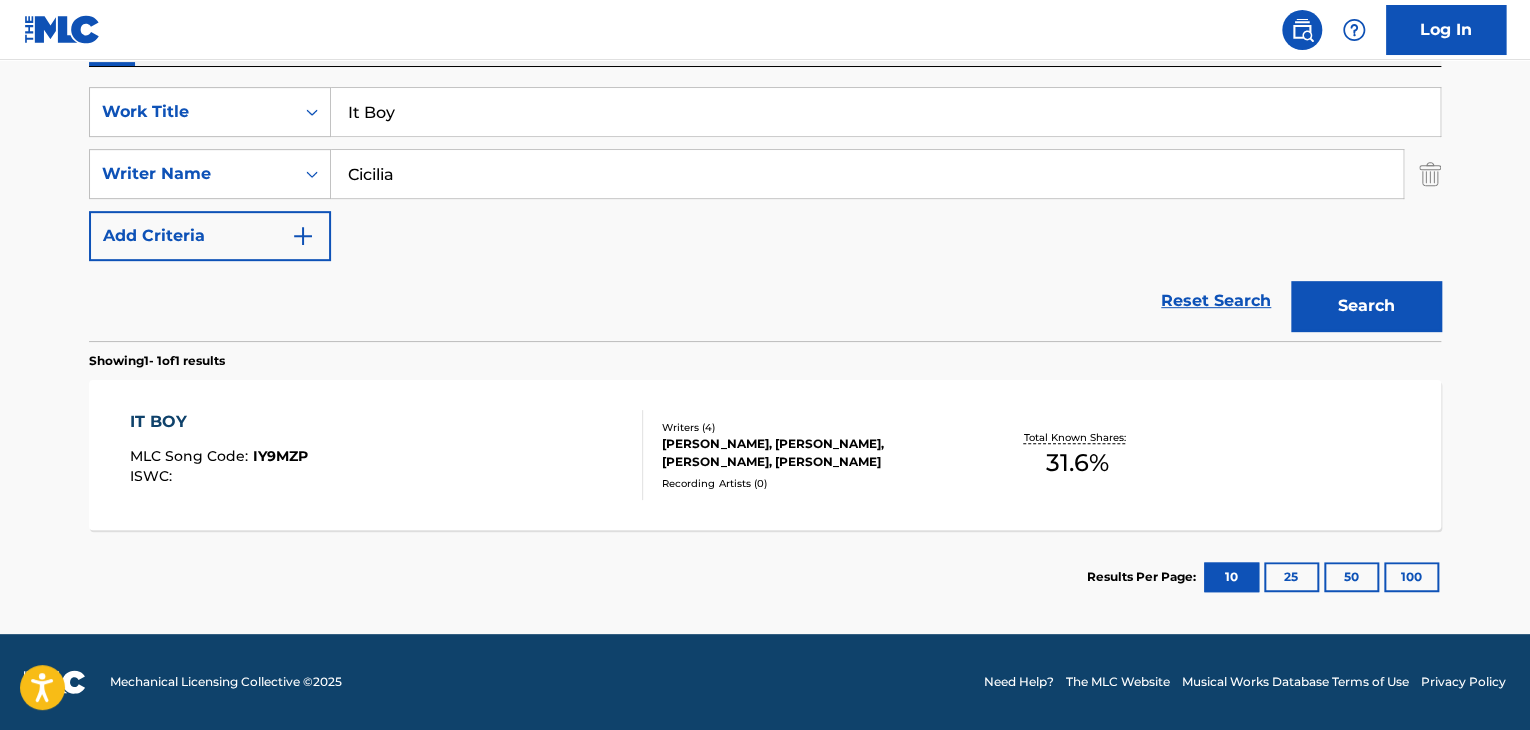 click on "IT BOY" at bounding box center [219, 422] 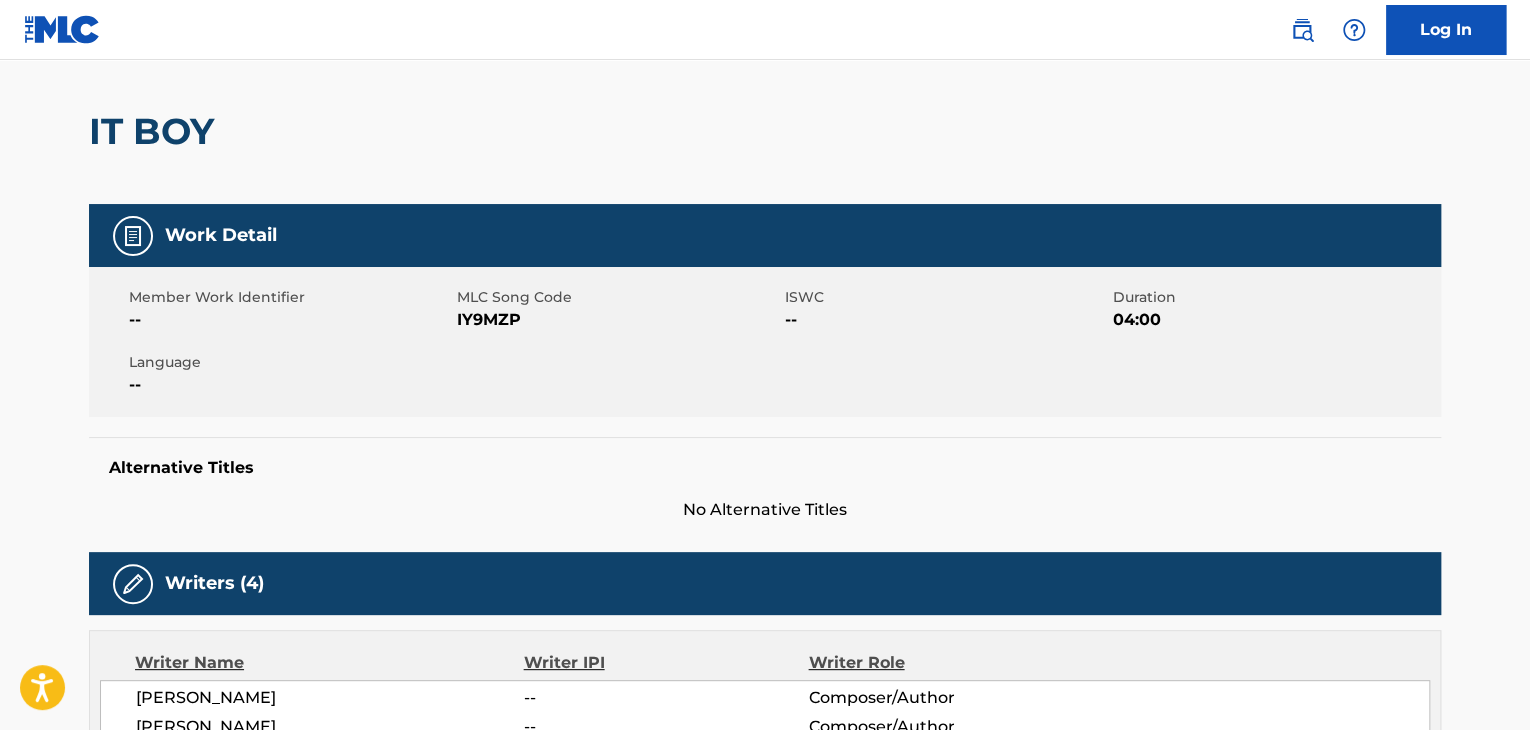 scroll, scrollTop: 133, scrollLeft: 0, axis: vertical 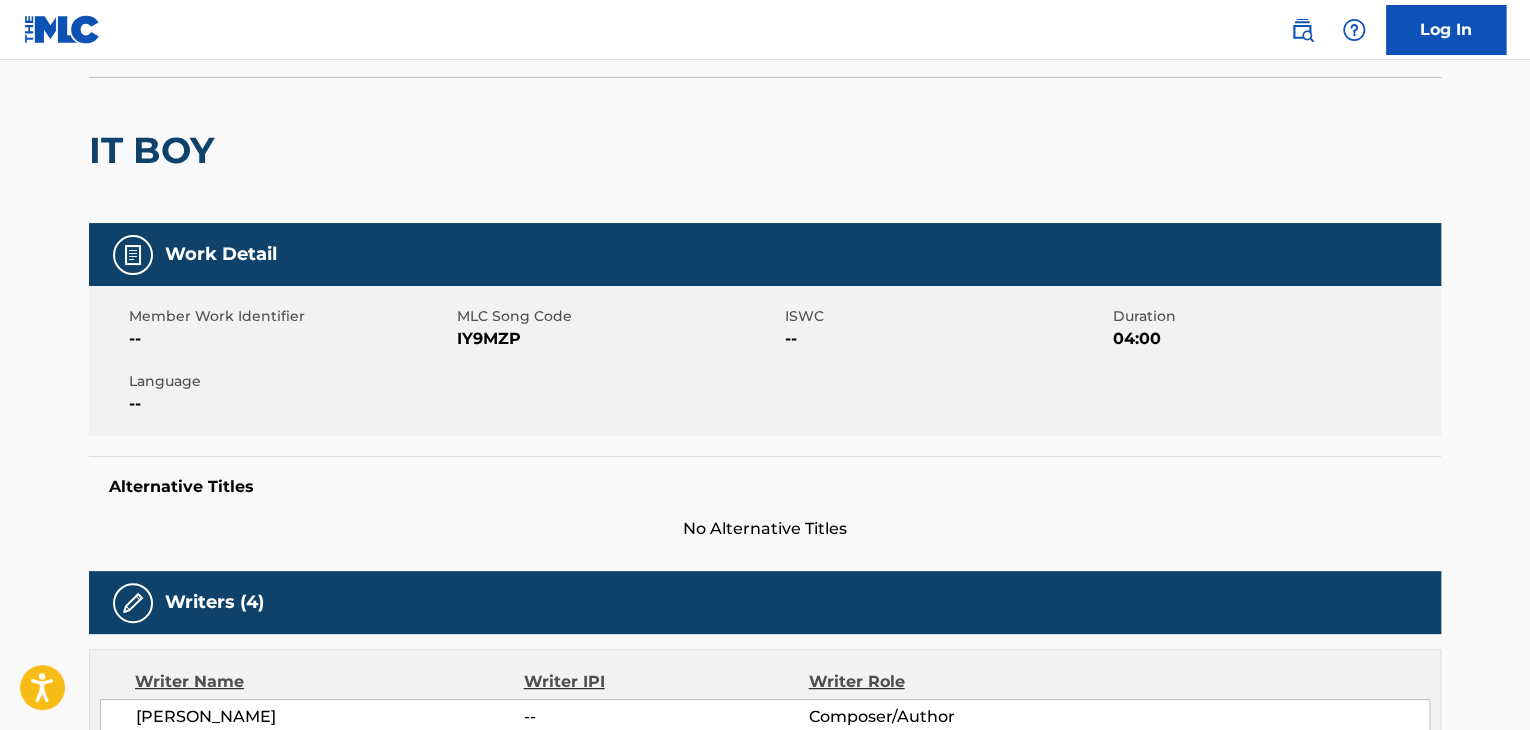 click on "IY9MZP" at bounding box center [618, 339] 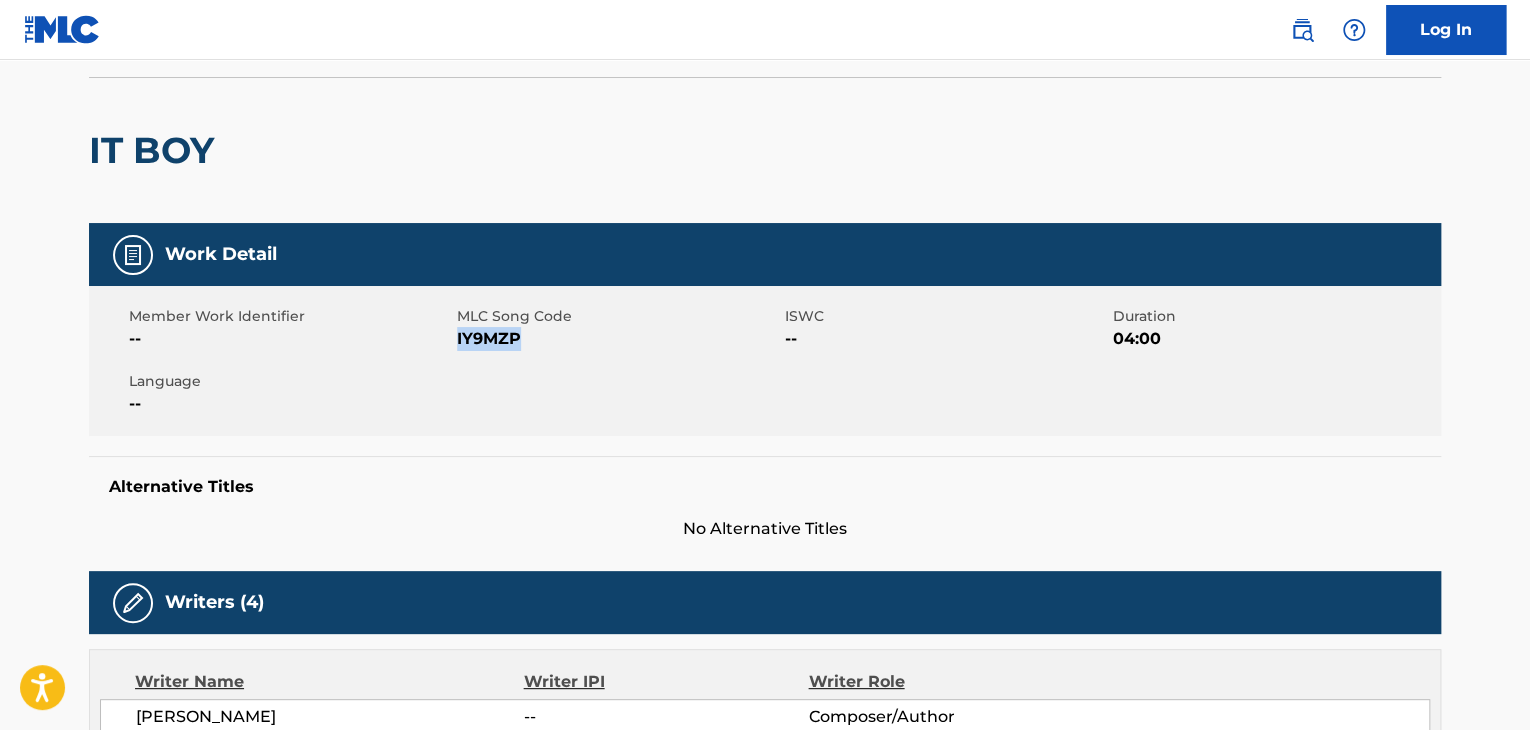 click on "IY9MZP" at bounding box center (618, 339) 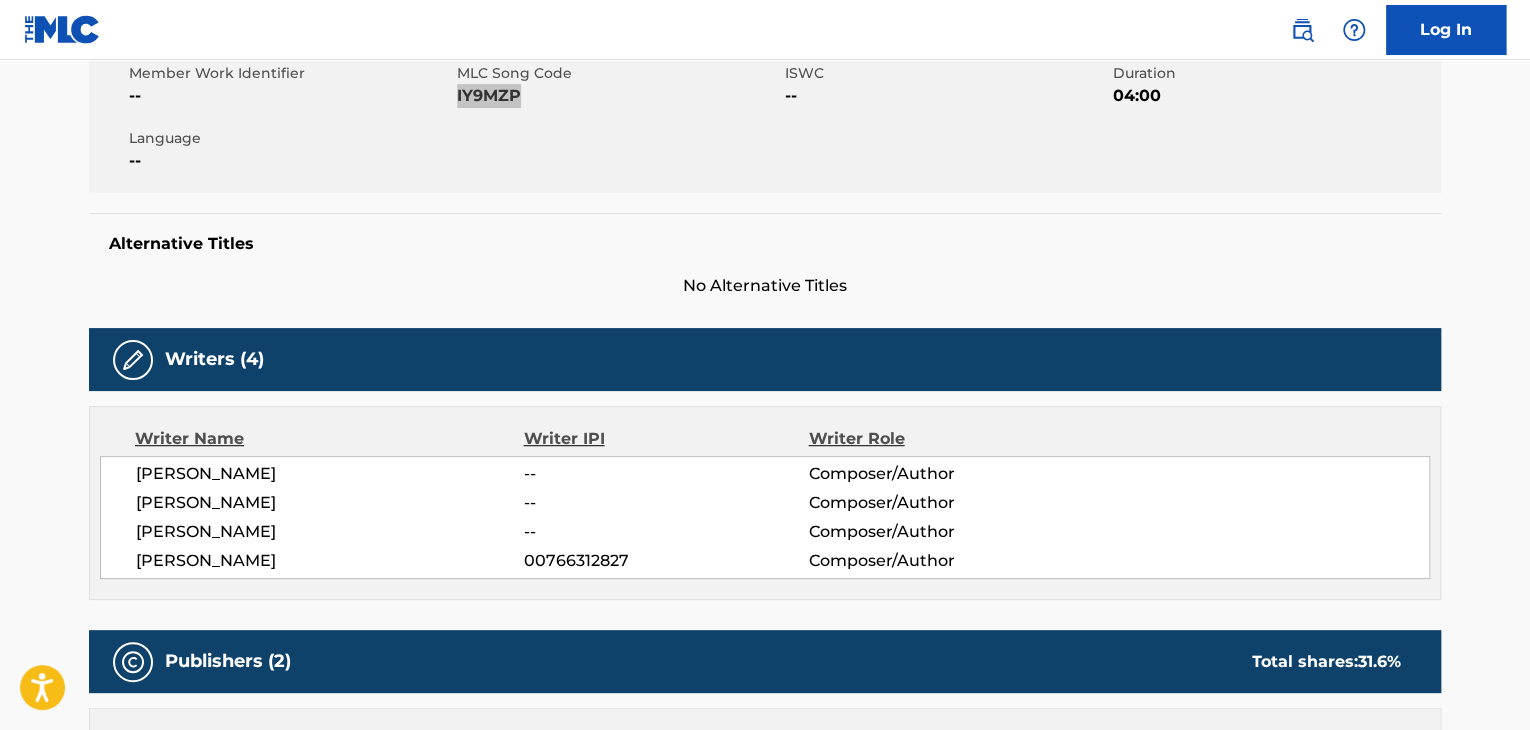 scroll, scrollTop: 400, scrollLeft: 0, axis: vertical 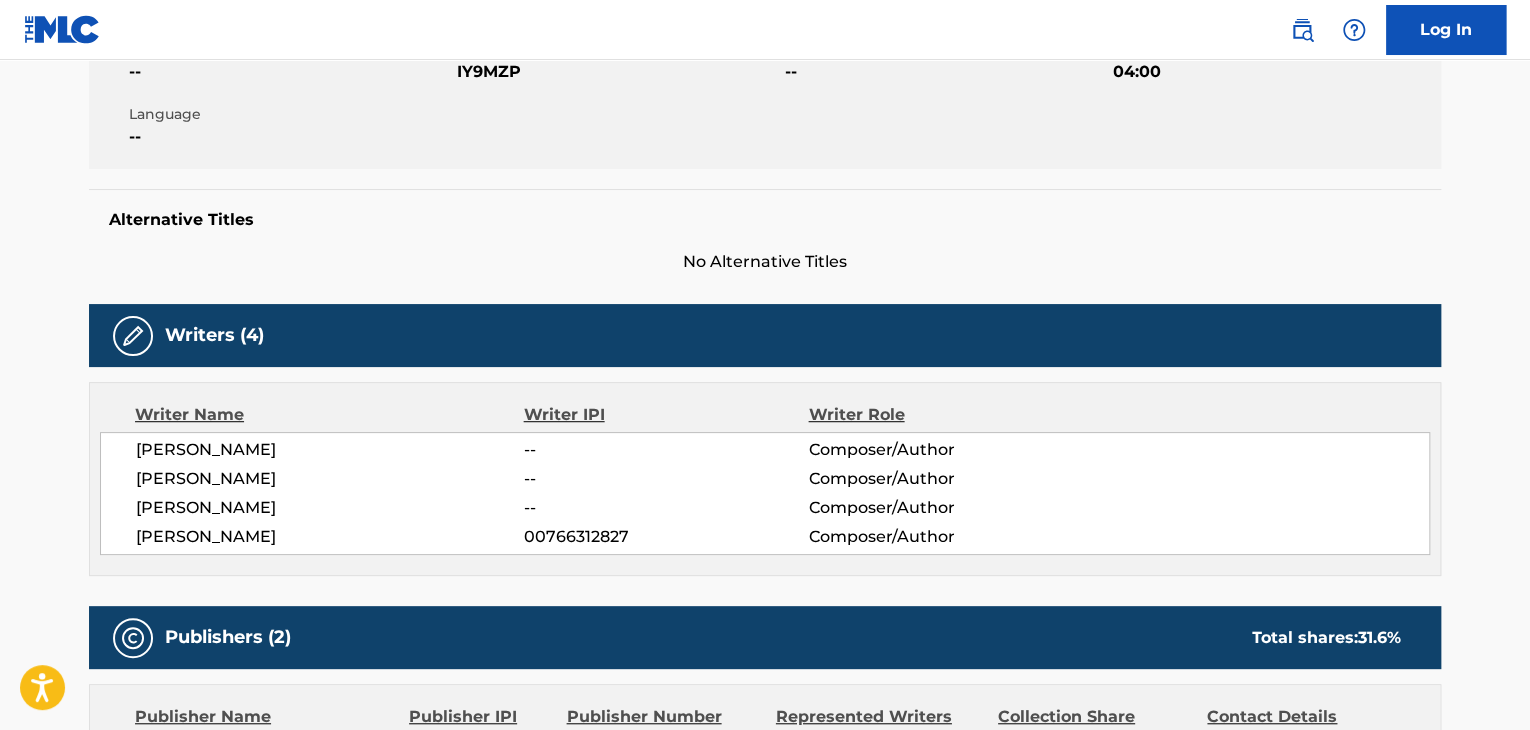 click on "[PERSON_NAME]" at bounding box center (330, 450) 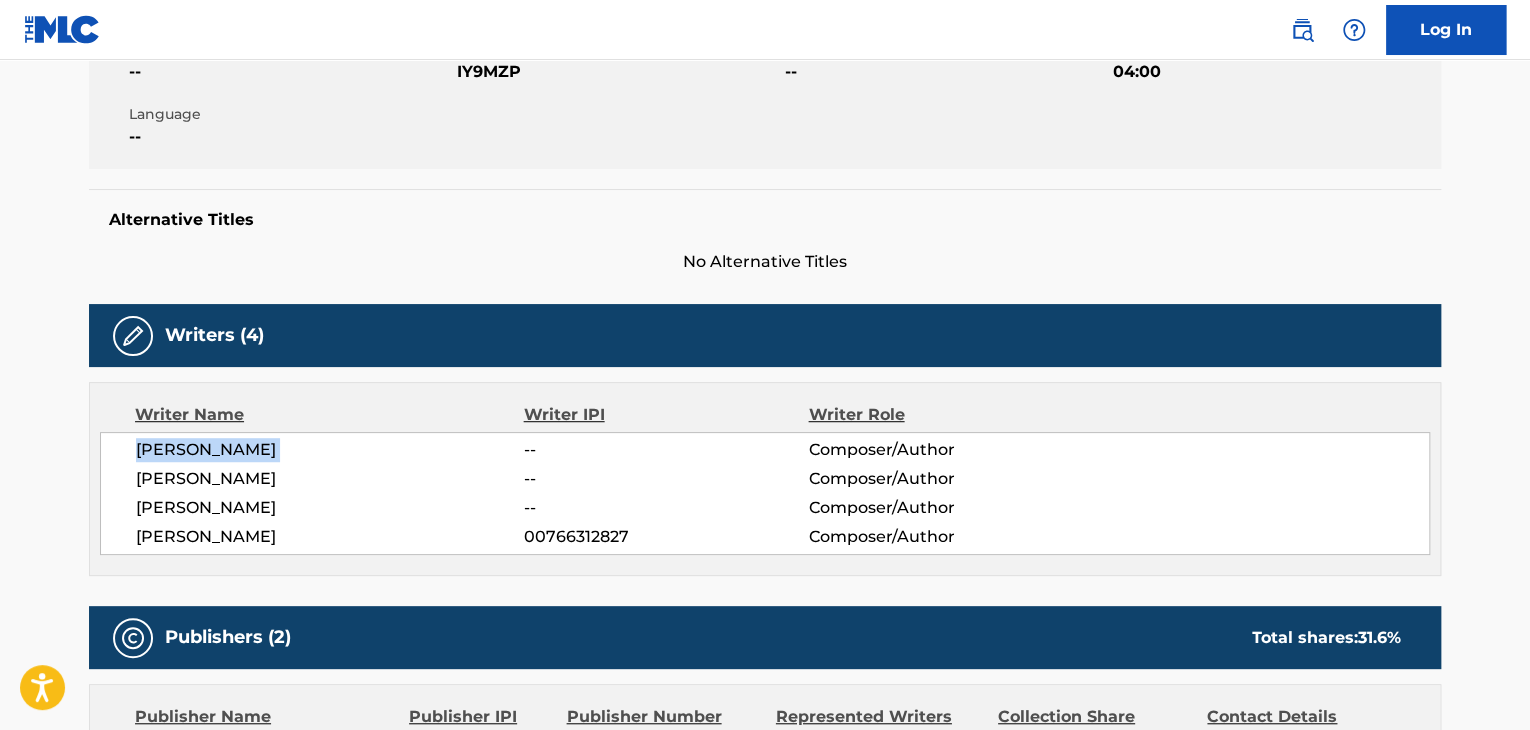 click on "[PERSON_NAME]" at bounding box center (330, 450) 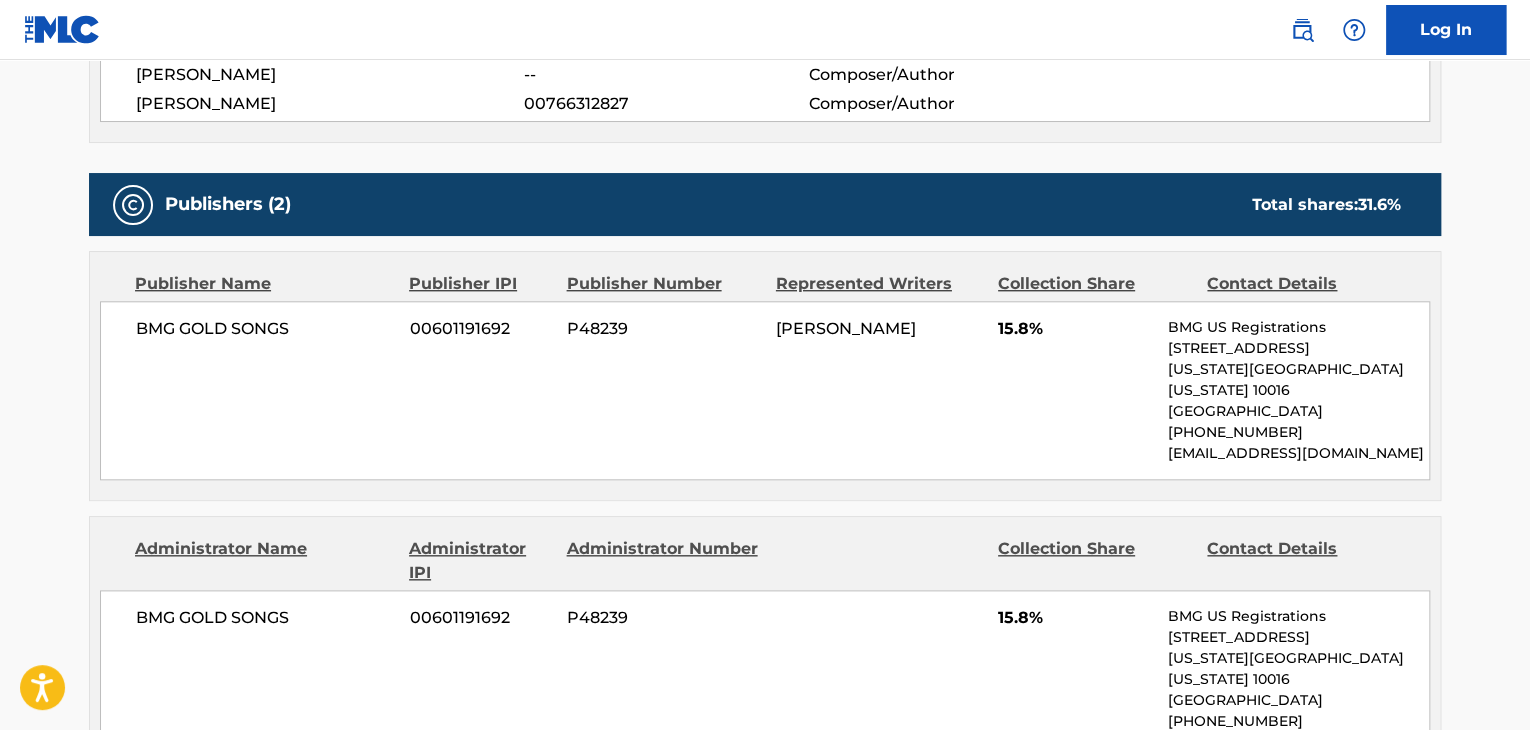 scroll, scrollTop: 866, scrollLeft: 0, axis: vertical 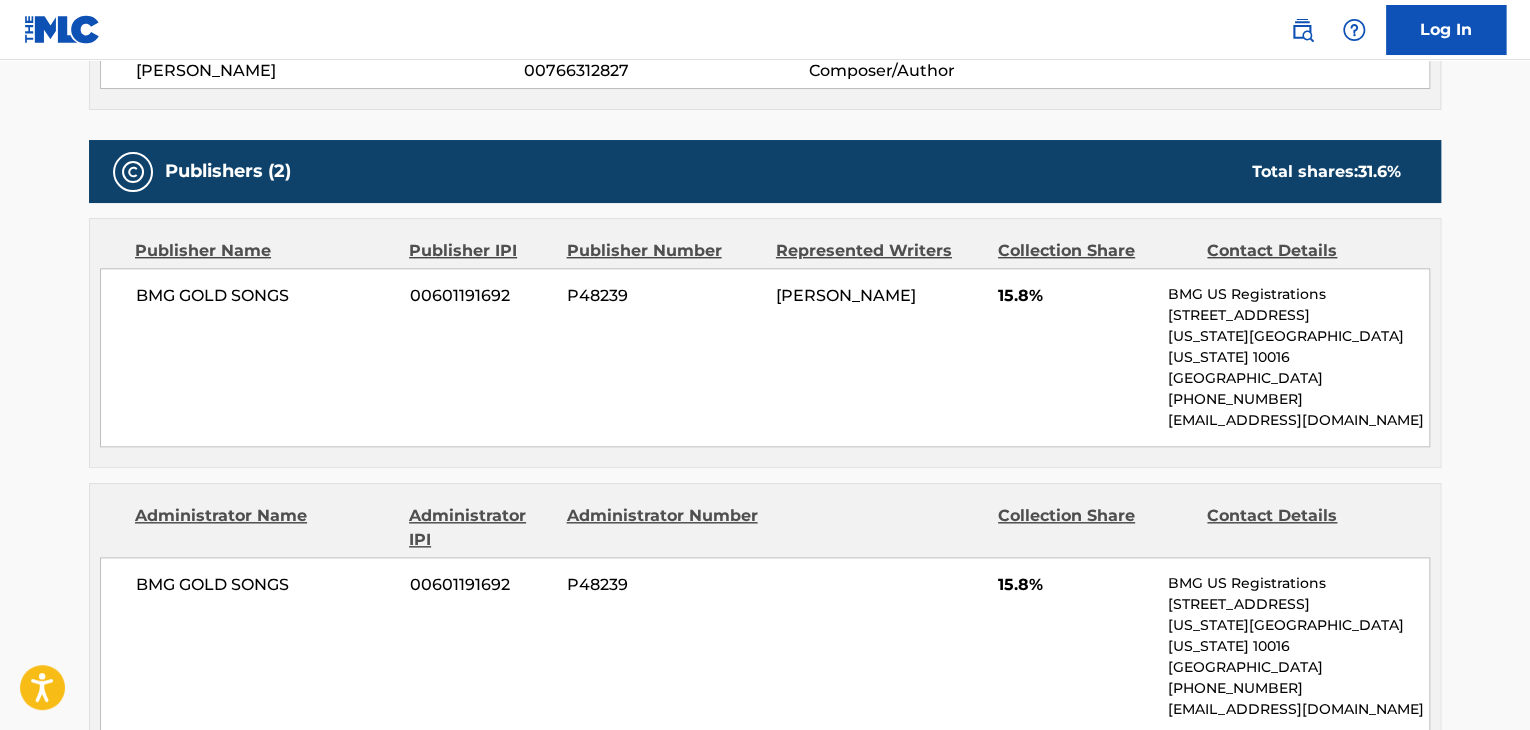 click on "BMG GOLD SONGS" at bounding box center [265, 585] 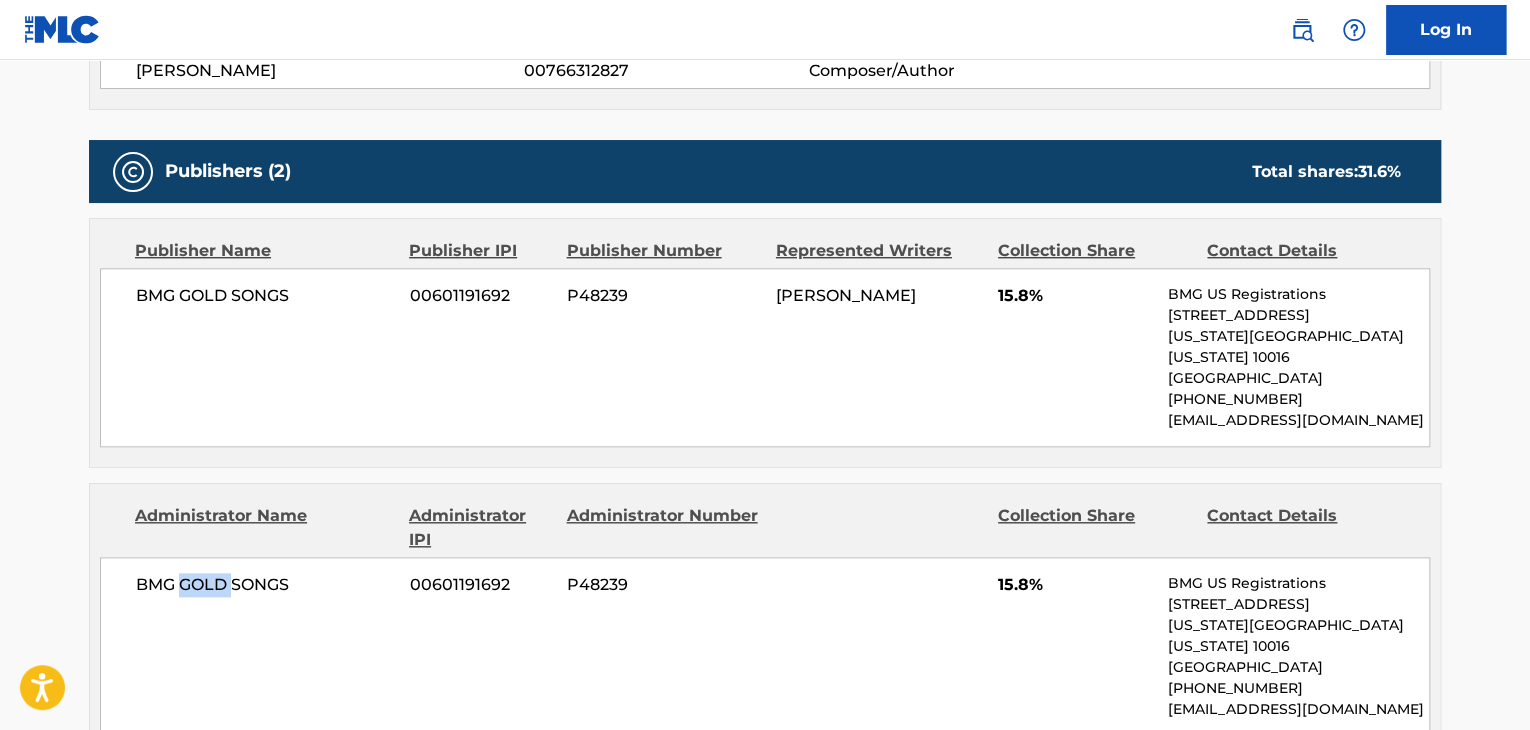 click on "BMG GOLD SONGS" at bounding box center [265, 585] 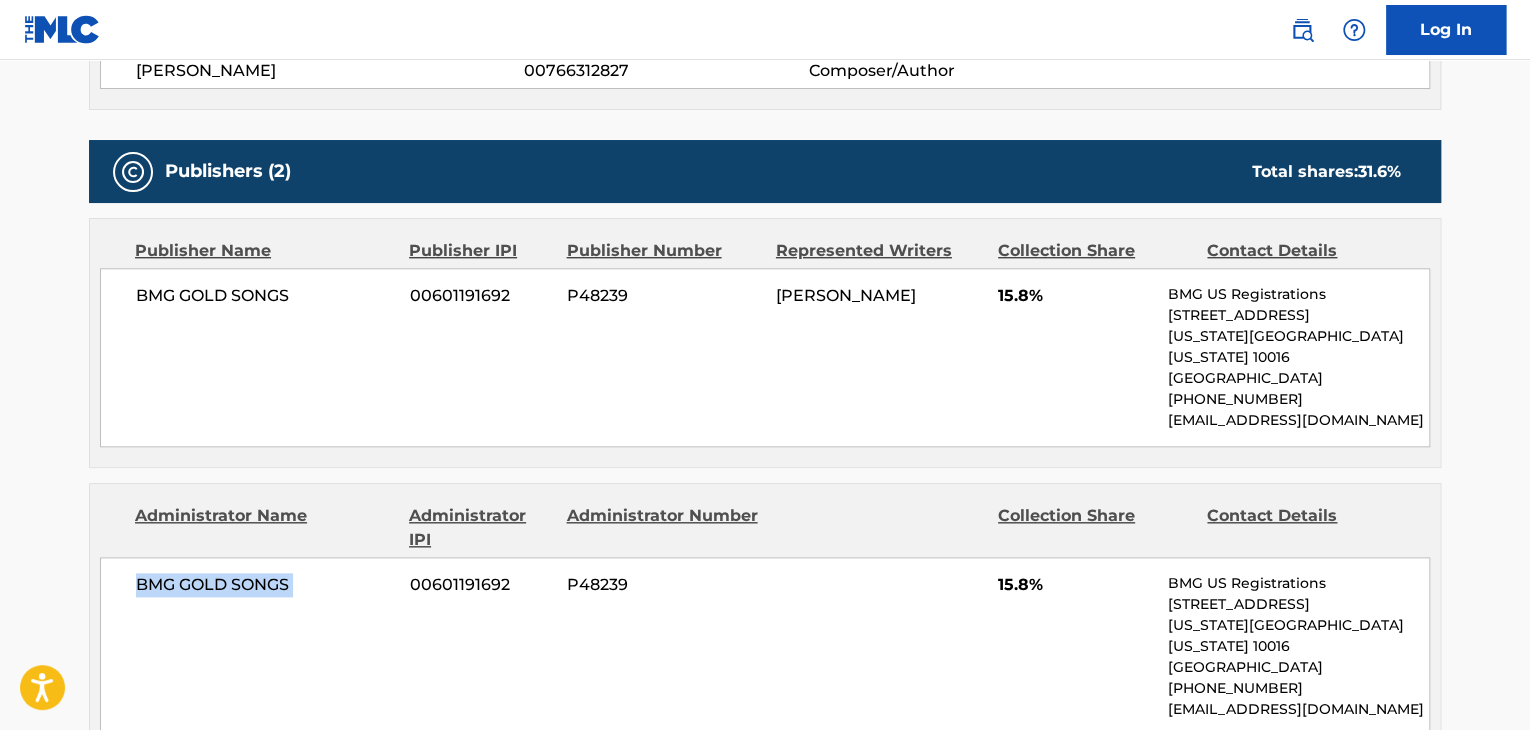 click on "BMG GOLD SONGS" at bounding box center (265, 585) 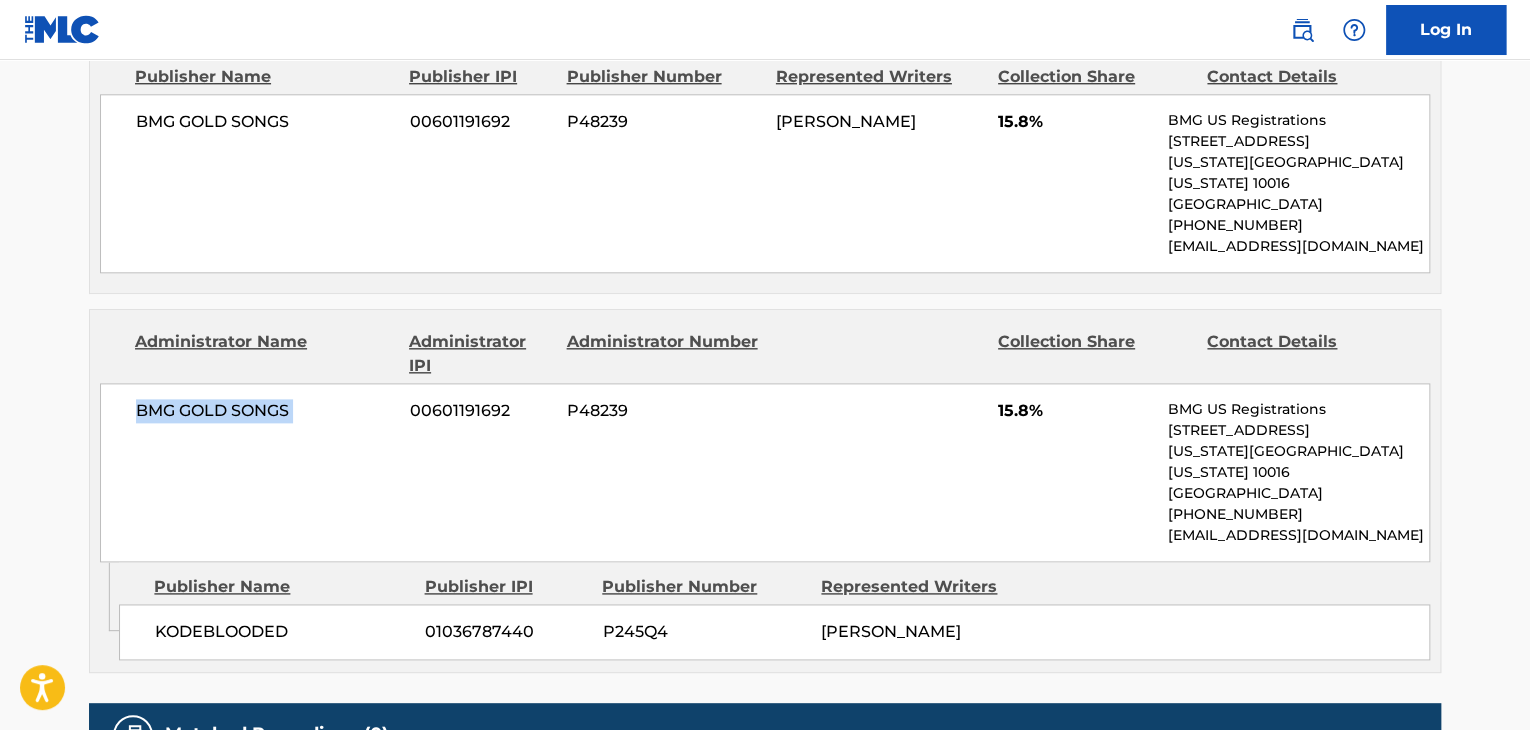 scroll, scrollTop: 1066, scrollLeft: 0, axis: vertical 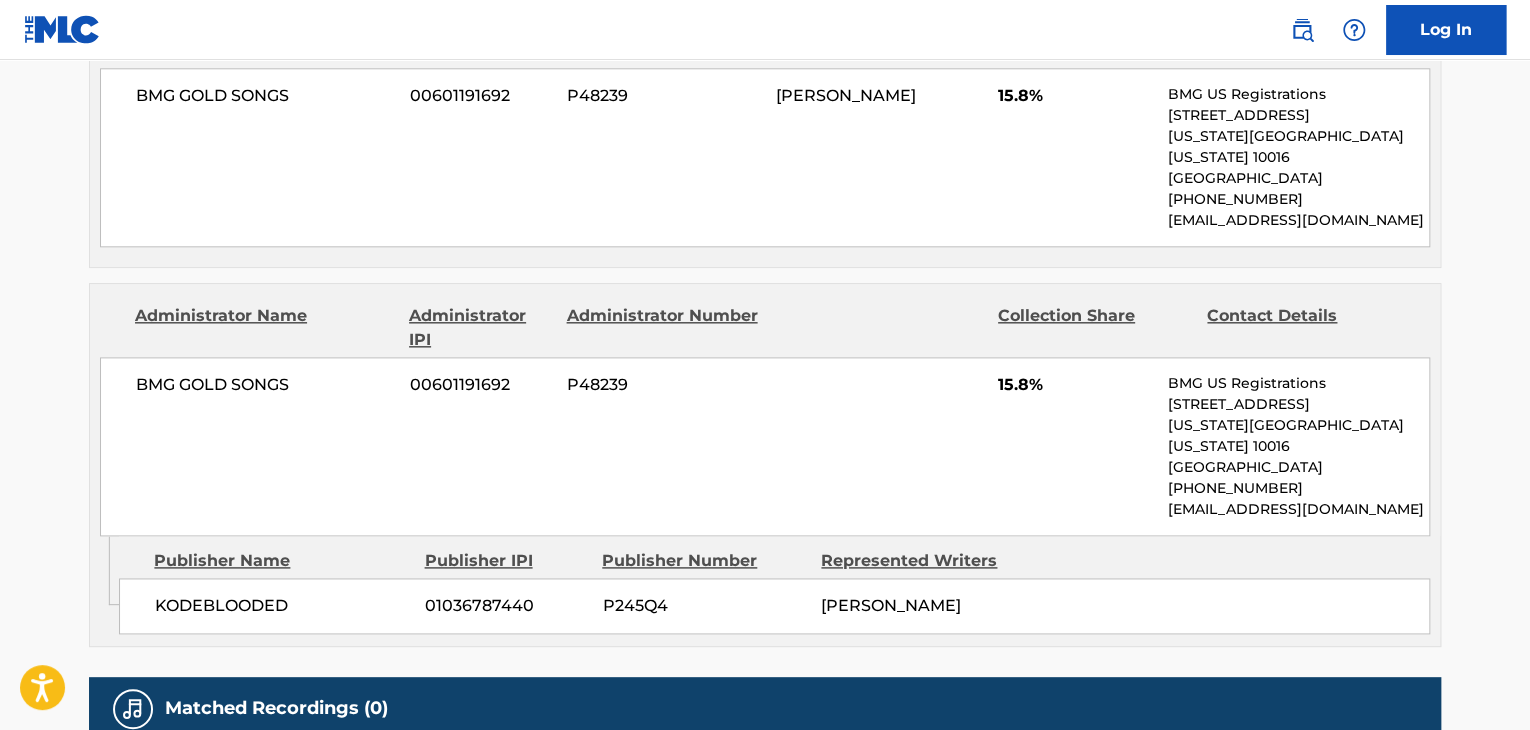 click on "KODEBLOODED" at bounding box center [282, 606] 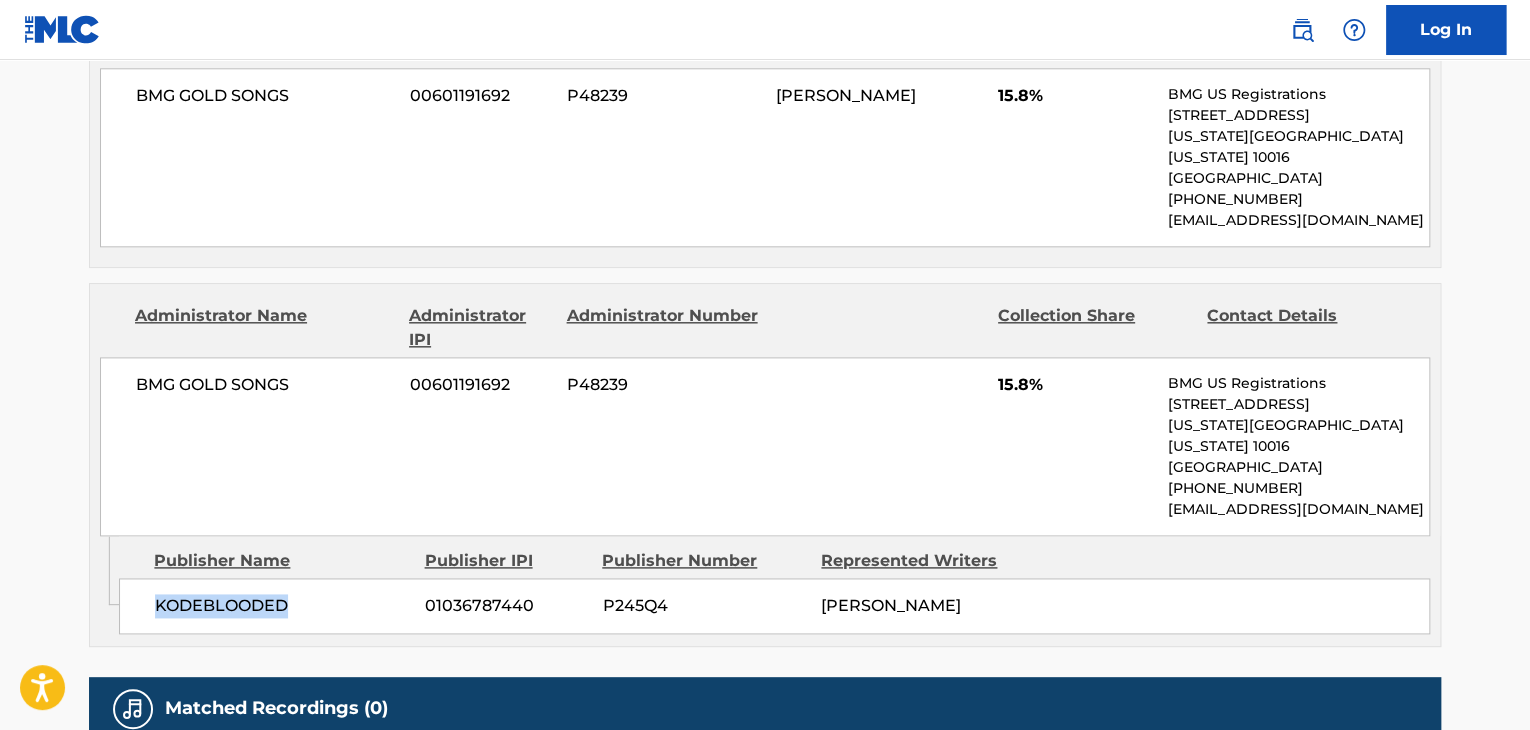 click on "KODEBLOODED" at bounding box center (282, 606) 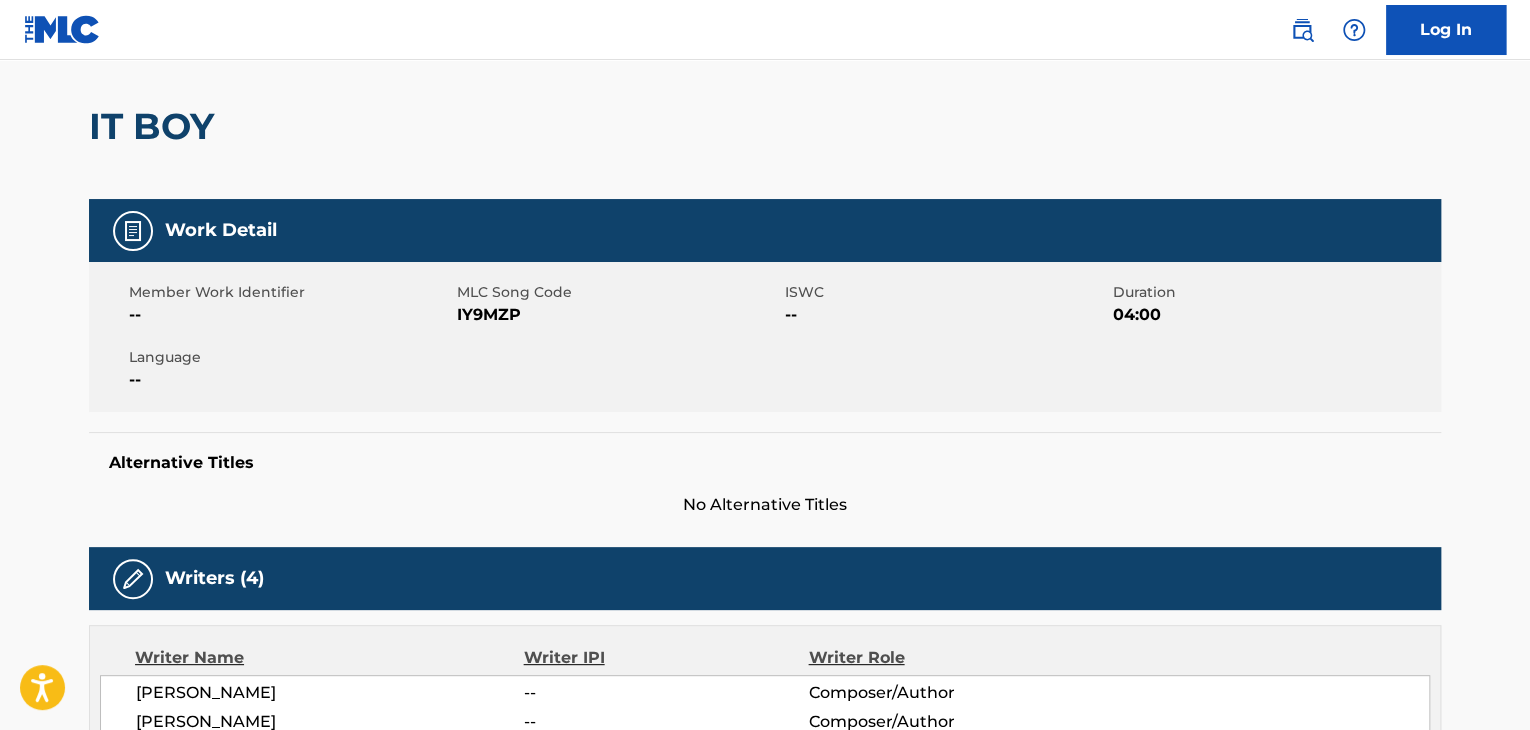 scroll, scrollTop: 133, scrollLeft: 0, axis: vertical 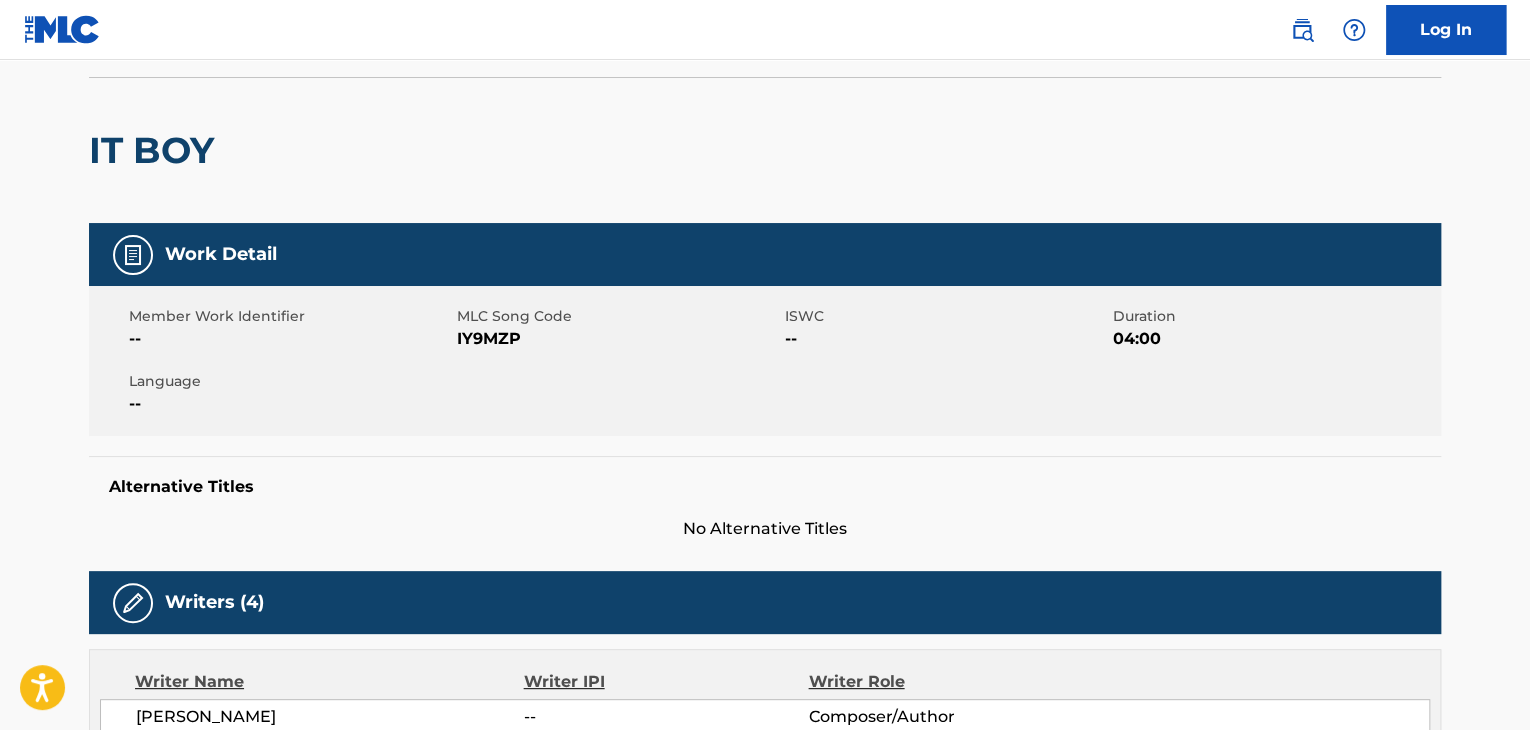 click on "IY9MZP" at bounding box center [618, 339] 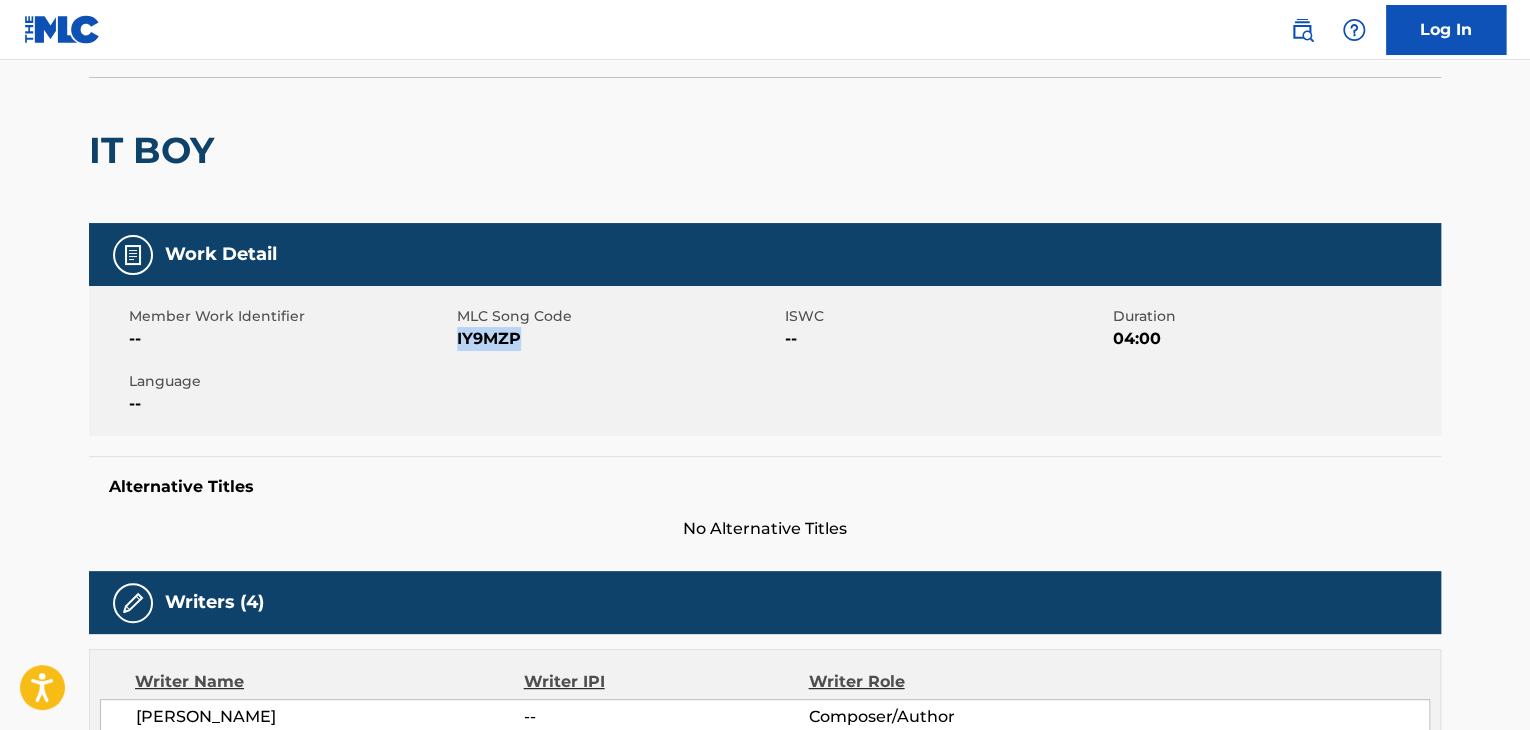click on "IY9MZP" at bounding box center (618, 339) 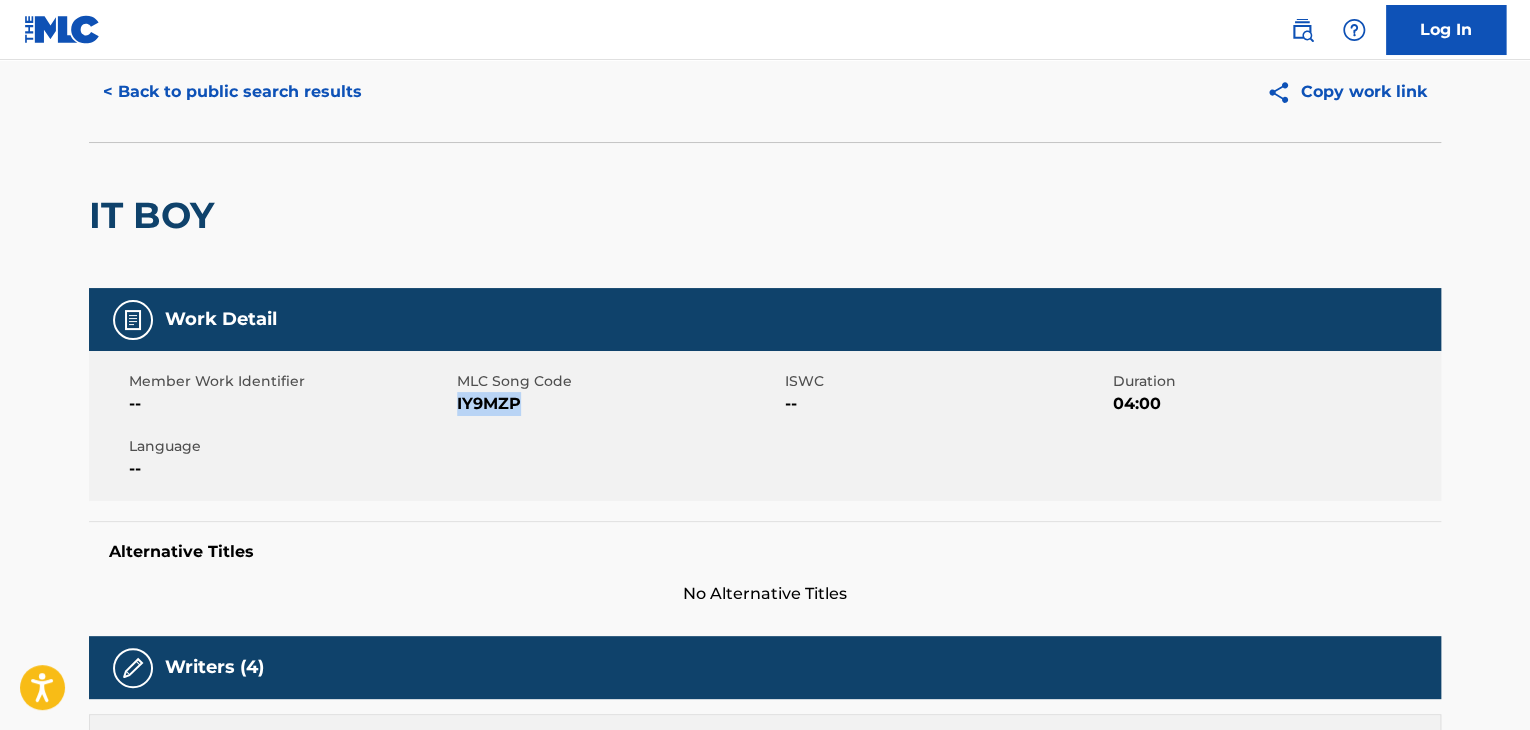 scroll, scrollTop: 0, scrollLeft: 0, axis: both 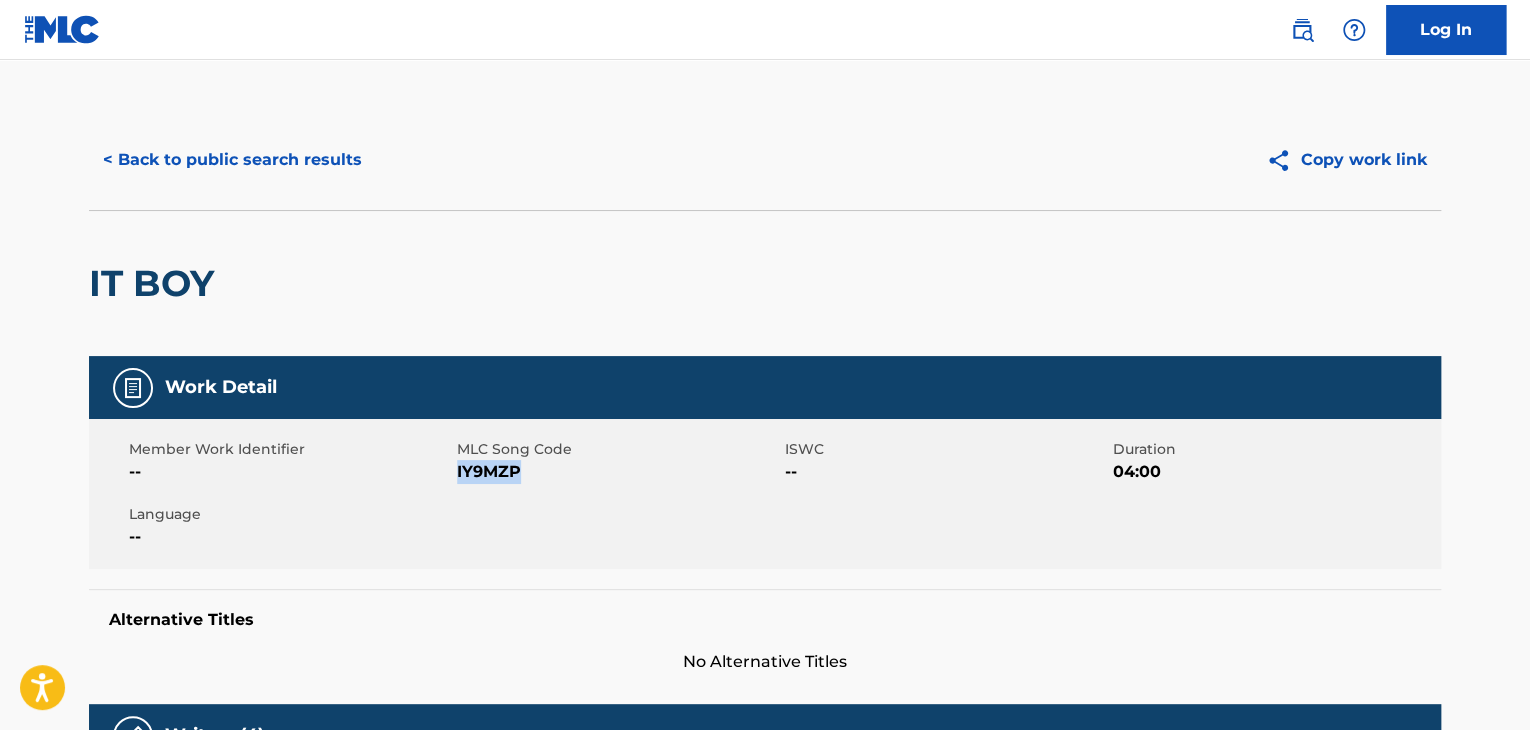 click on "< Back to public search results" at bounding box center [232, 160] 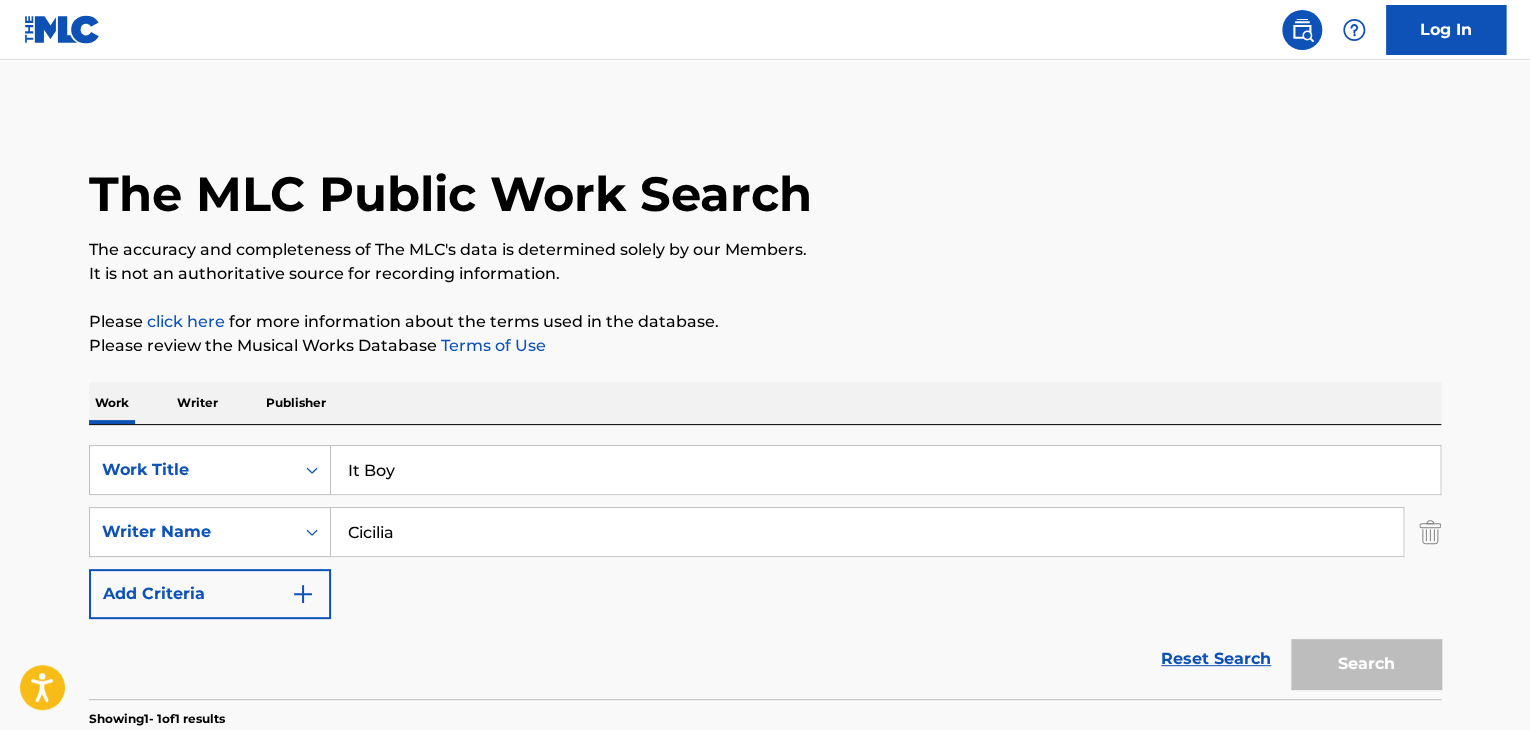 scroll, scrollTop: 244, scrollLeft: 0, axis: vertical 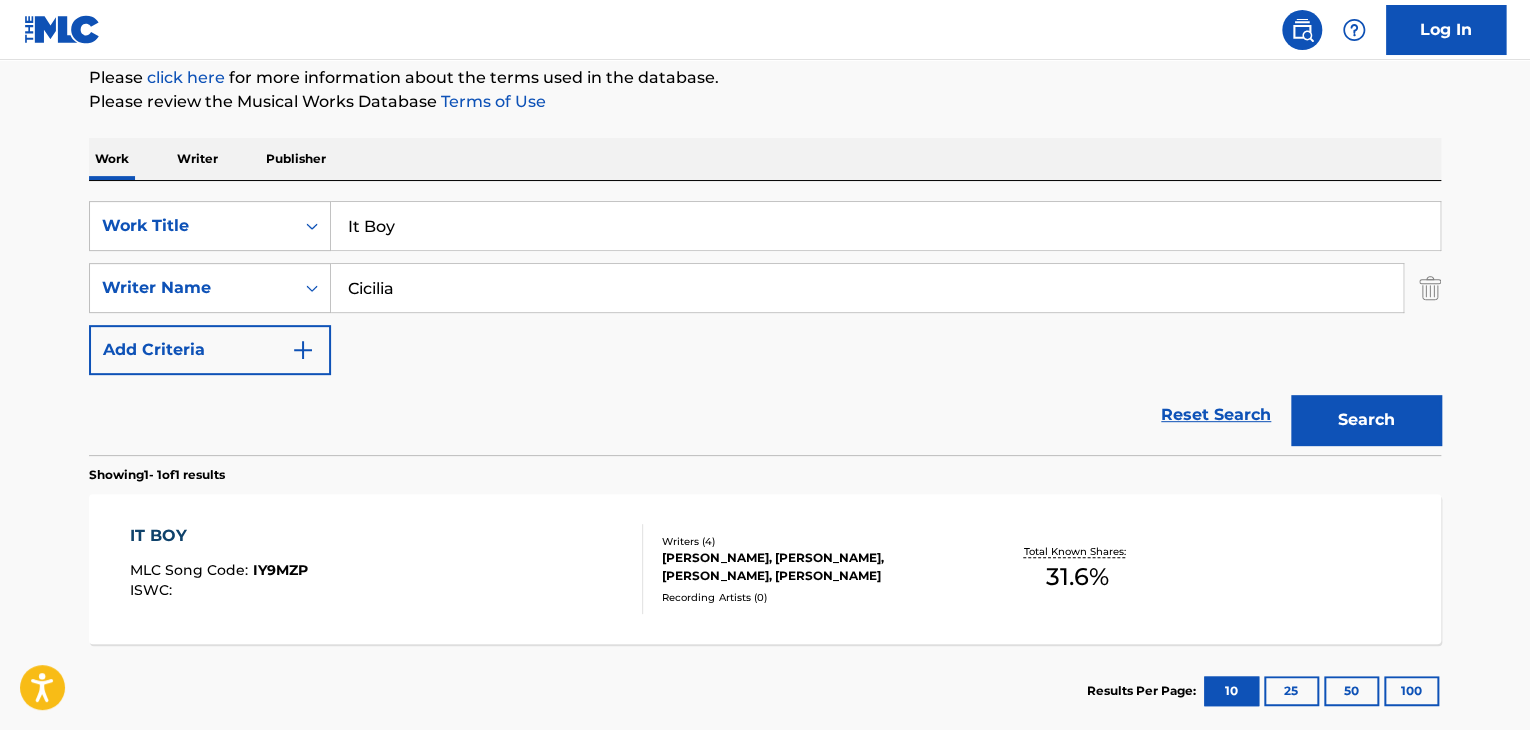 click on "It Boy" at bounding box center [885, 226] 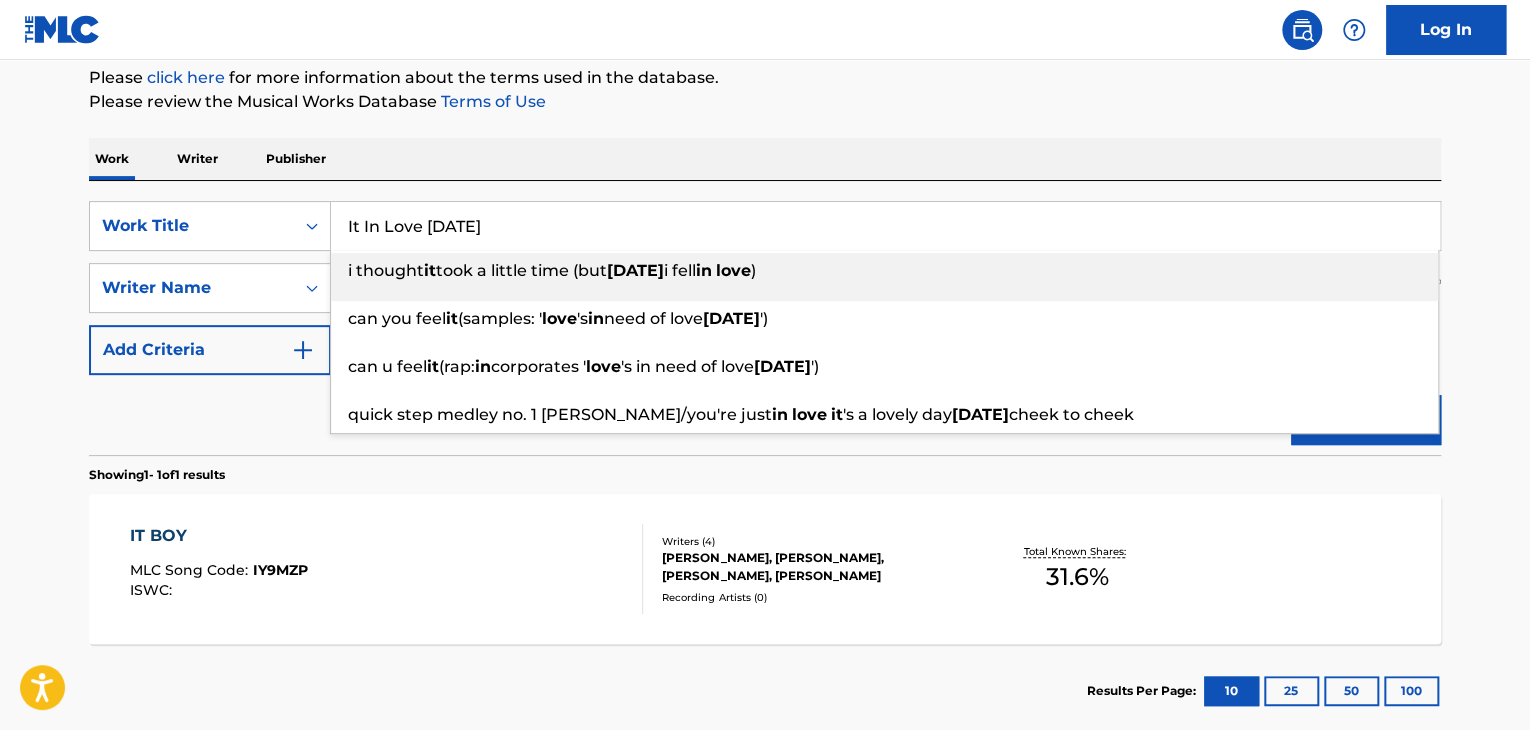 click on "It In Love [DATE]" at bounding box center [885, 226] 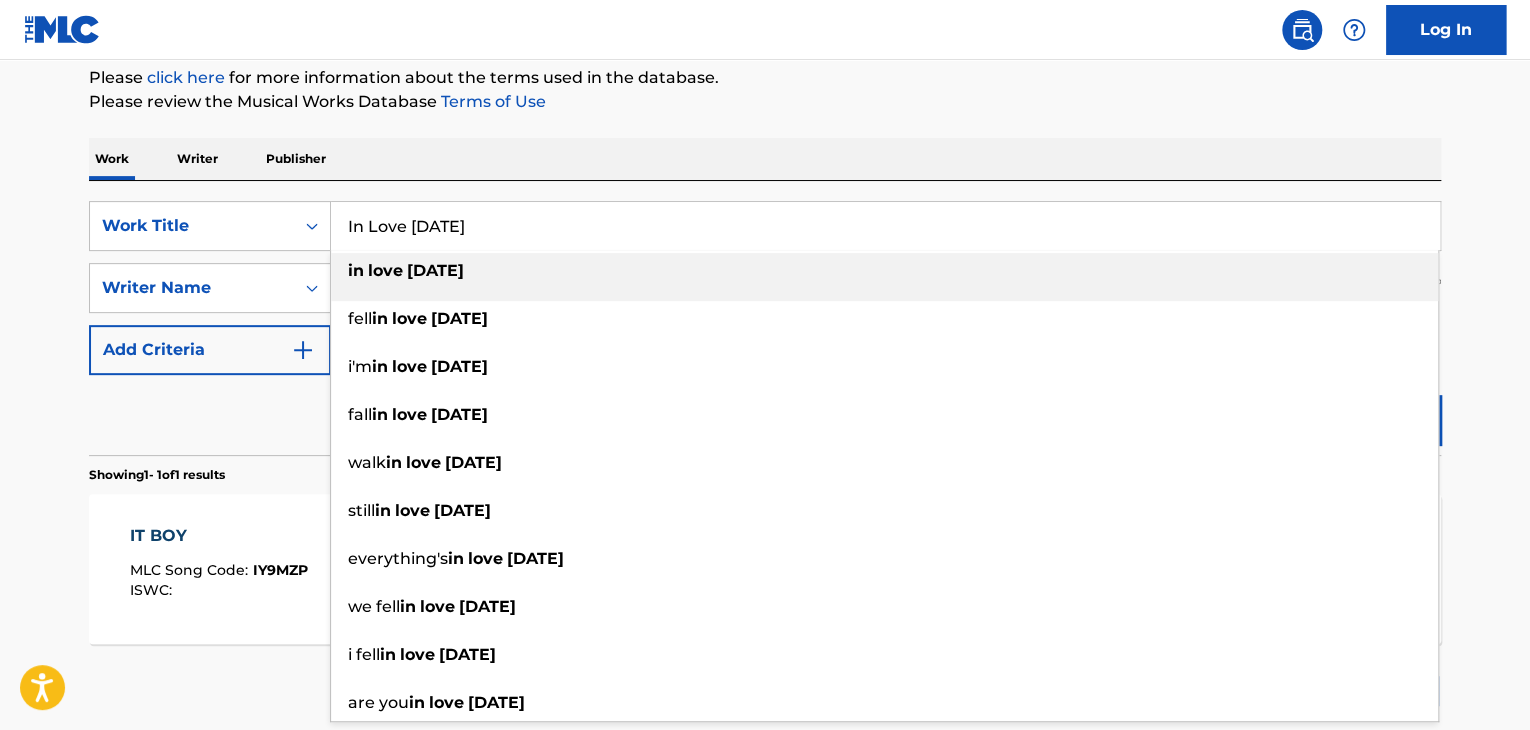 type on "In Love [DATE]" 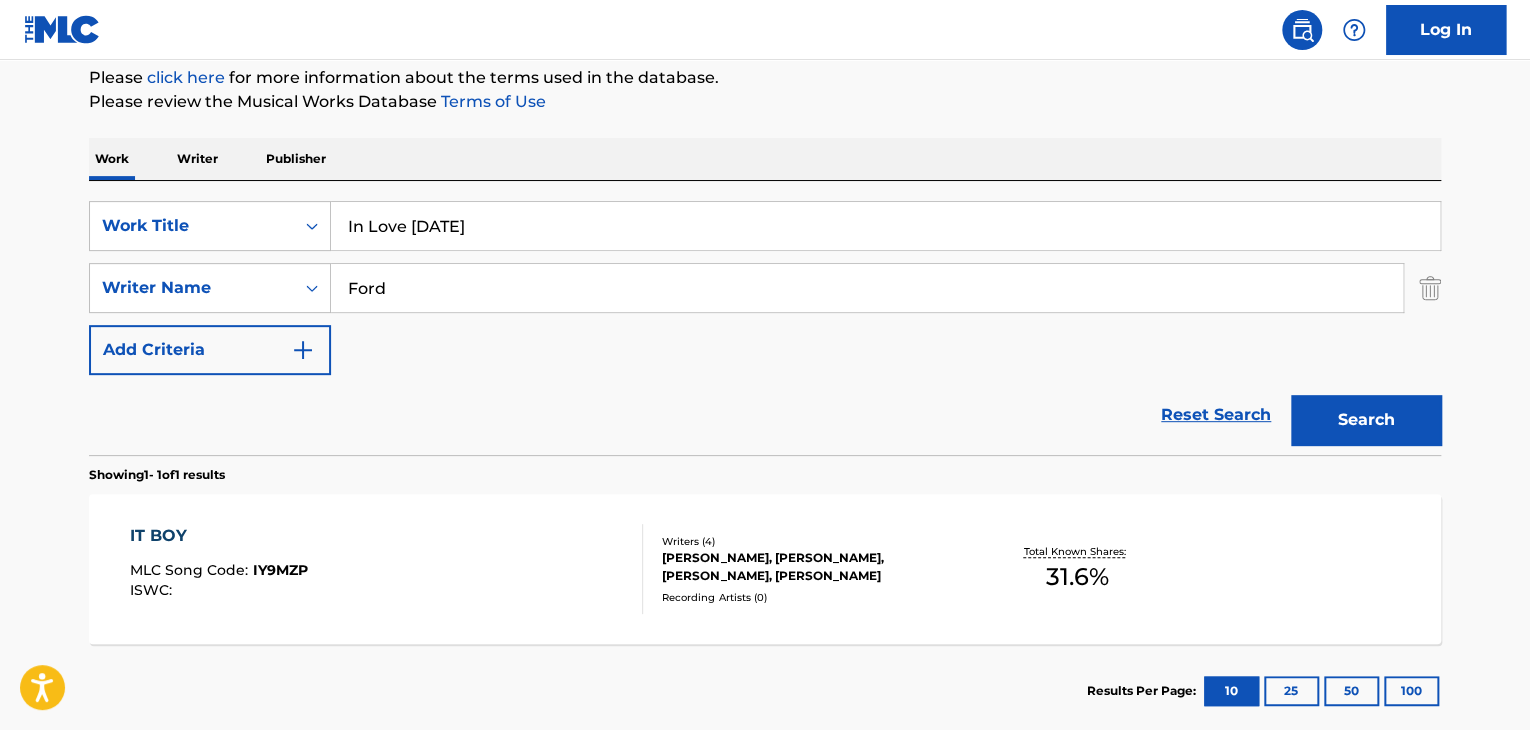 type on "Ford" 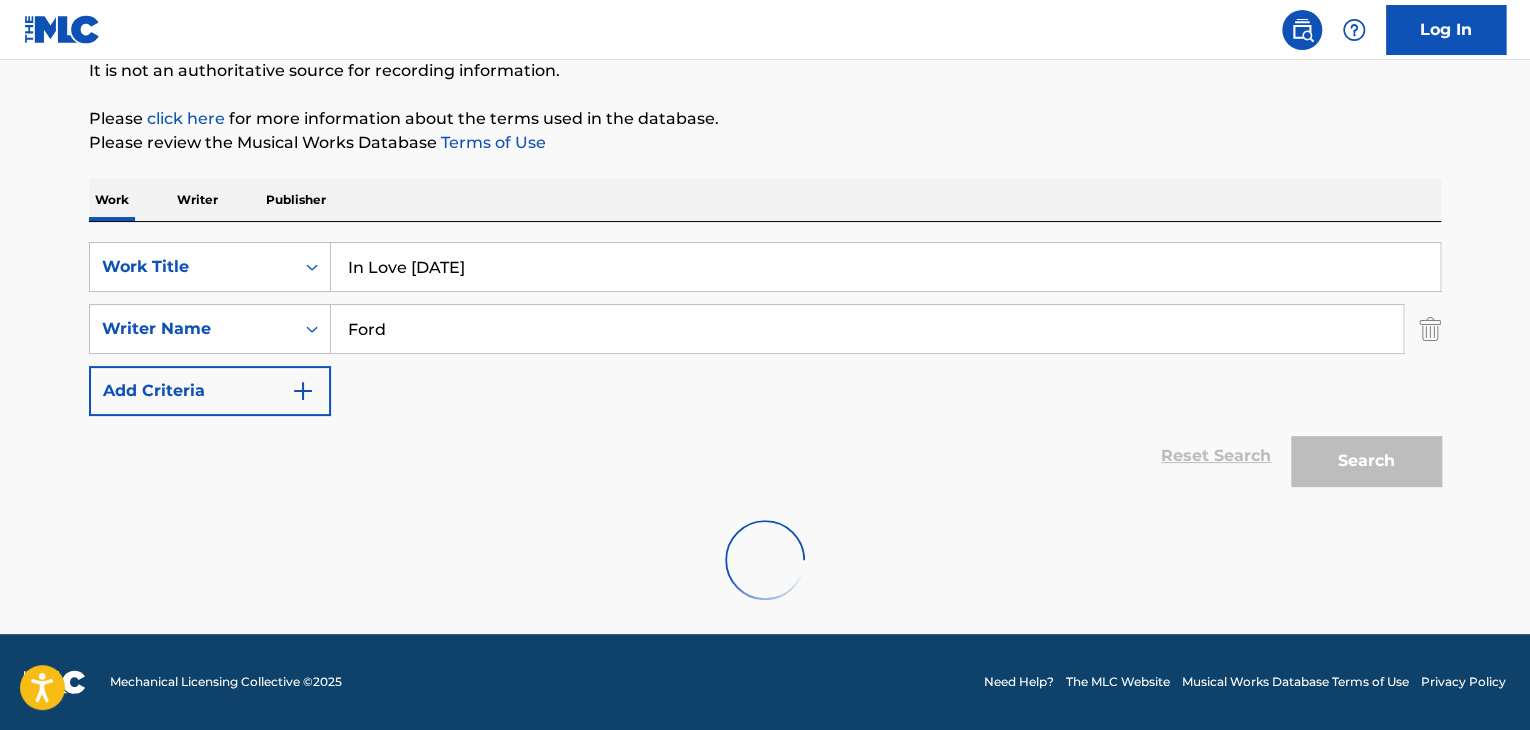 scroll, scrollTop: 244, scrollLeft: 0, axis: vertical 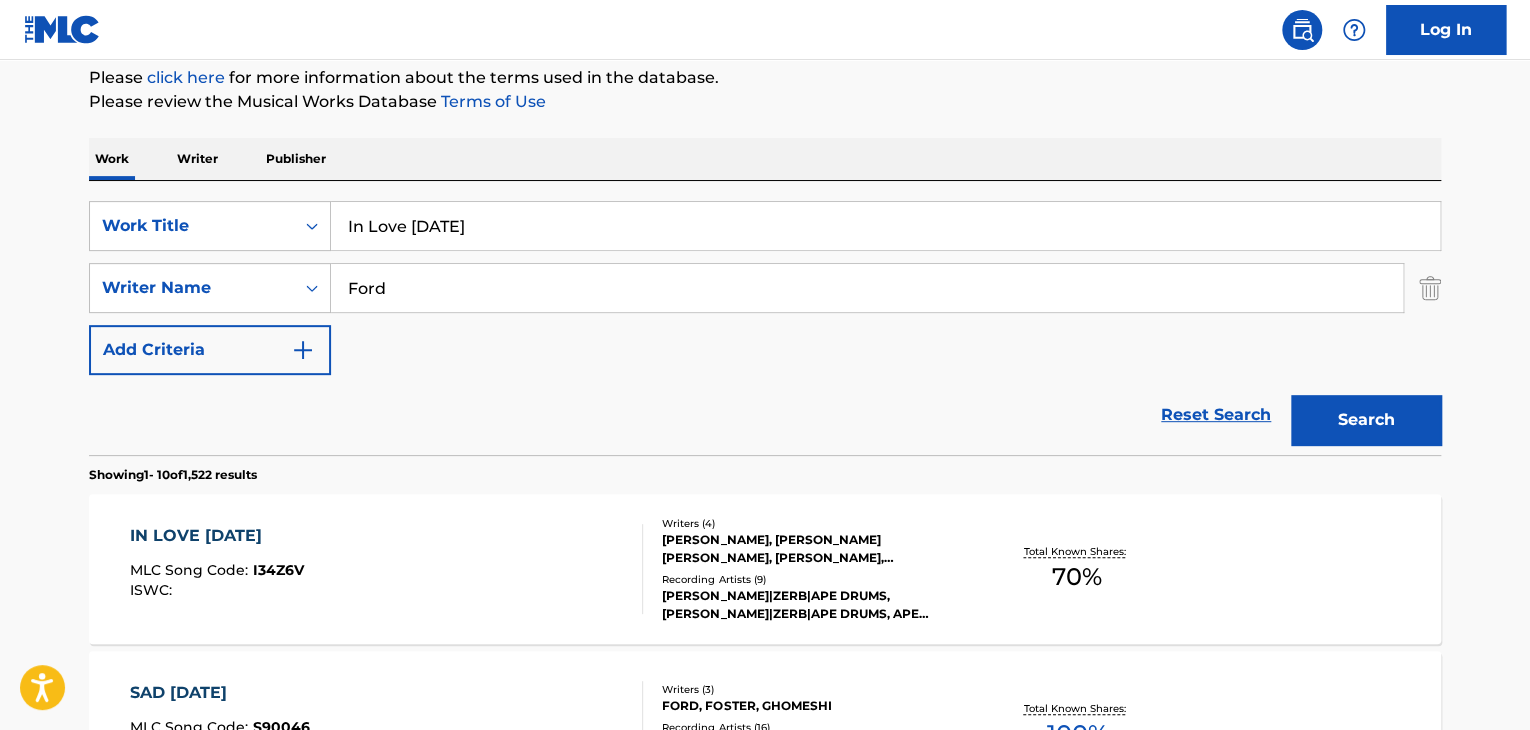 click on "IN LOVE [DATE]" at bounding box center (217, 536) 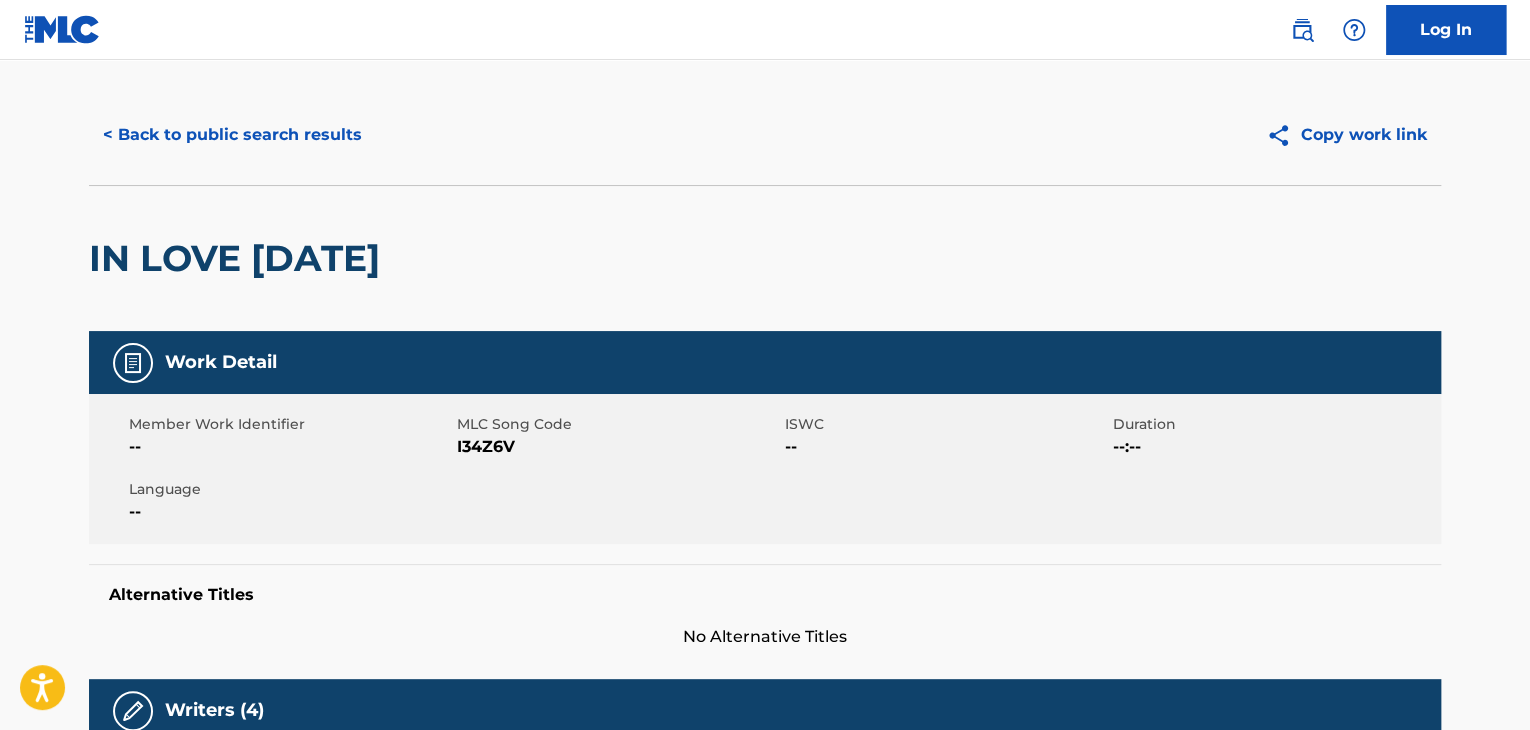 scroll, scrollTop: 0, scrollLeft: 0, axis: both 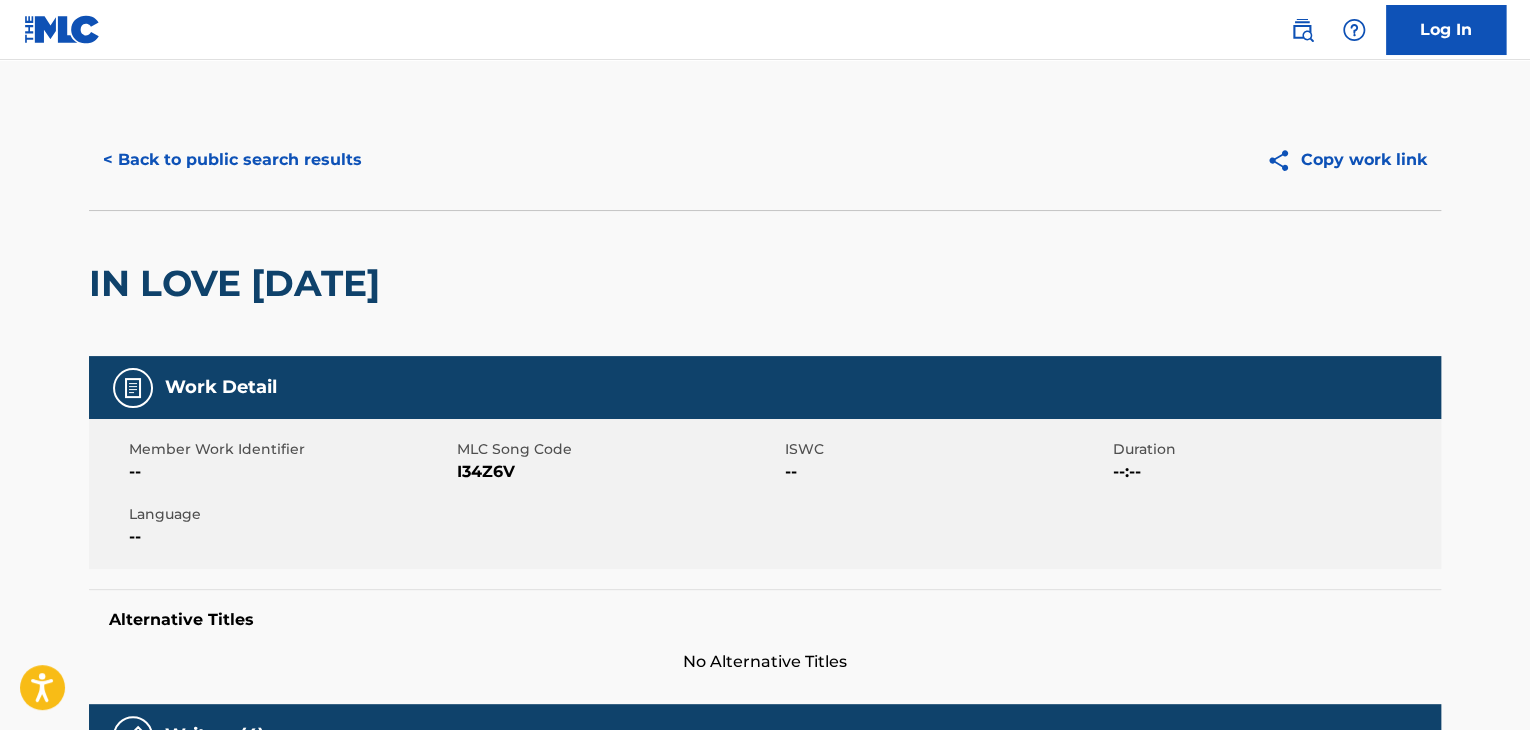 click on "< Back to public search results" at bounding box center (232, 160) 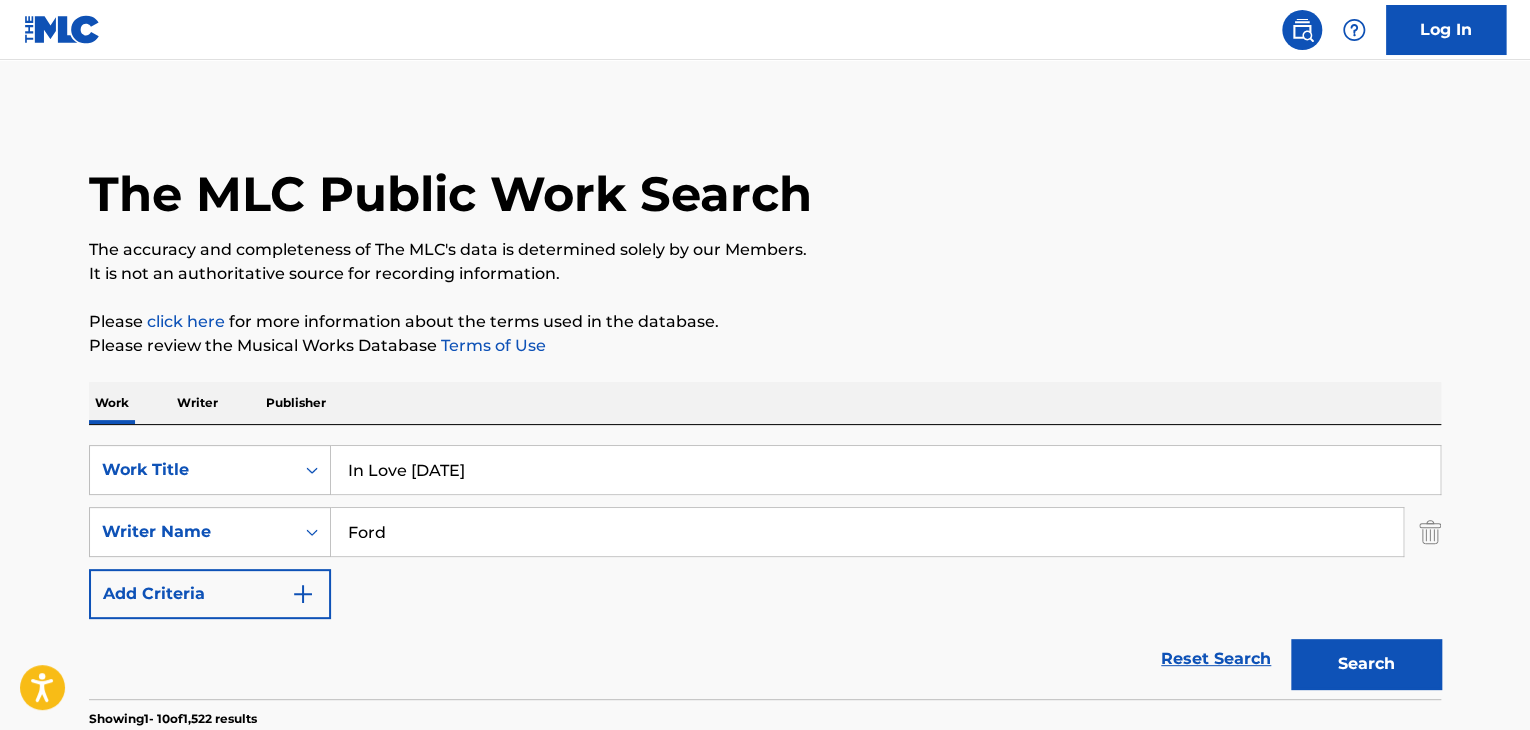 scroll, scrollTop: 244, scrollLeft: 0, axis: vertical 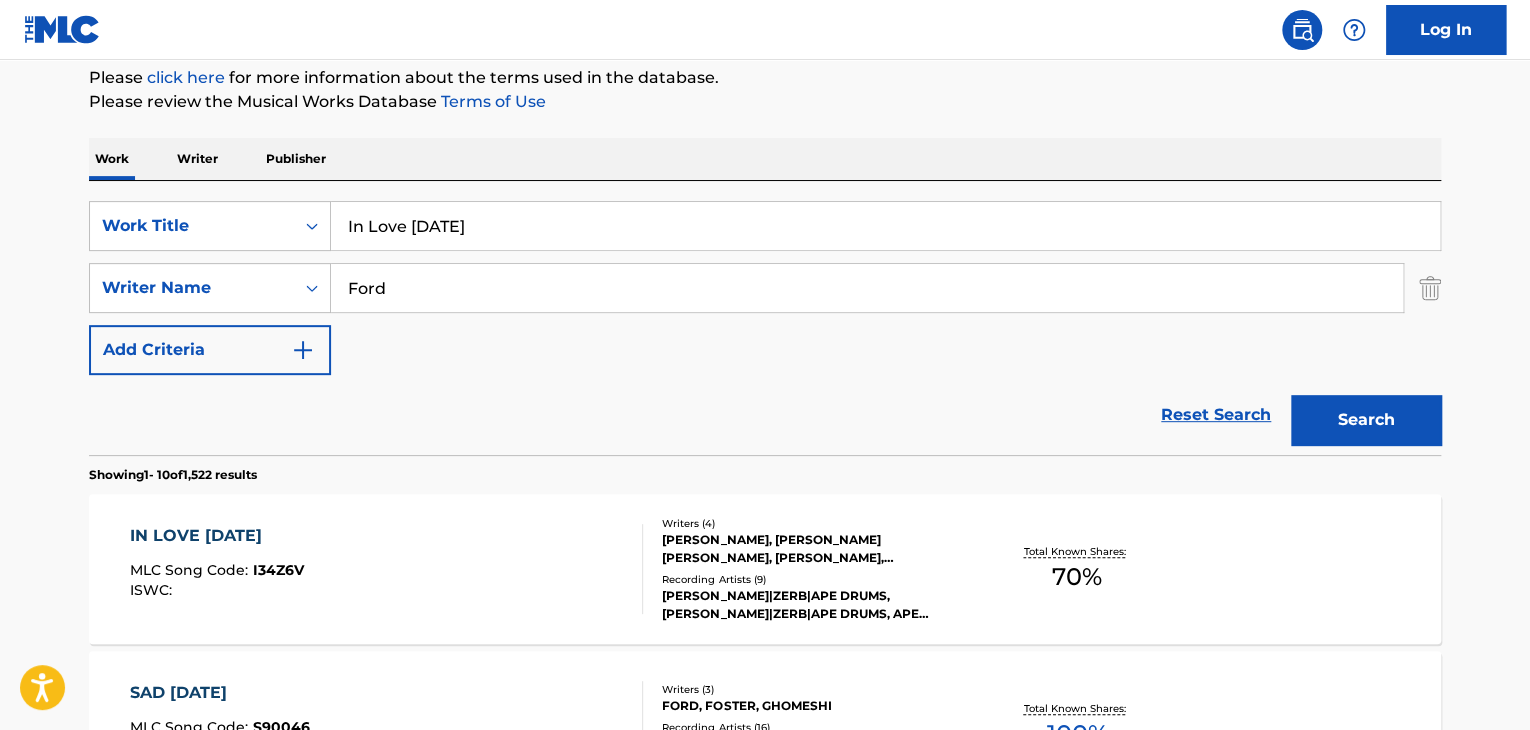 click on "In Love [DATE]" at bounding box center [885, 226] 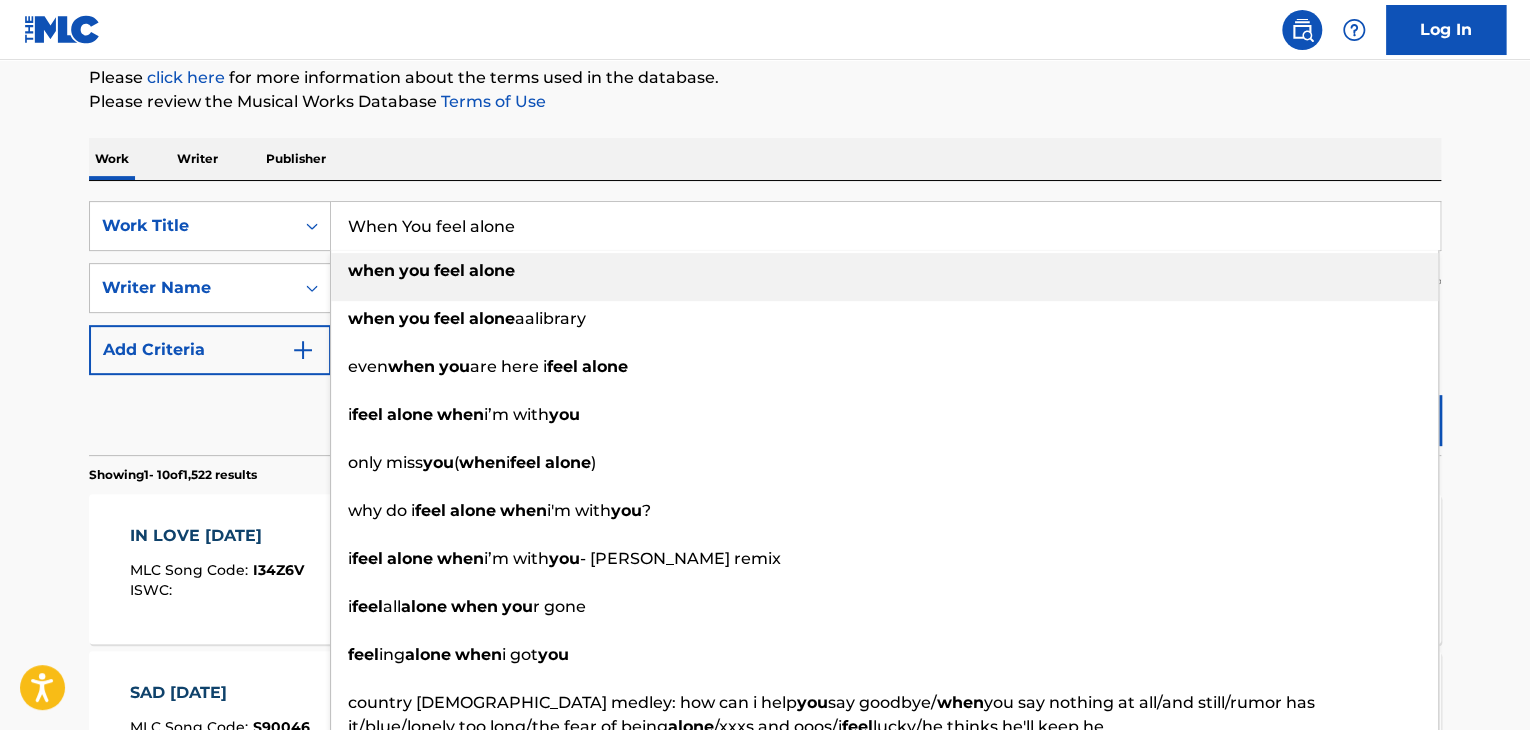 type on "When You feel alone" 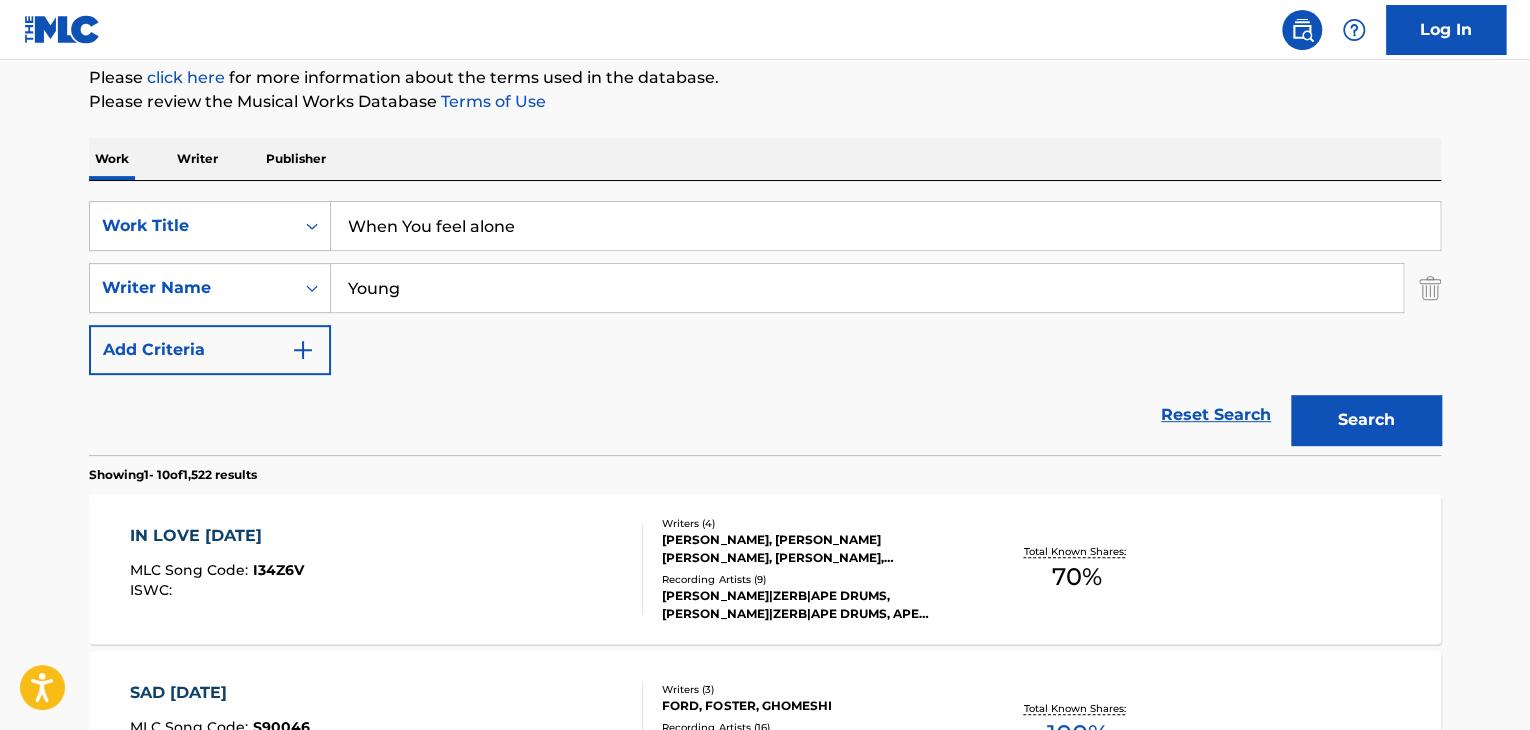 click on "Search" at bounding box center (1366, 420) 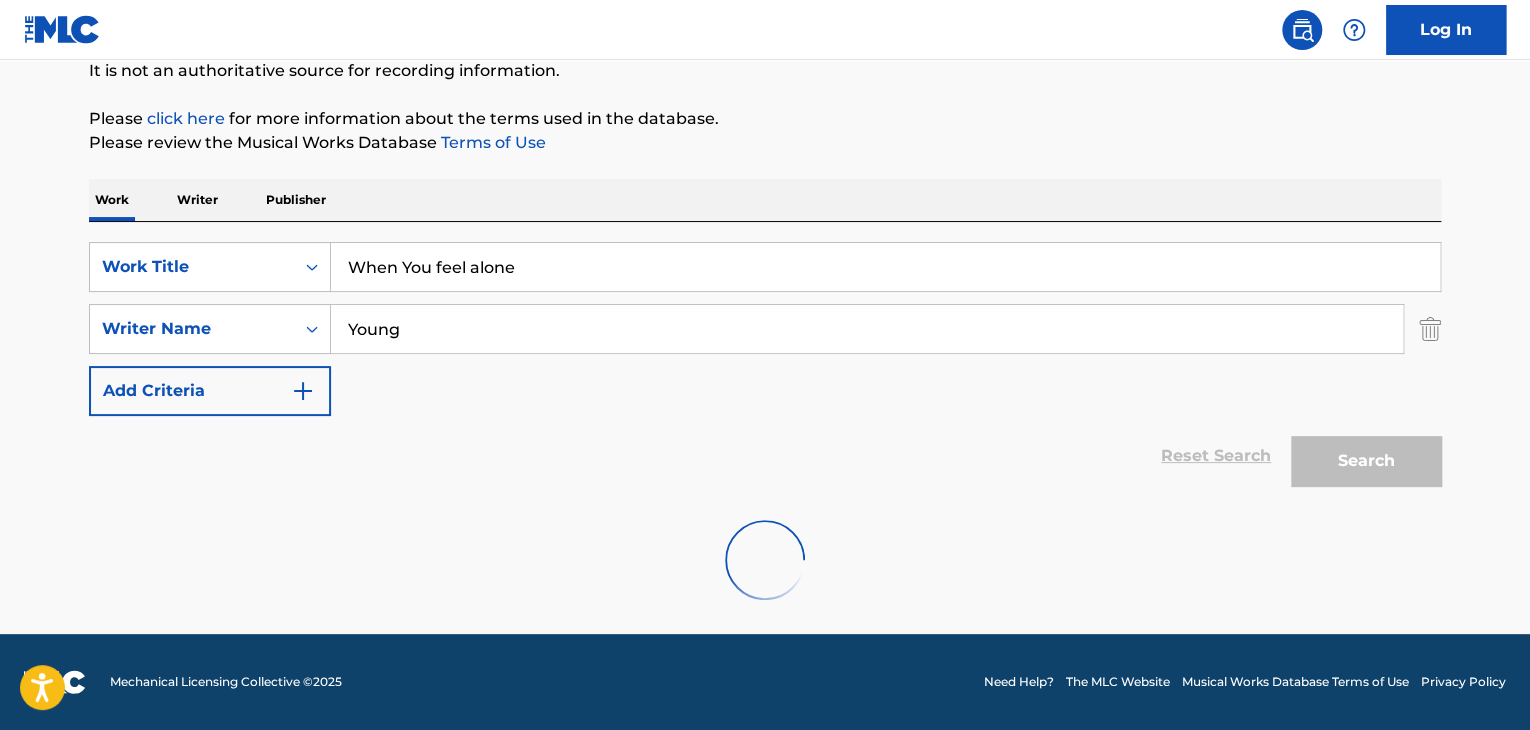 scroll, scrollTop: 244, scrollLeft: 0, axis: vertical 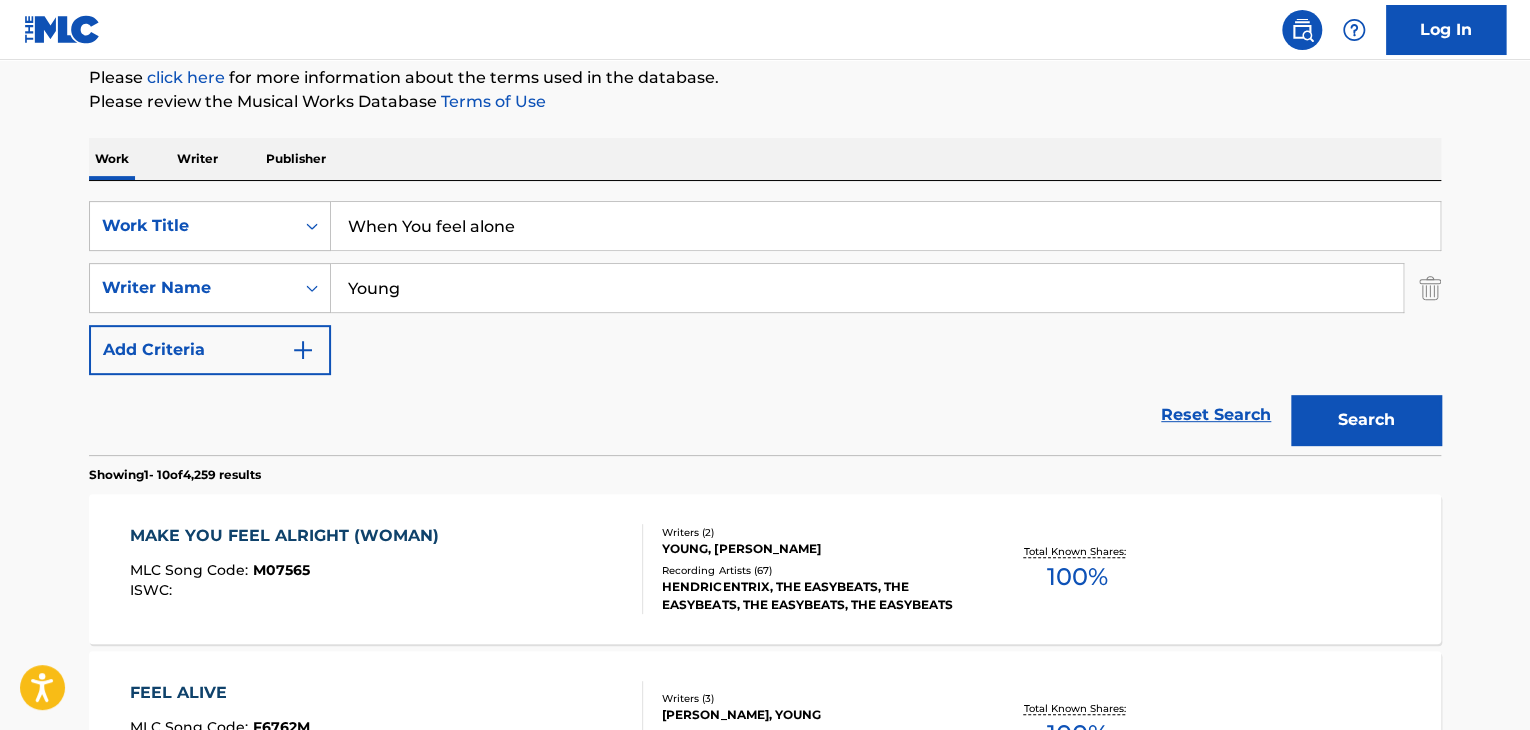 click on "Young" at bounding box center [867, 288] 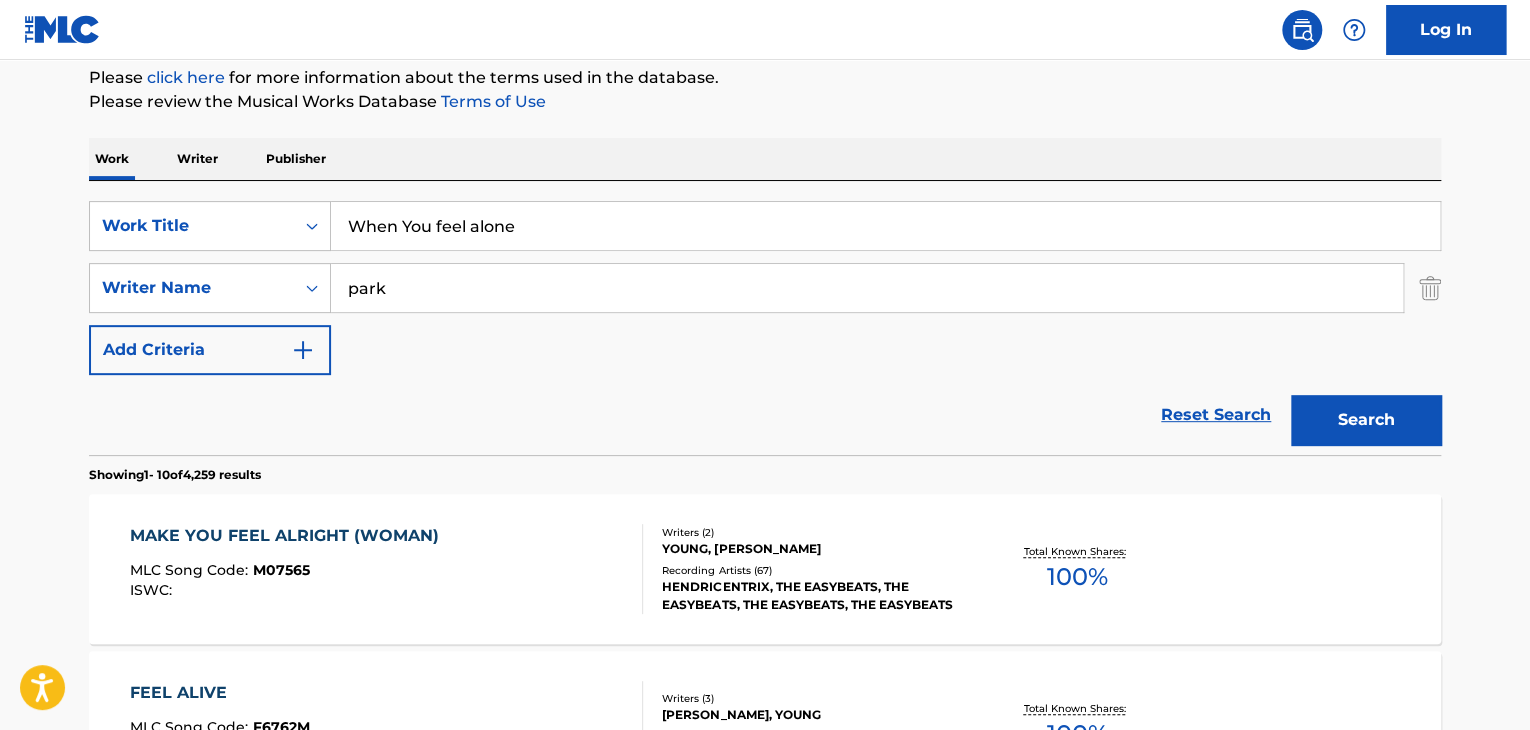 type on "park" 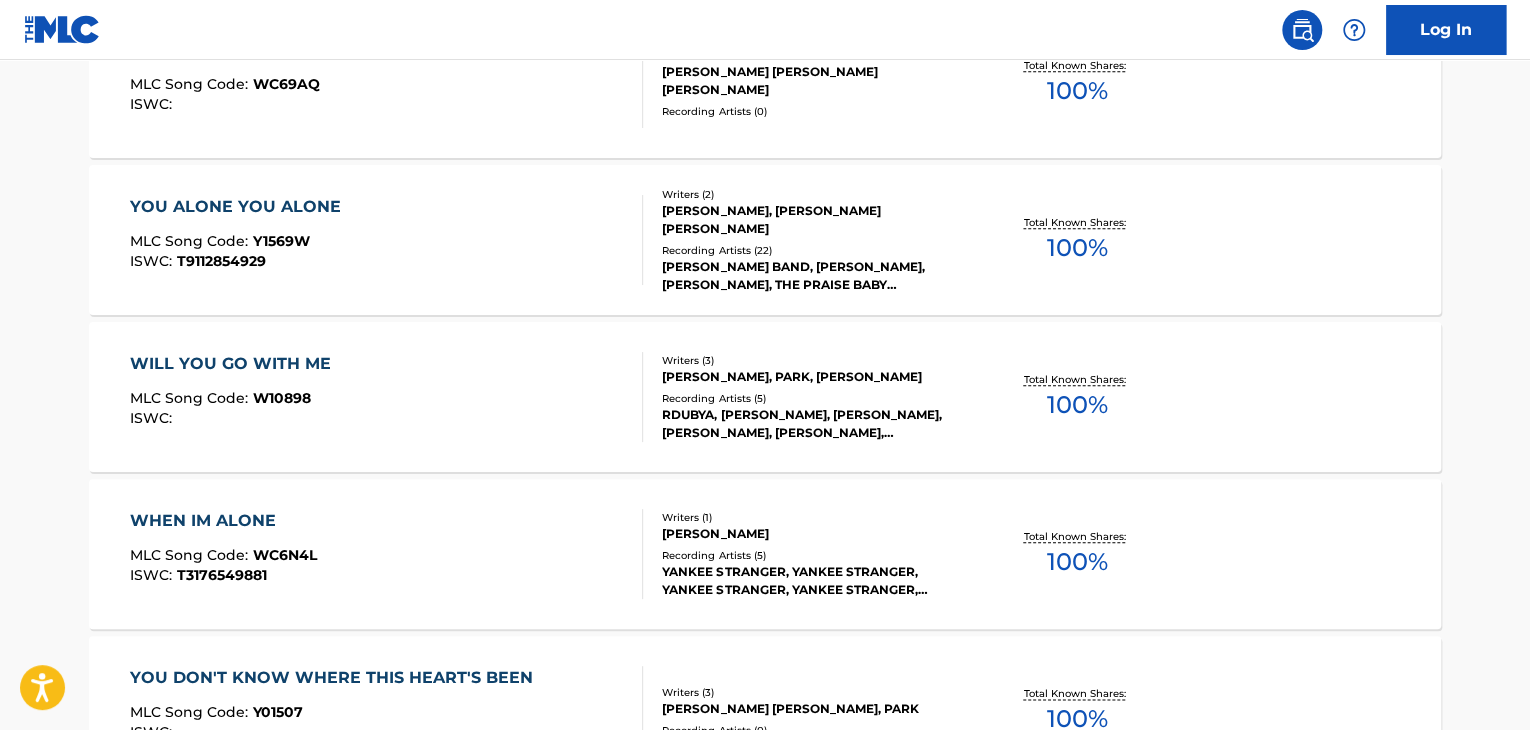 scroll, scrollTop: 910, scrollLeft: 0, axis: vertical 